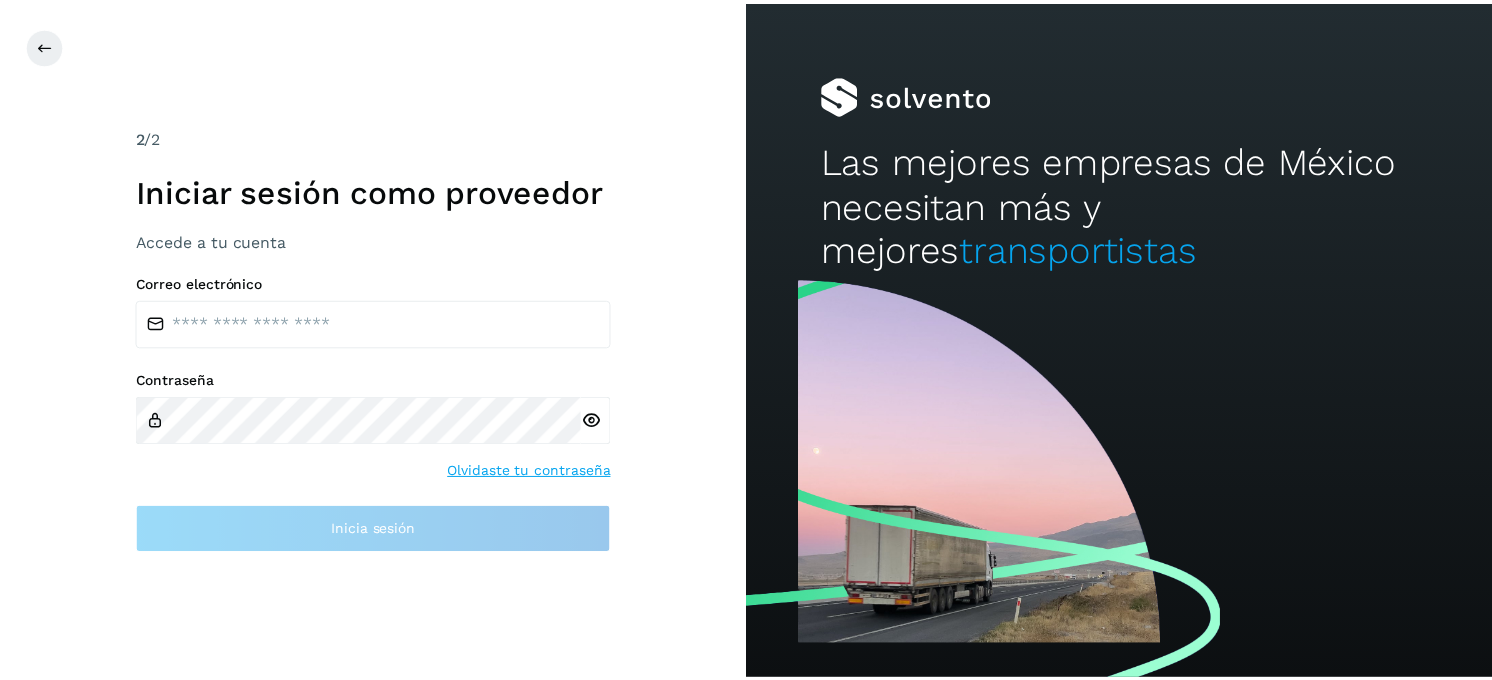 scroll, scrollTop: 0, scrollLeft: 0, axis: both 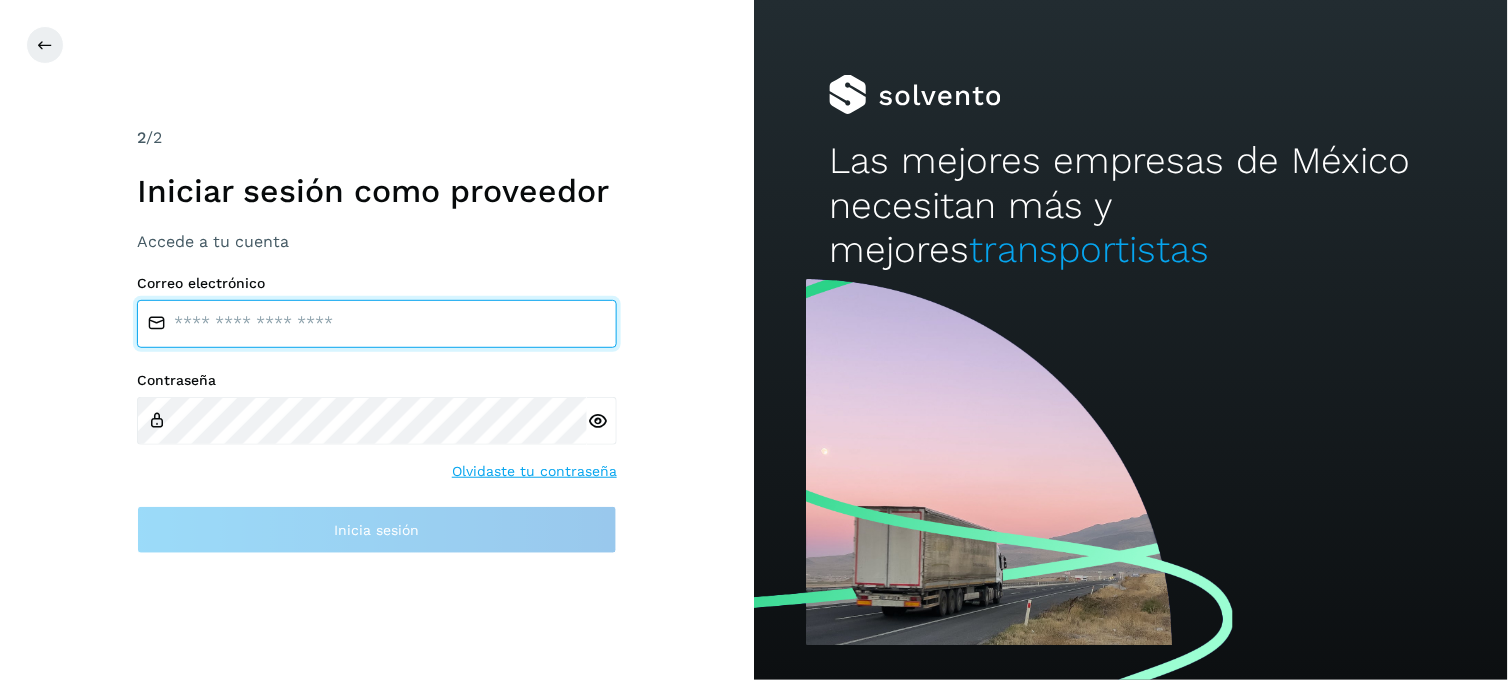 type on "**********" 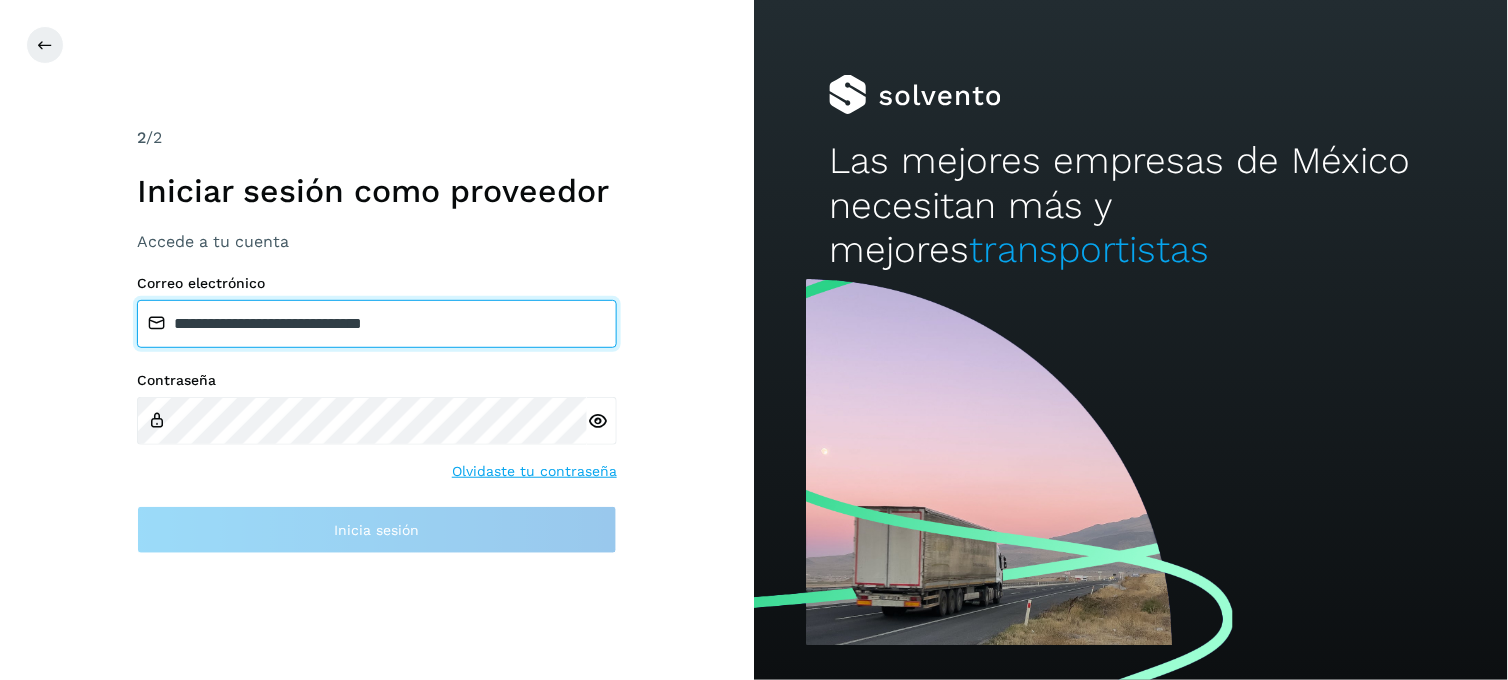 click on "**********" at bounding box center (377, 324) 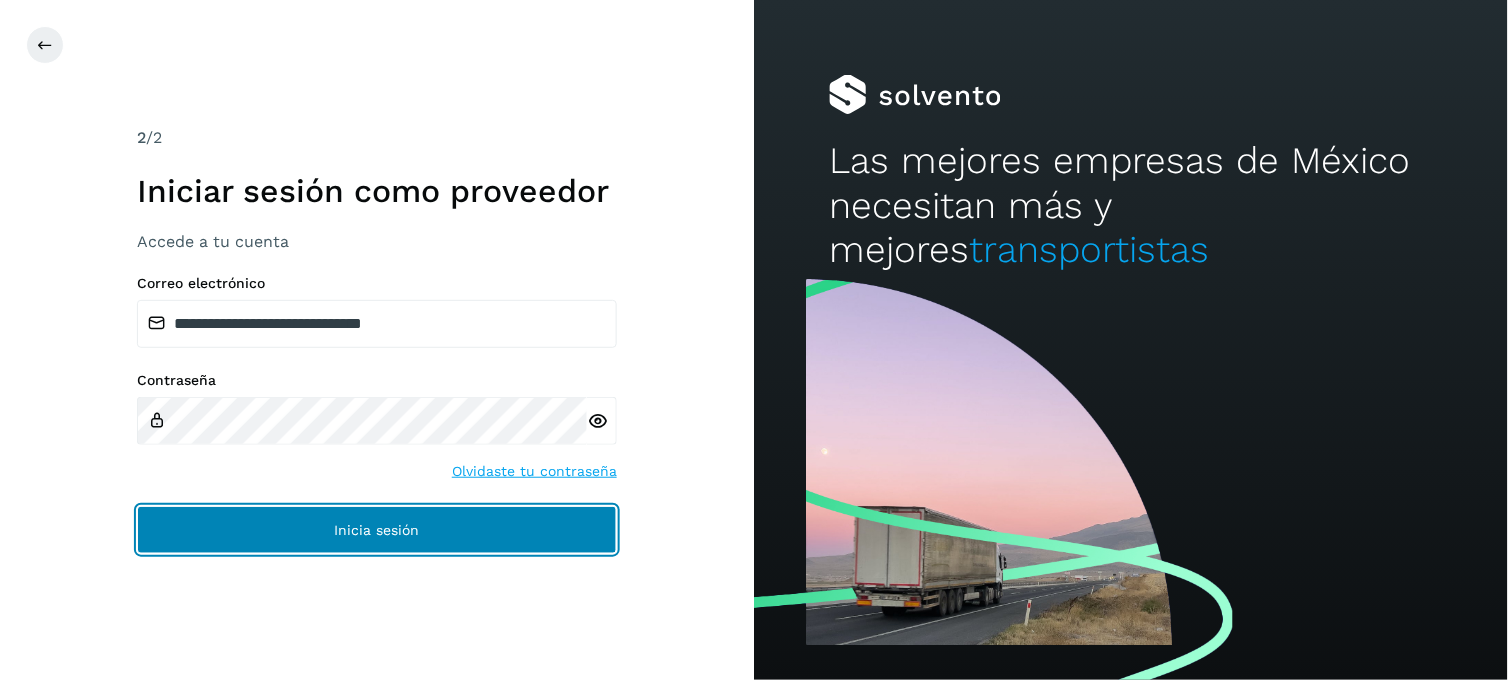click on "Inicia sesión" at bounding box center [377, 530] 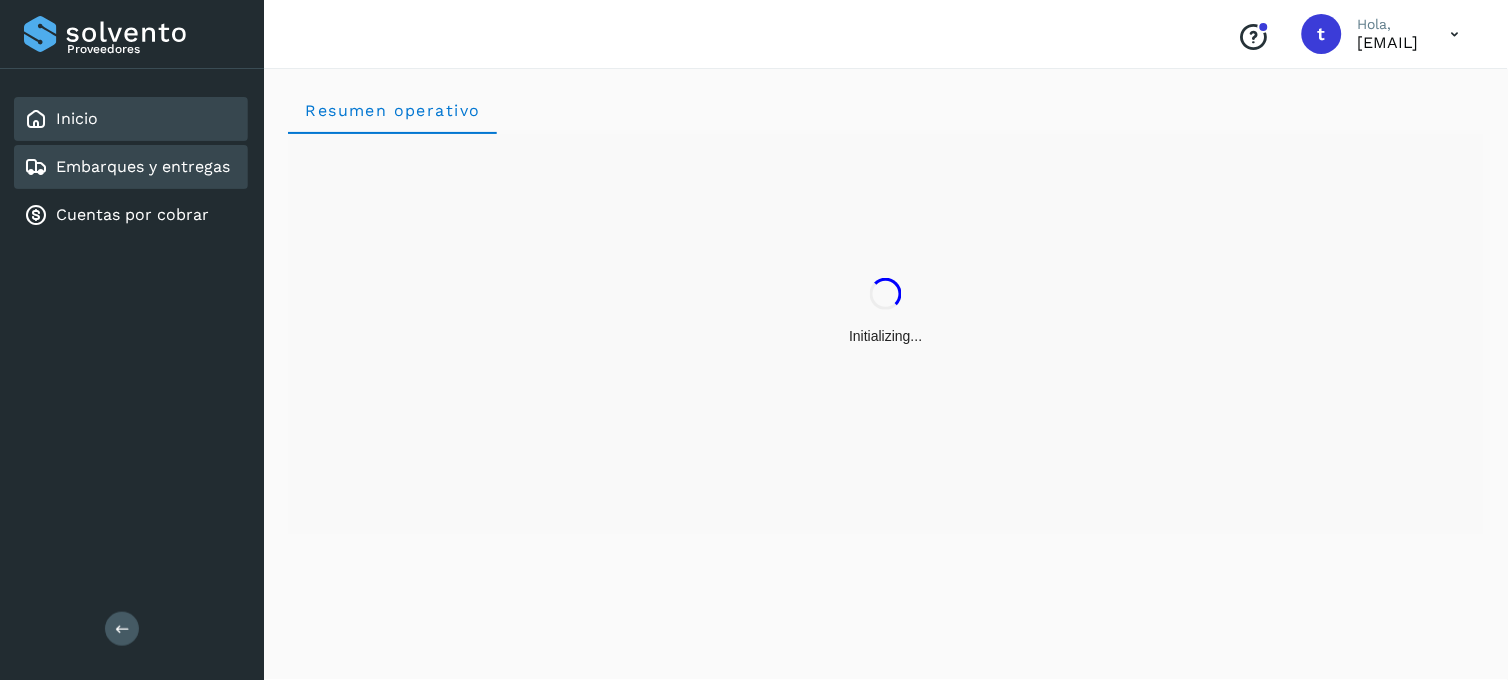click on "Embarques y entregas" at bounding box center (143, 166) 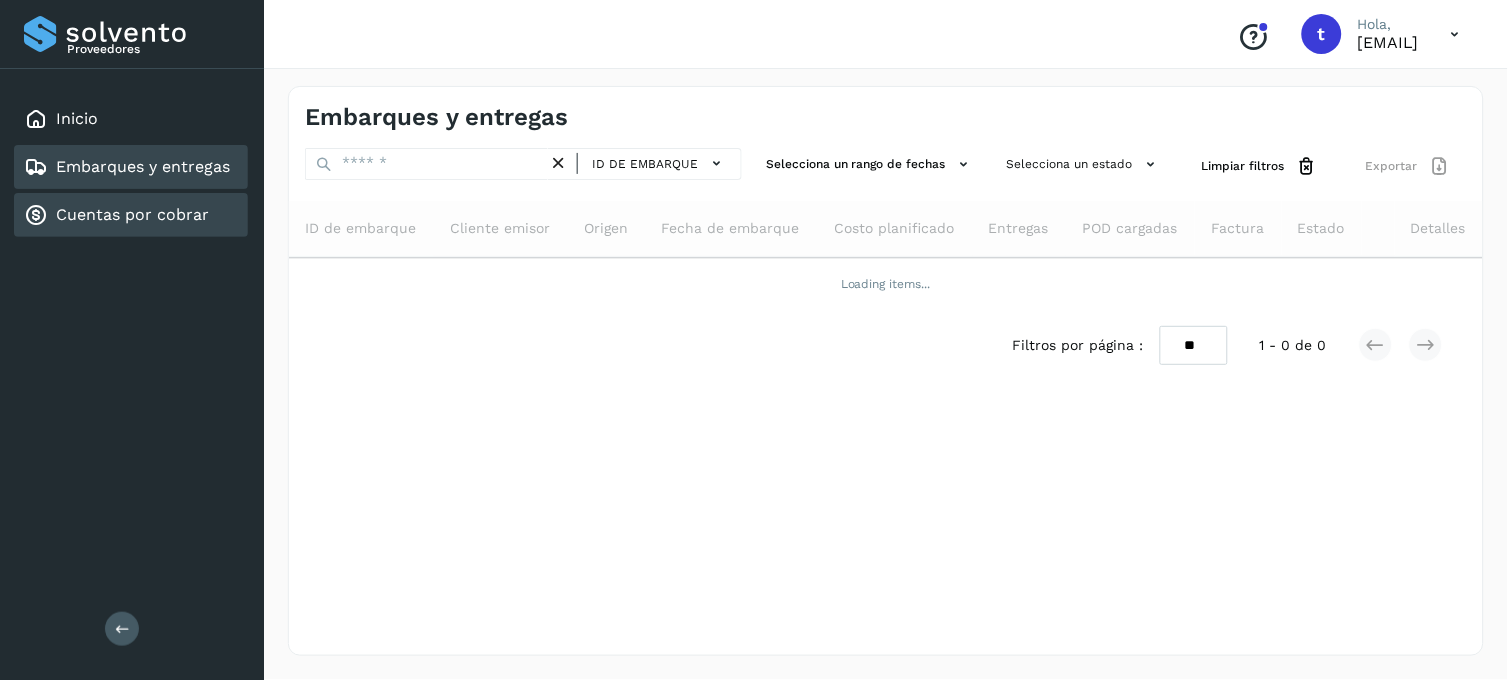 click on "Cuentas por cobrar" at bounding box center (132, 214) 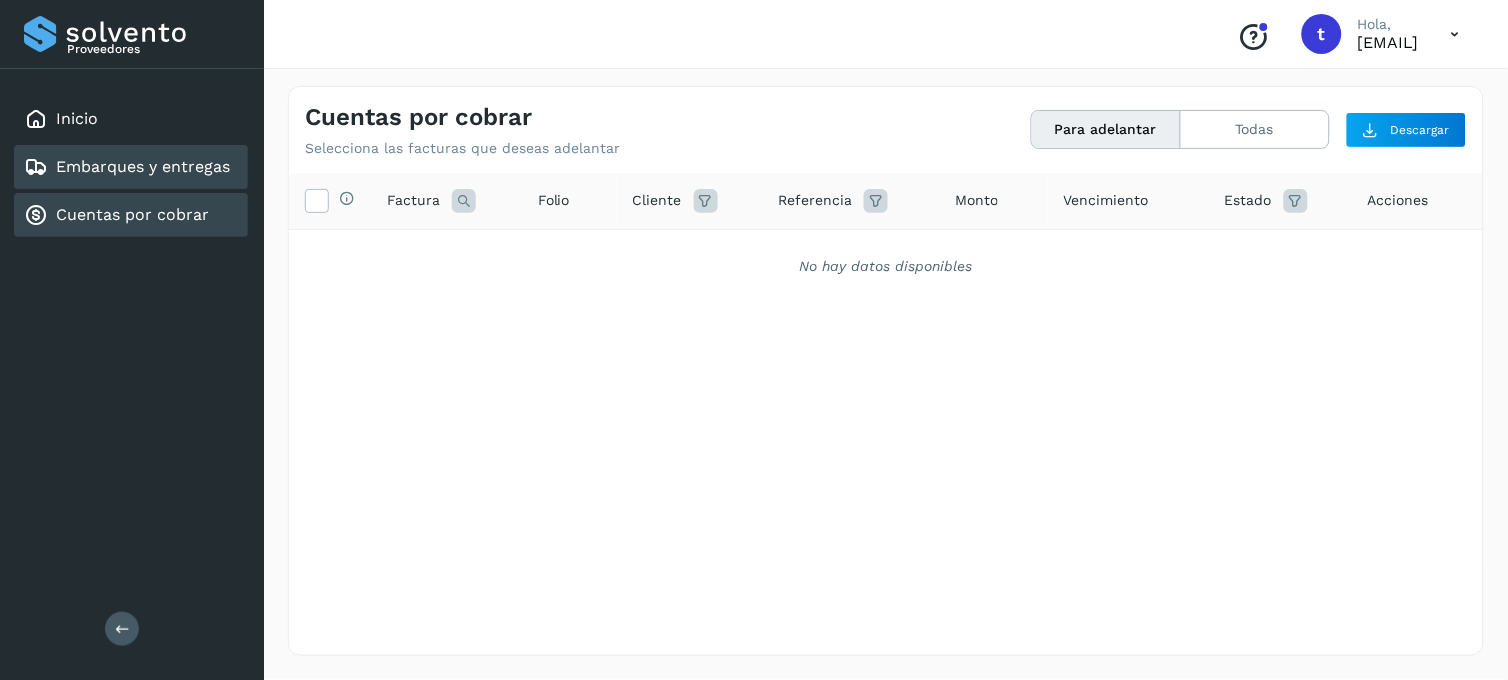 click on "Embarques y entregas" at bounding box center (143, 166) 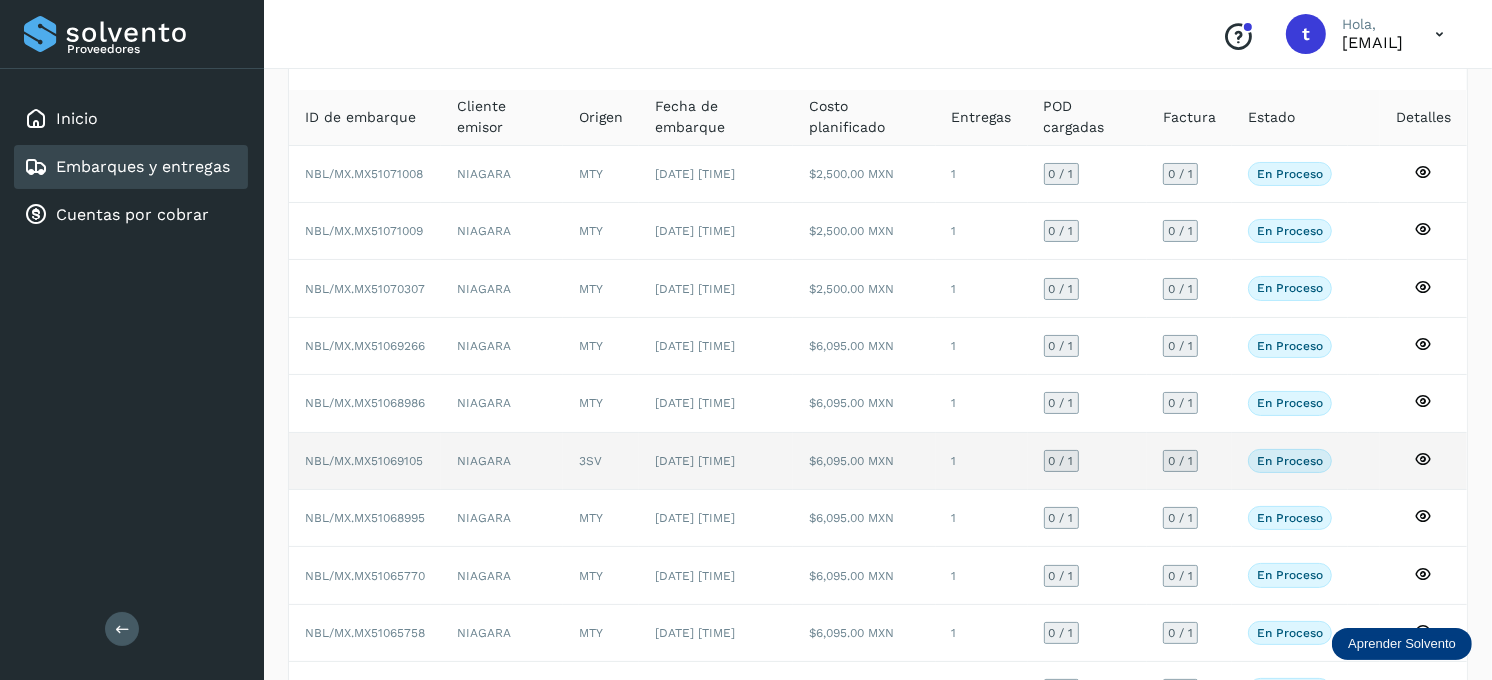 scroll, scrollTop: 248, scrollLeft: 0, axis: vertical 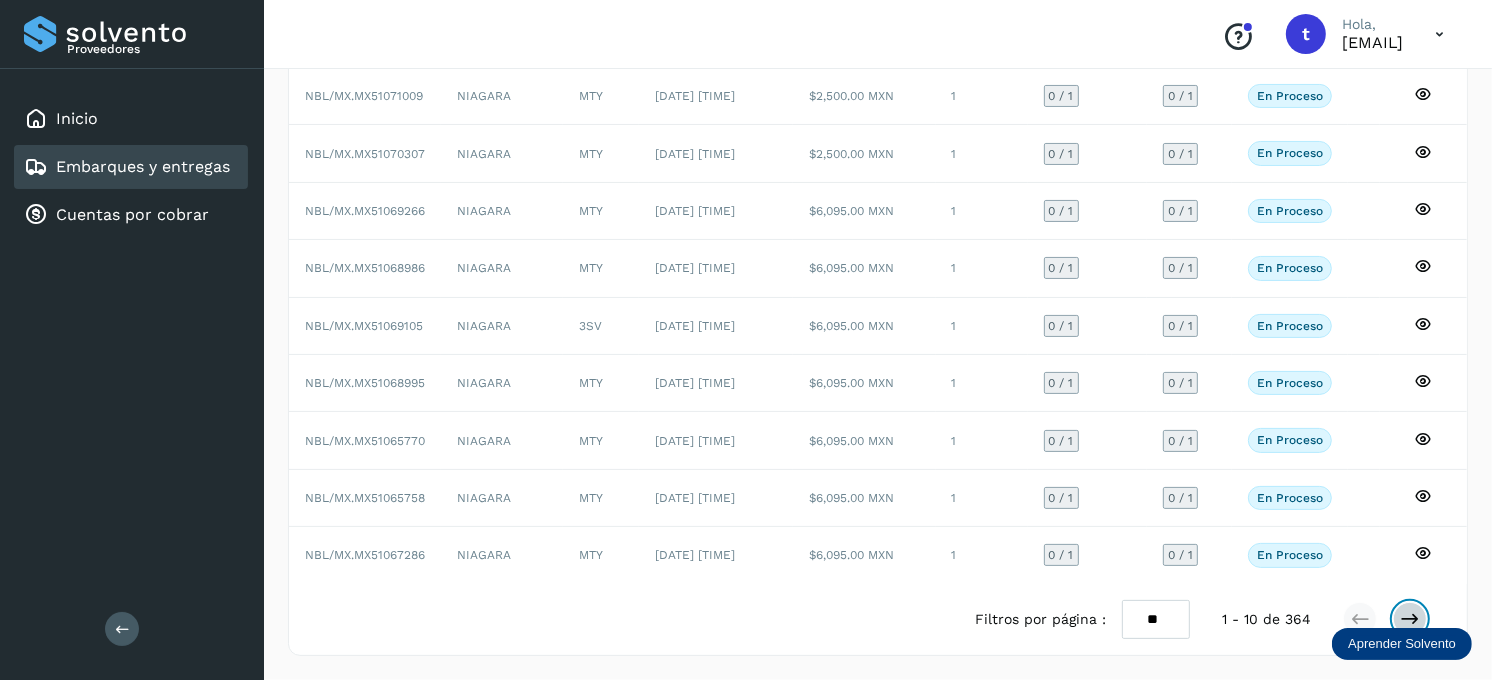 click at bounding box center [1410, 619] 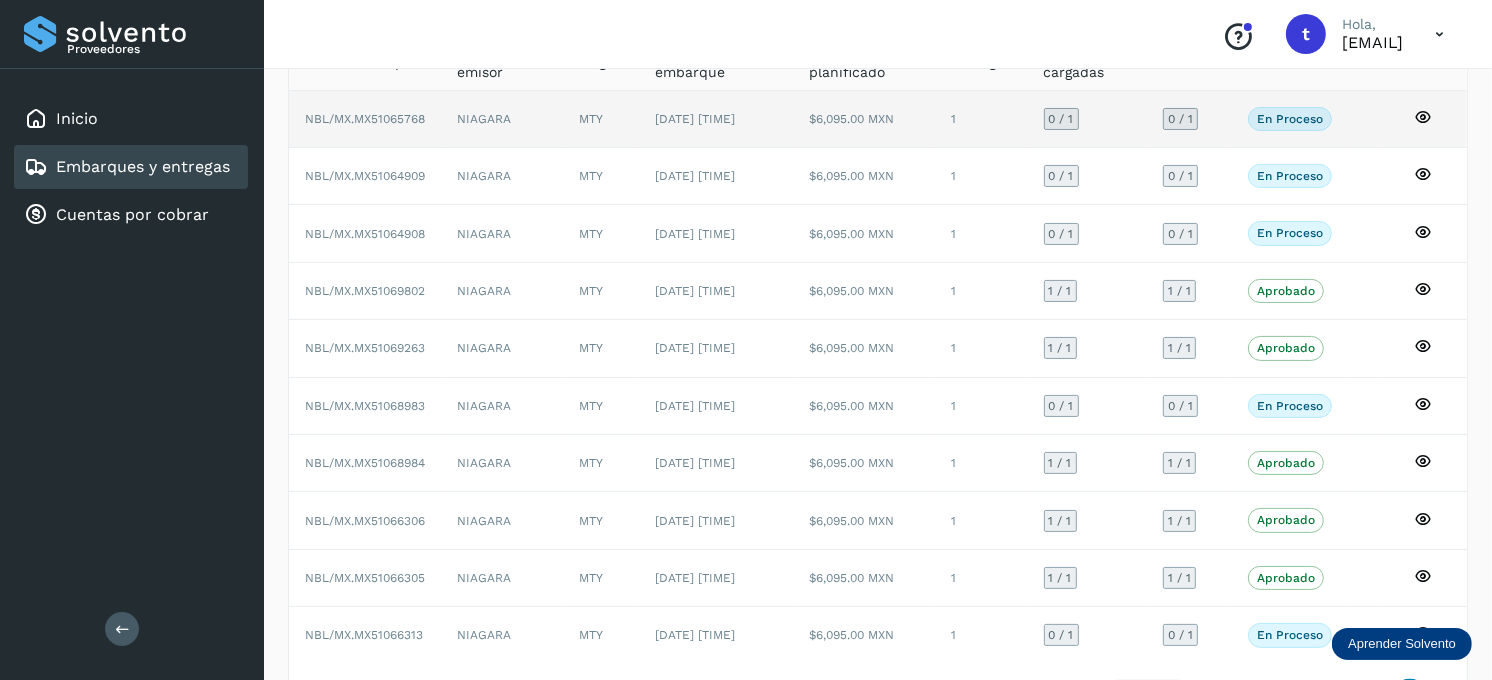 scroll, scrollTop: 0, scrollLeft: 0, axis: both 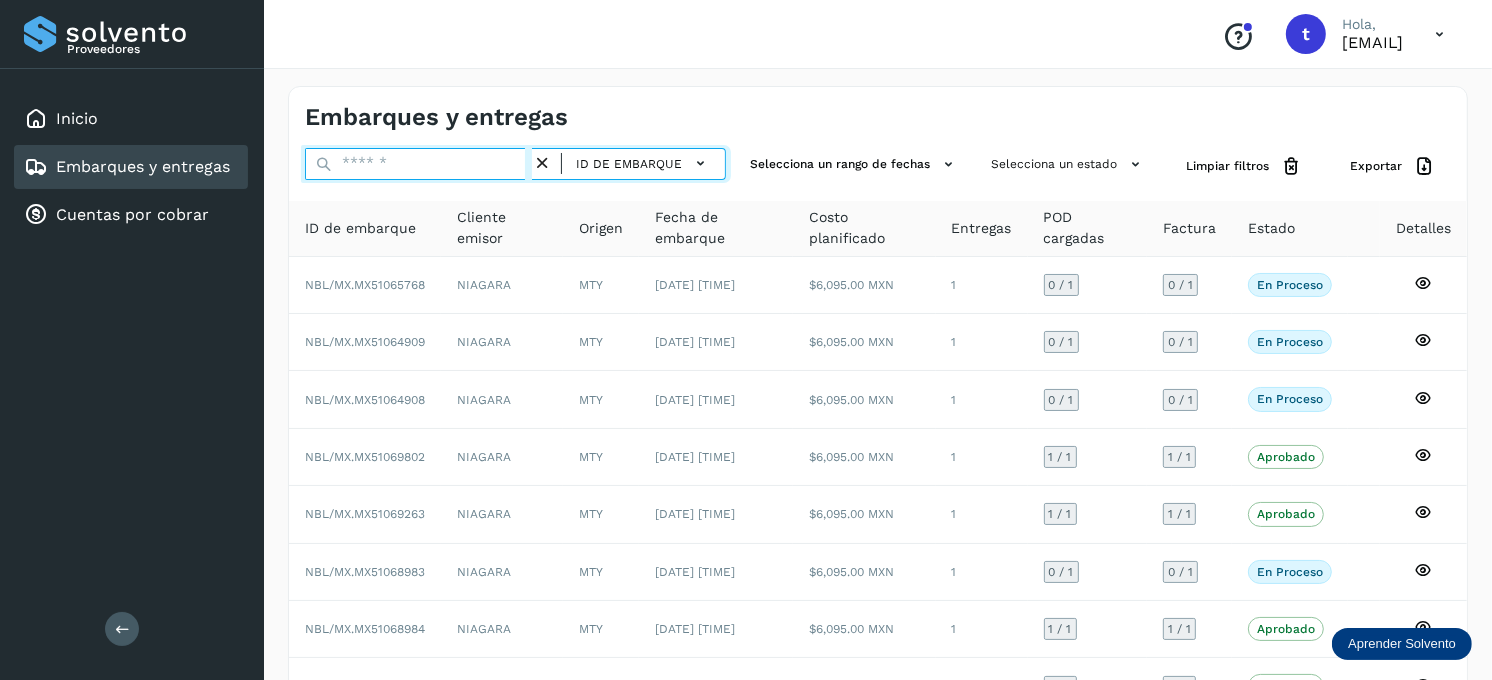 click at bounding box center (418, 164) 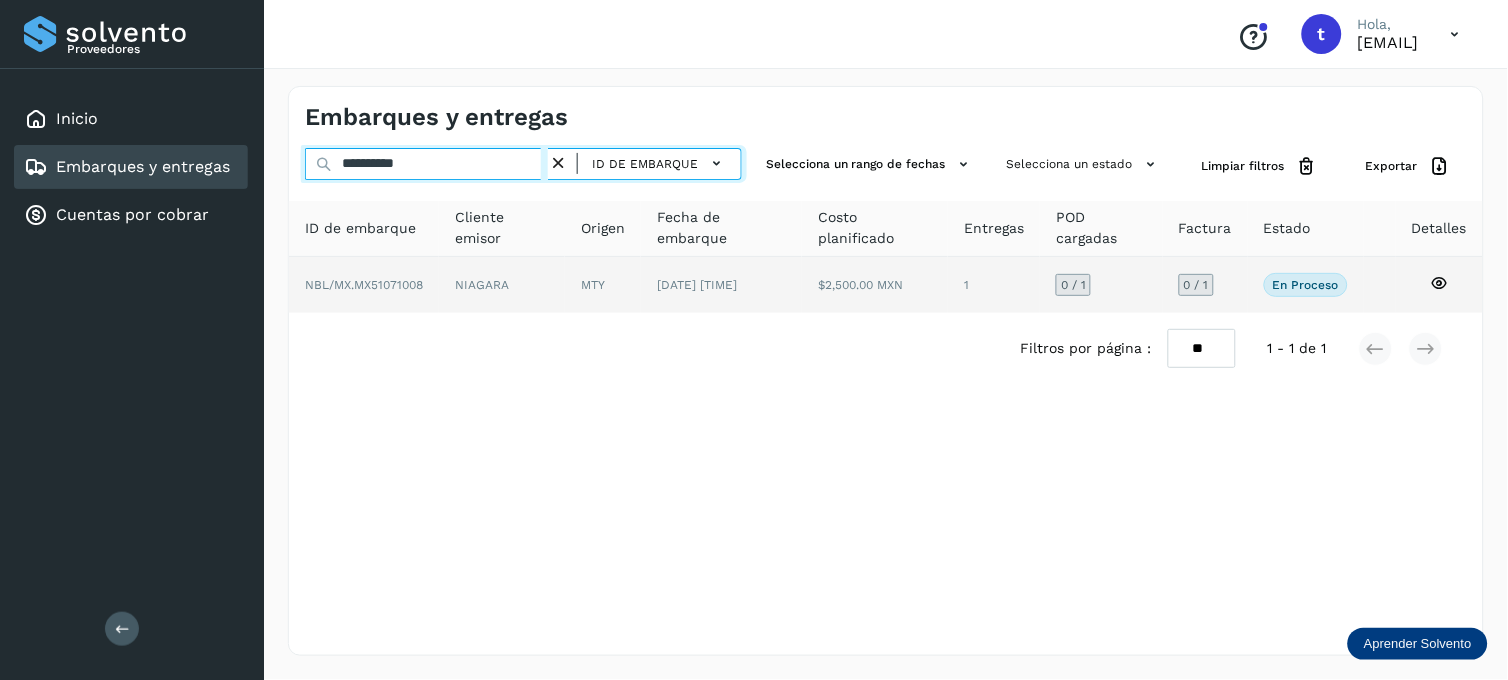 type on "**********" 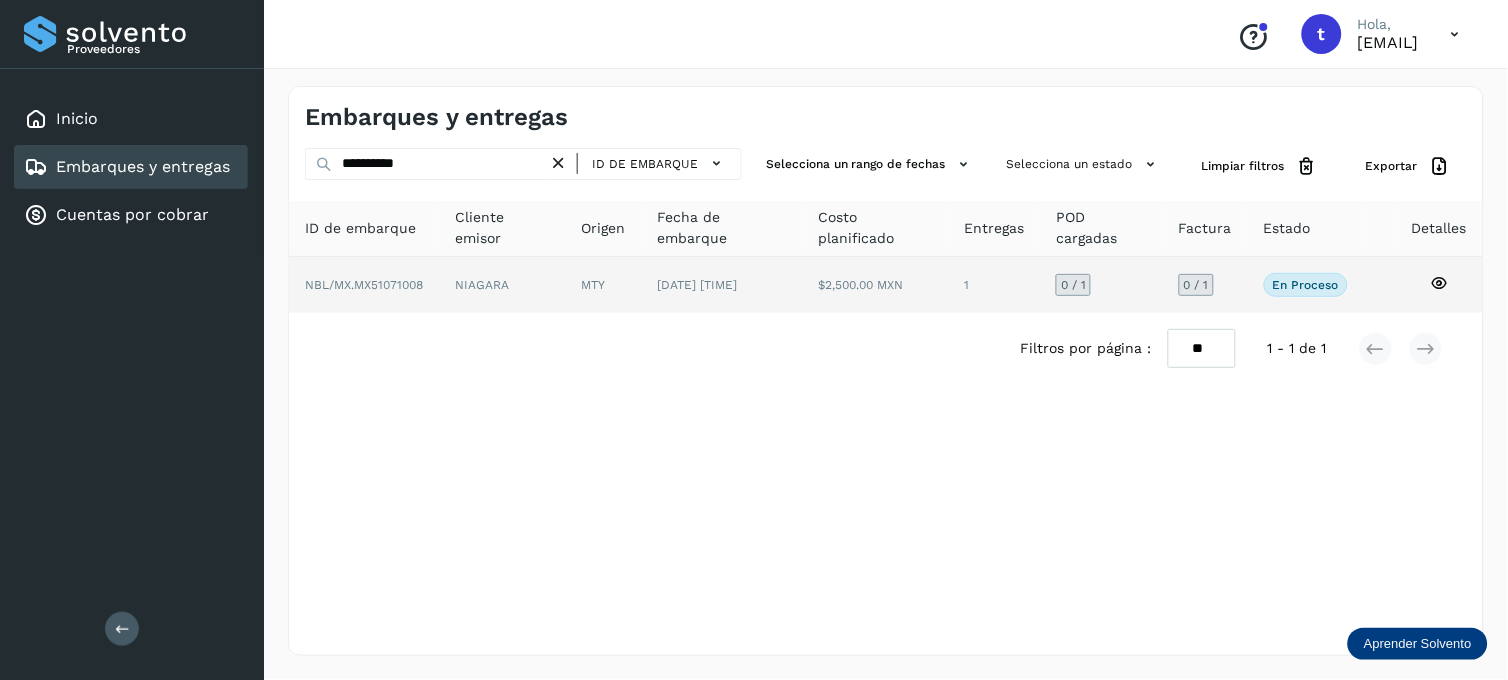 click 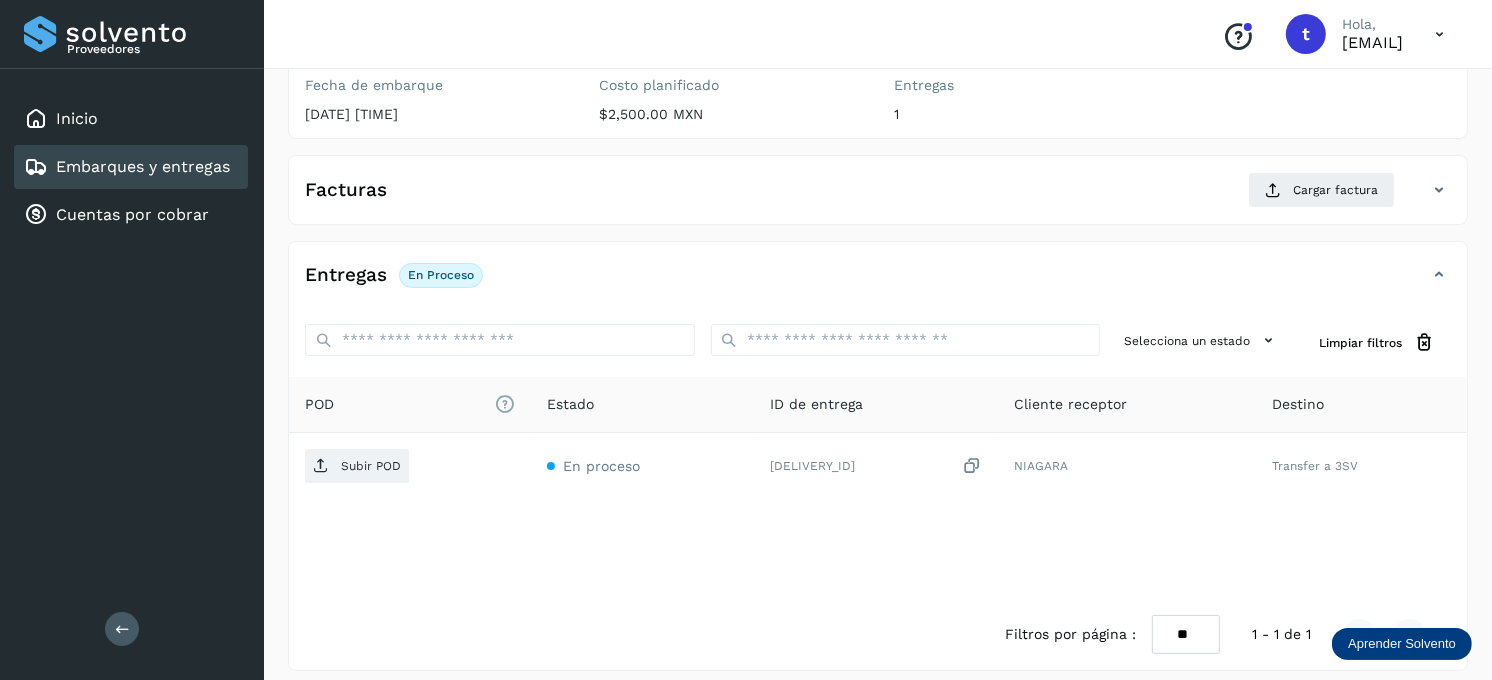 scroll, scrollTop: 270, scrollLeft: 0, axis: vertical 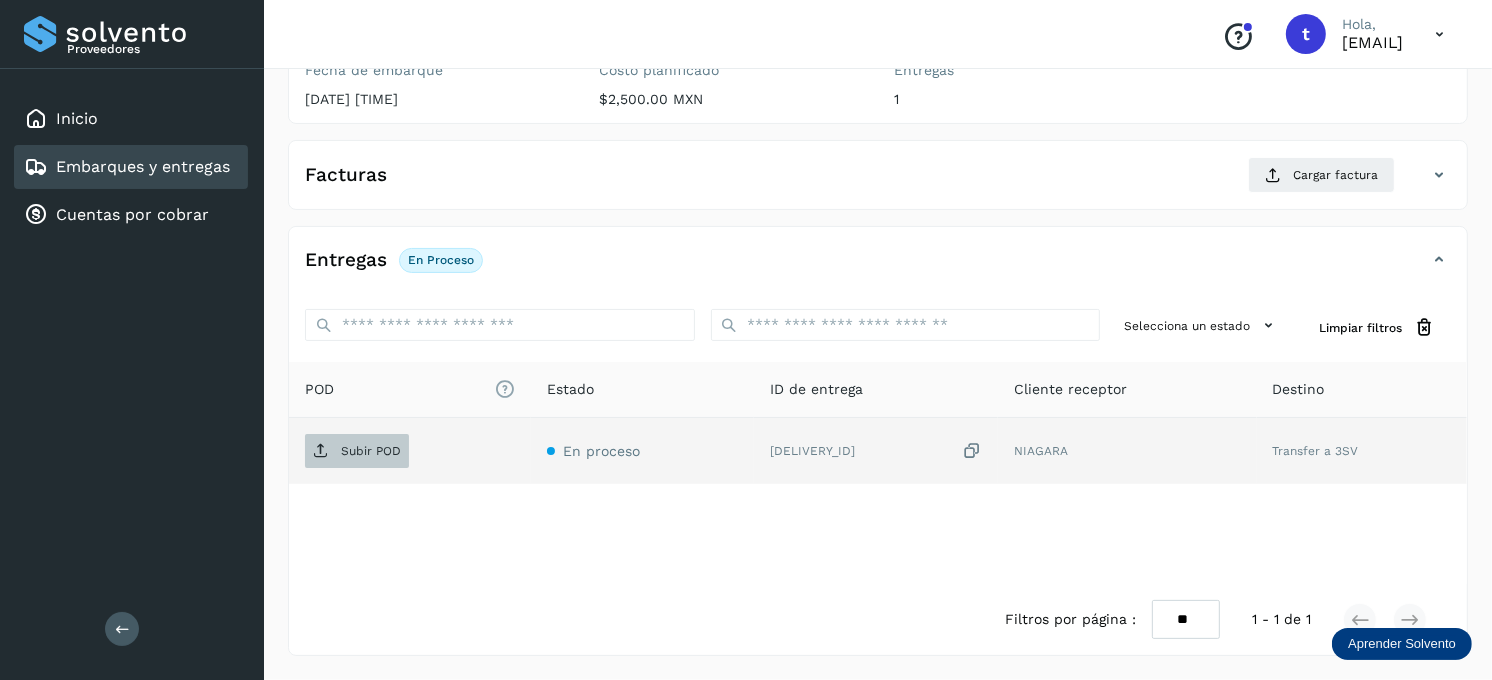 click on "Subir POD" at bounding box center (371, 451) 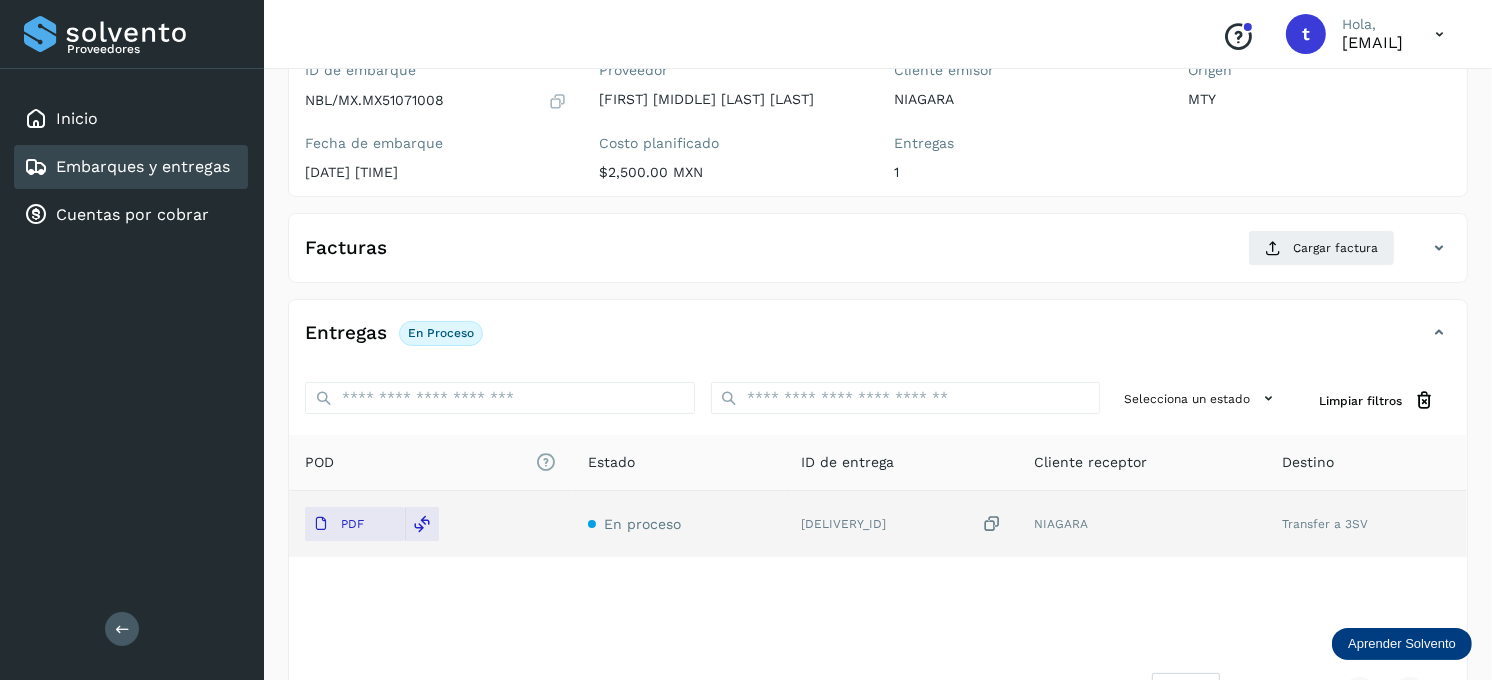 scroll, scrollTop: 47, scrollLeft: 0, axis: vertical 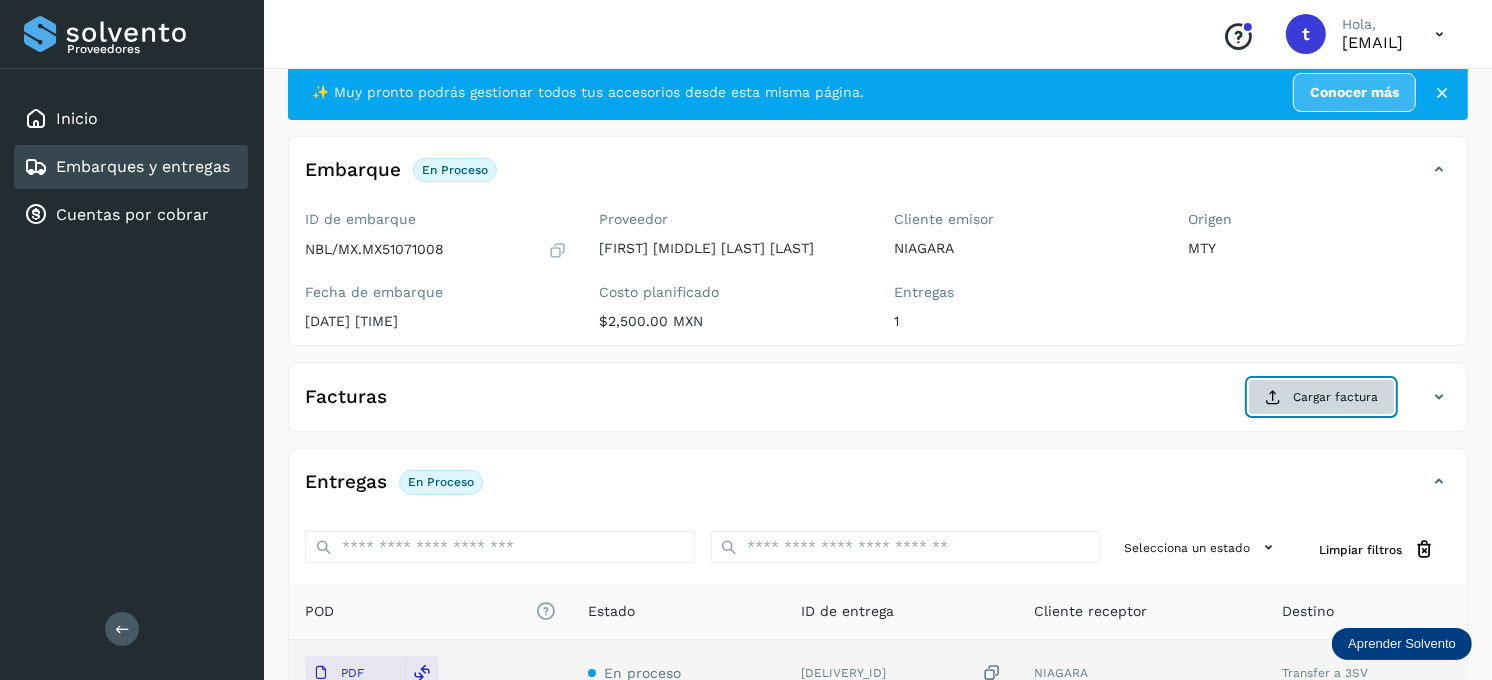 click on "Cargar factura" 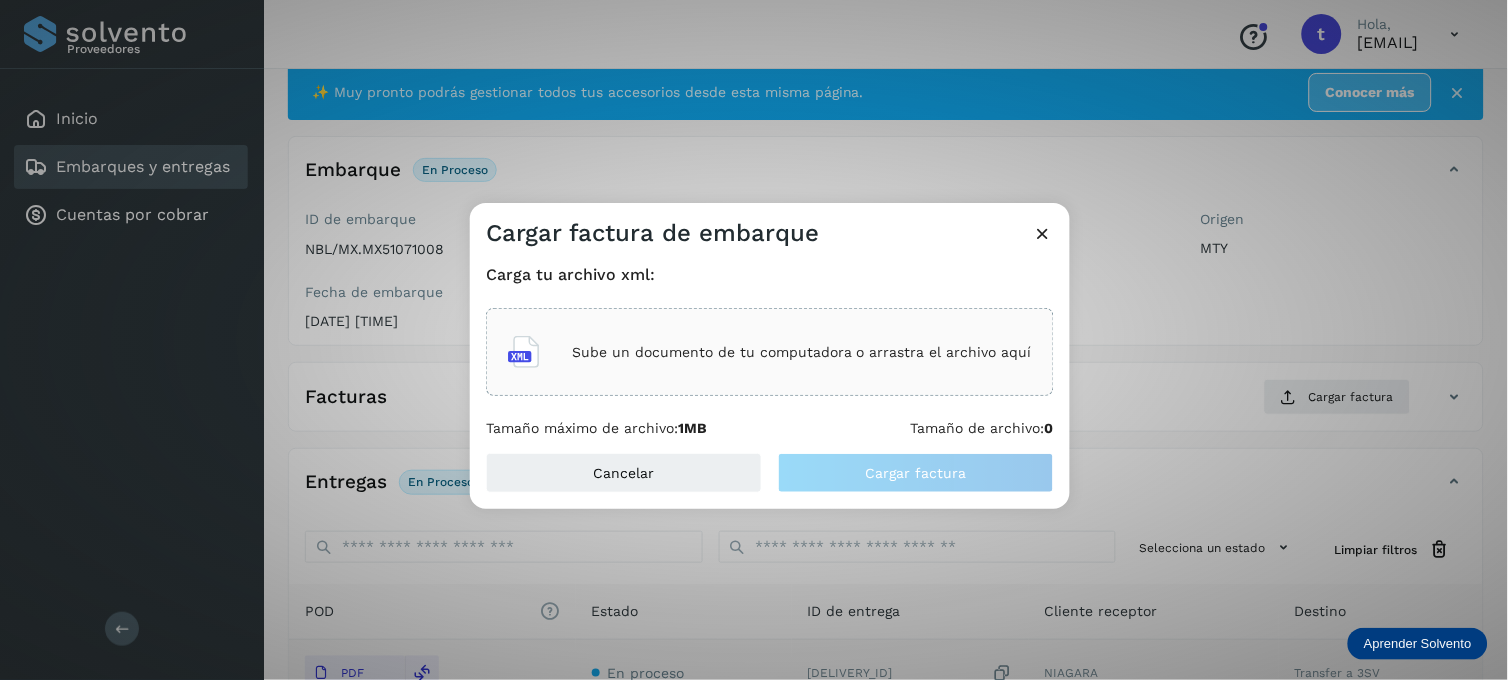 click on "Sube un documento de tu computadora o arrastra el archivo aquí" at bounding box center (802, 352) 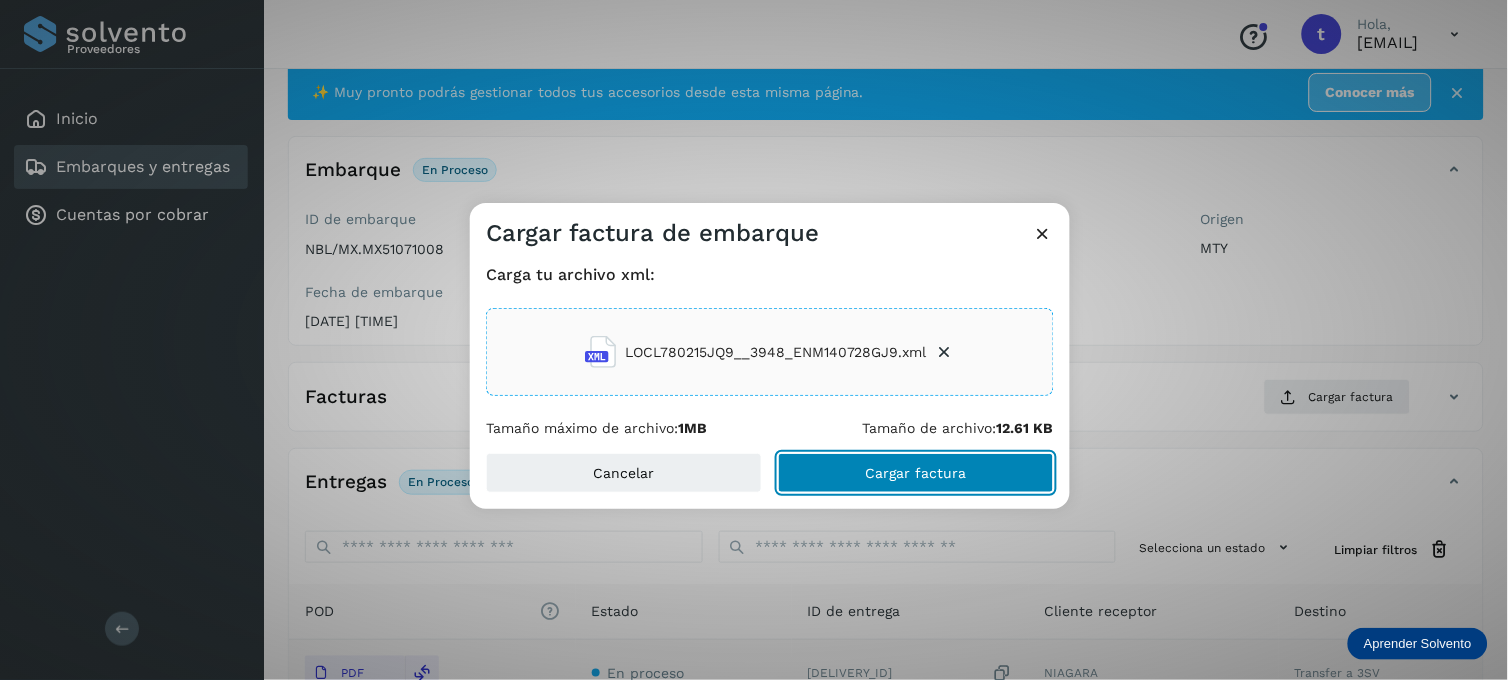click on "Cargar factura" 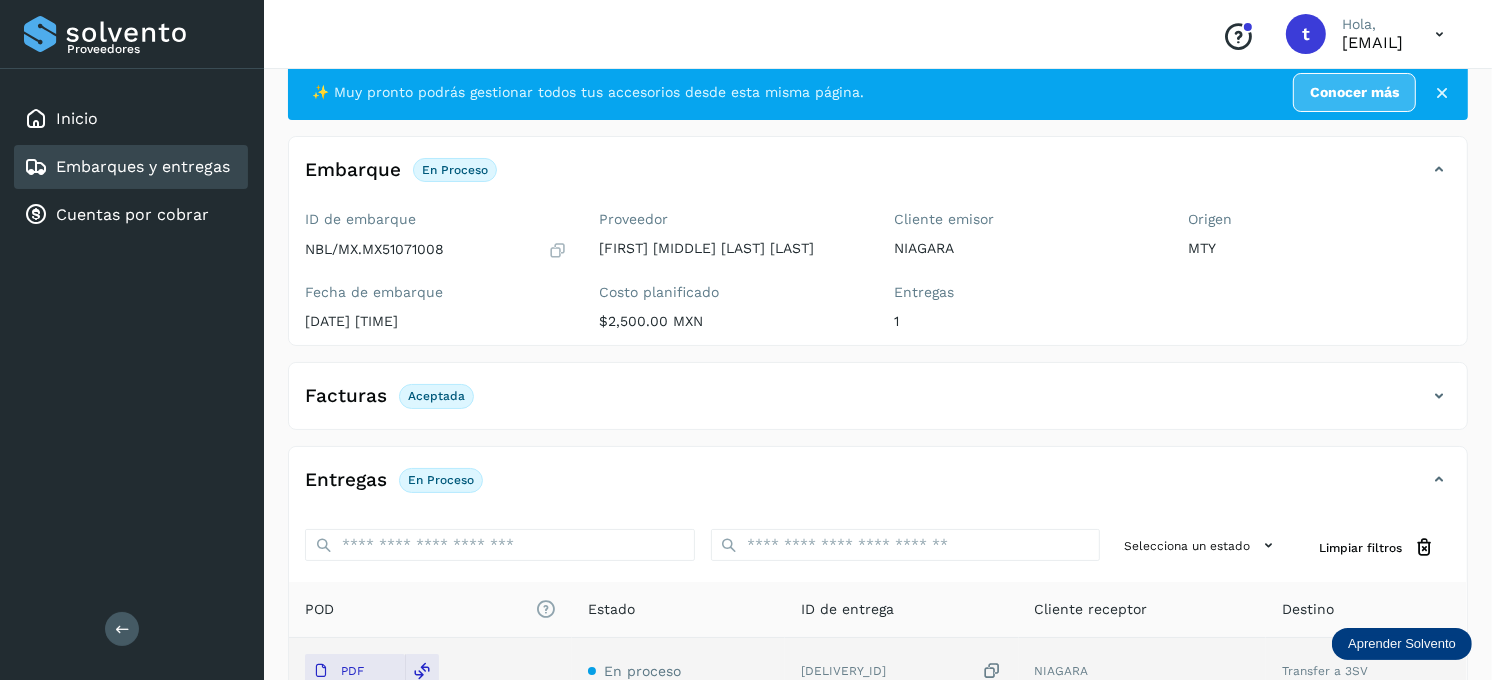 click on "Embarques y entregas" at bounding box center [143, 166] 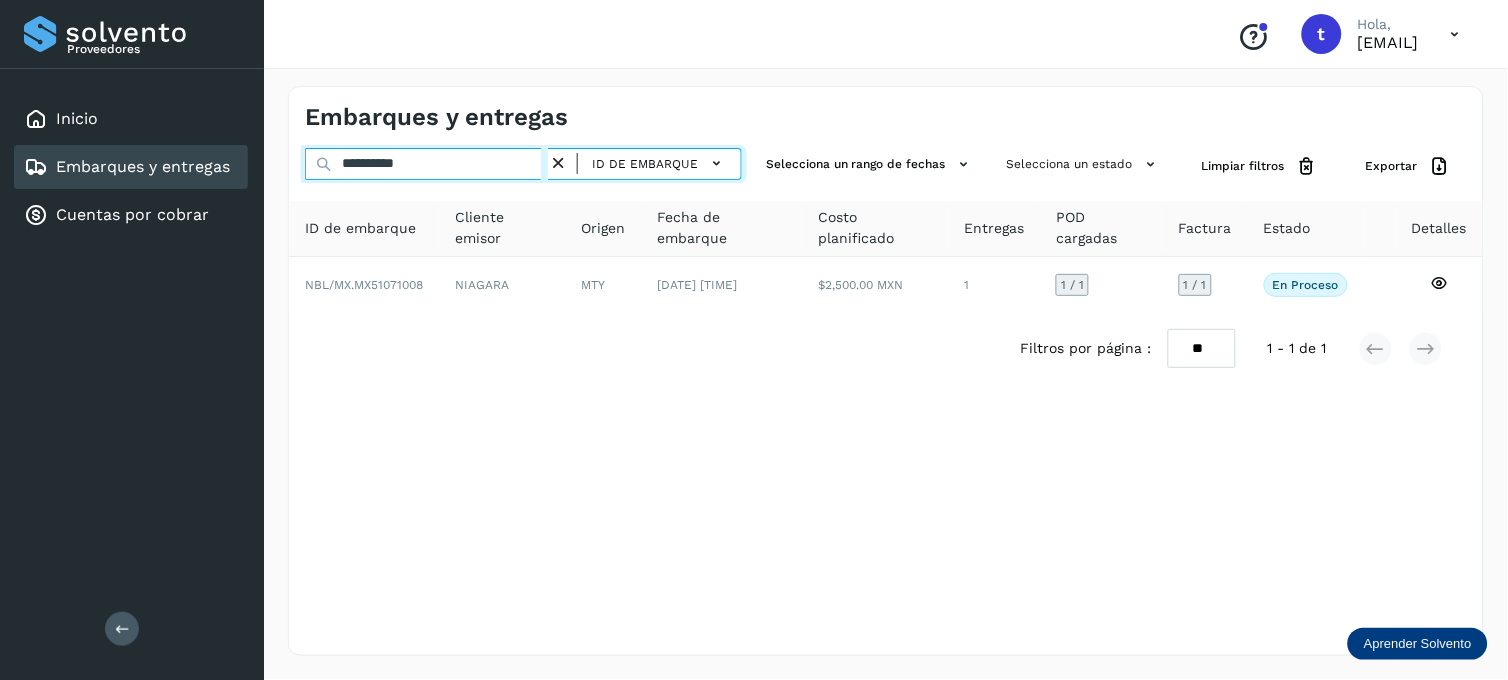 click on "**********" at bounding box center [426, 164] 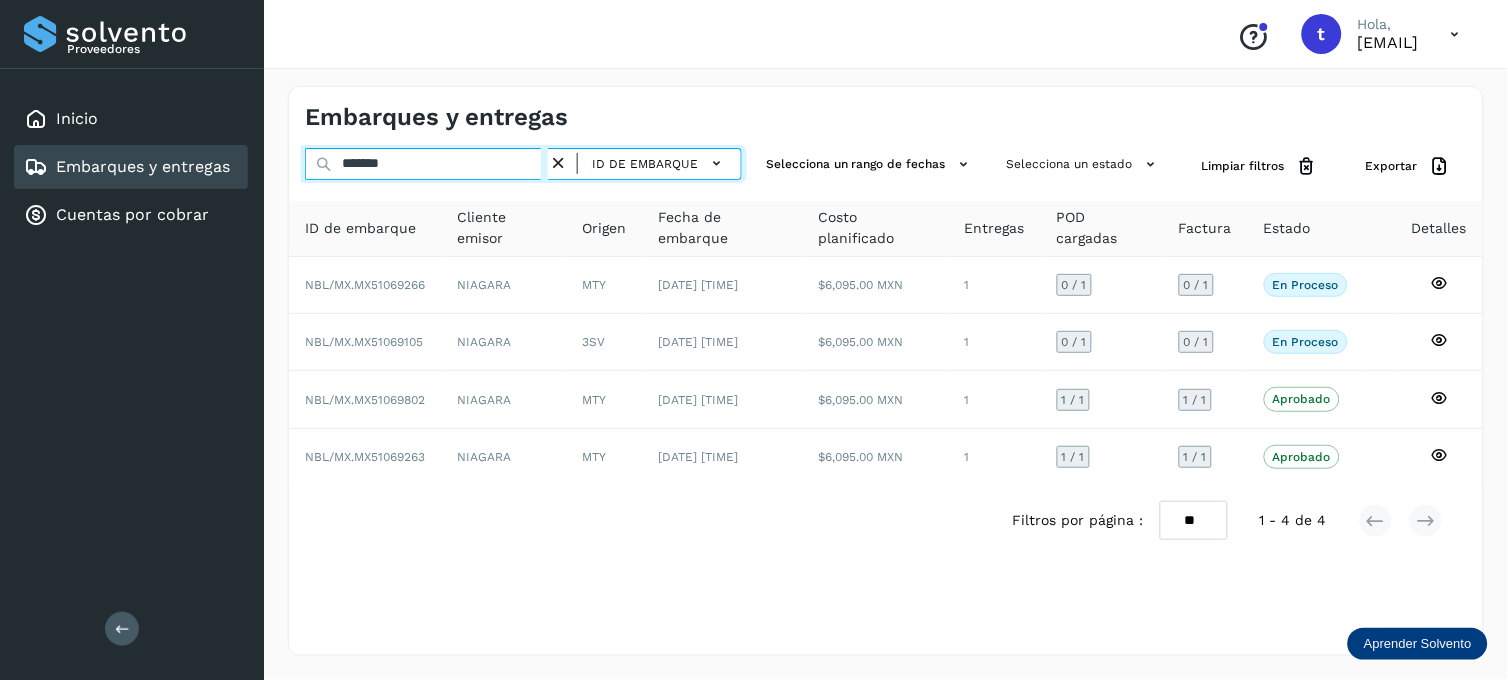 type on "********" 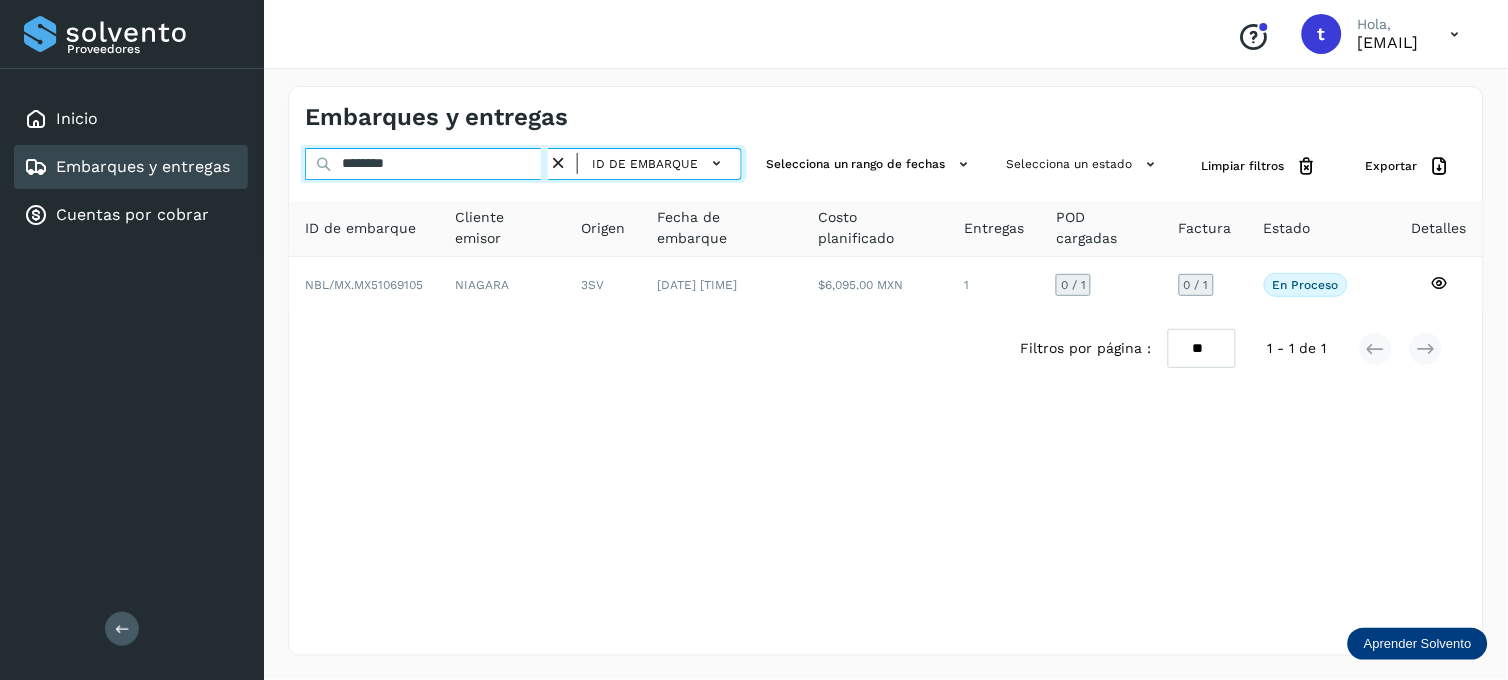 drag, startPoint x: 223, startPoint y: 147, endPoint x: 171, endPoint y: 150, distance: 52.086468 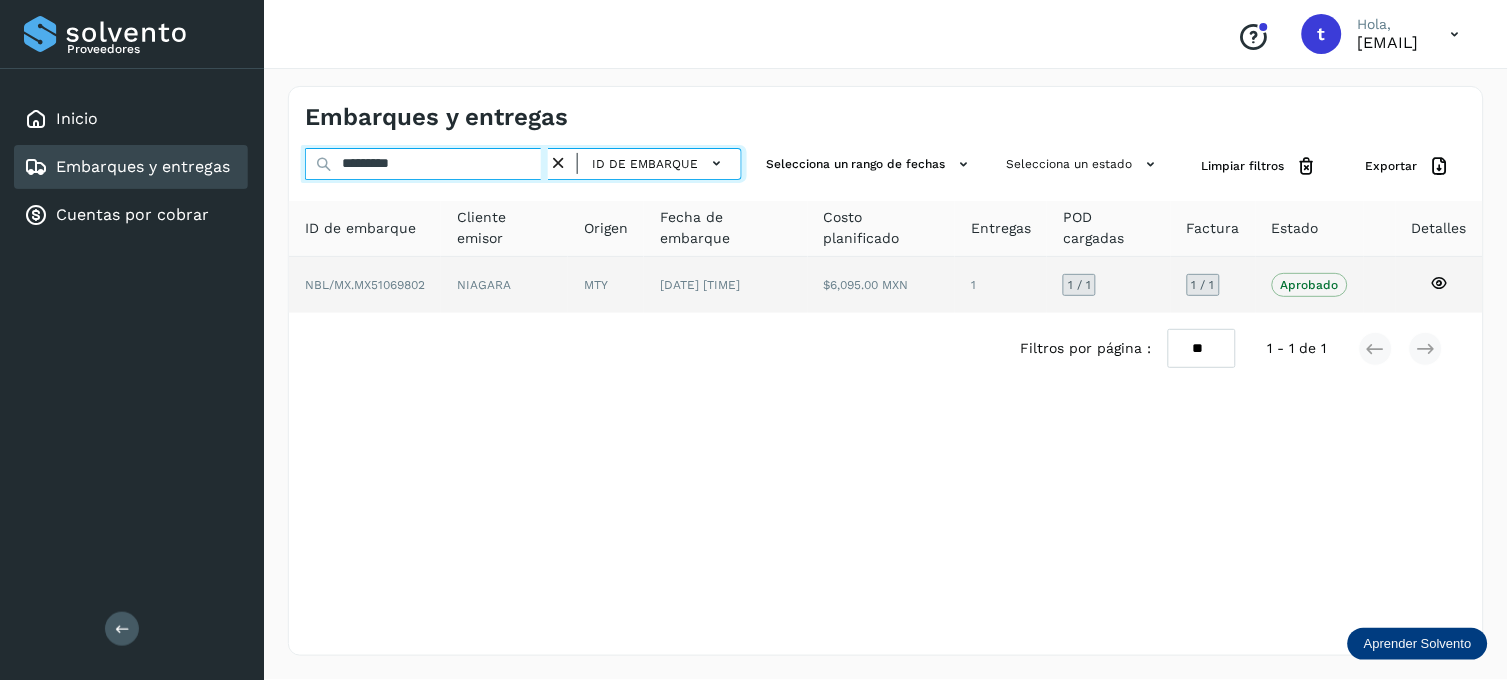 type on "*********" 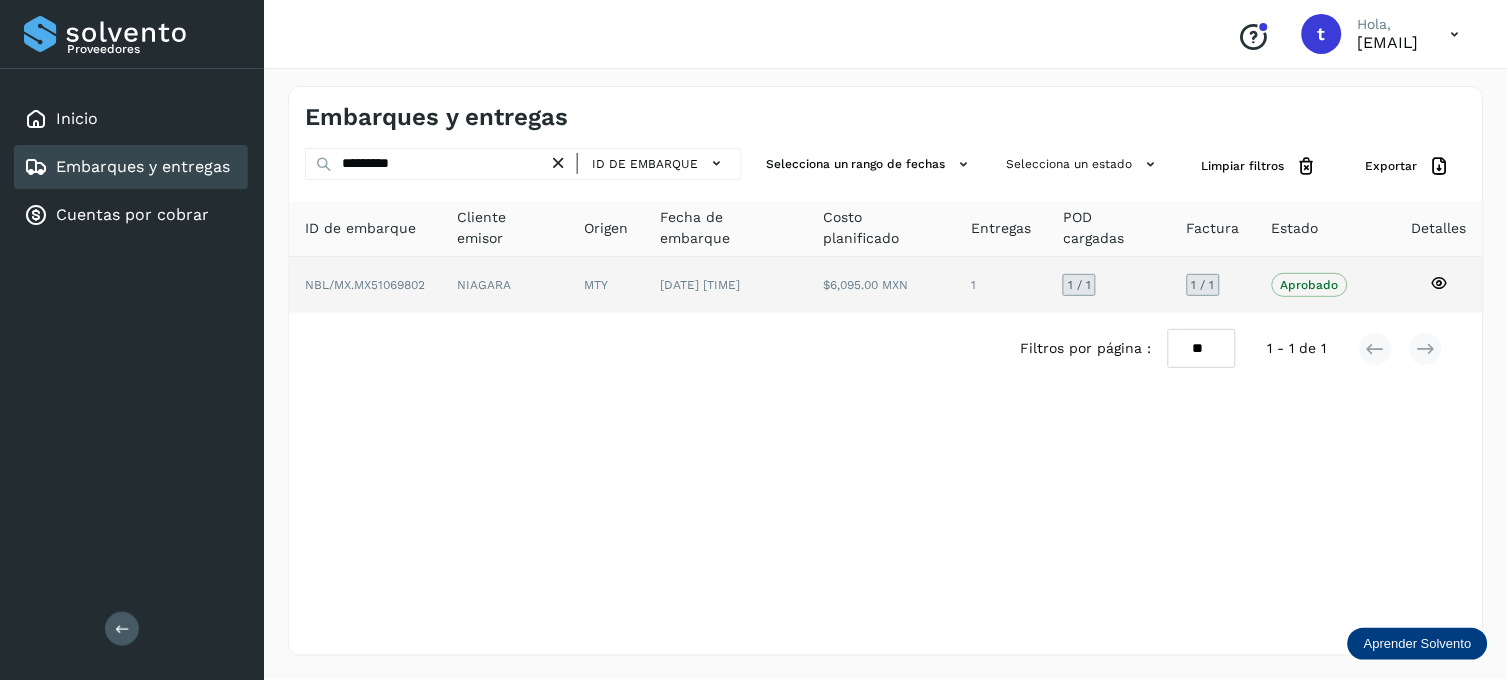 click 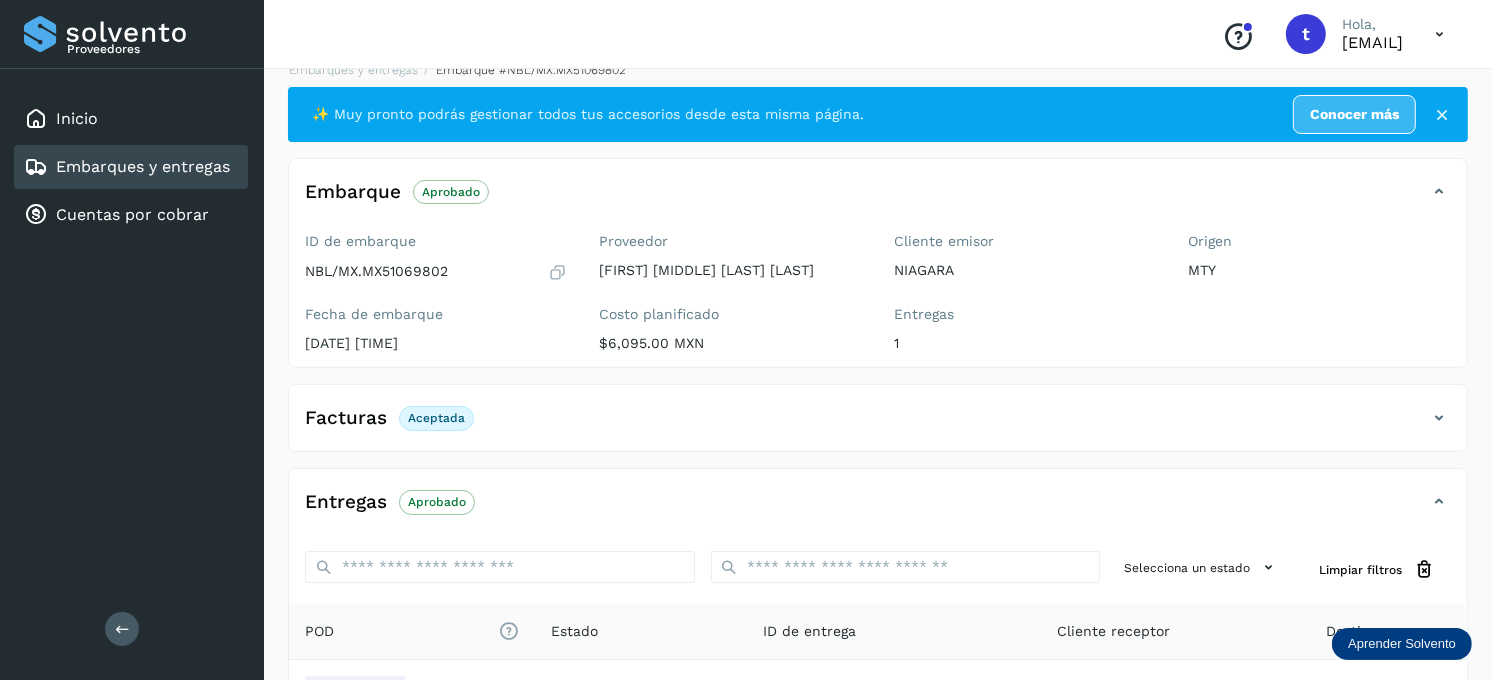 scroll, scrollTop: 0, scrollLeft: 0, axis: both 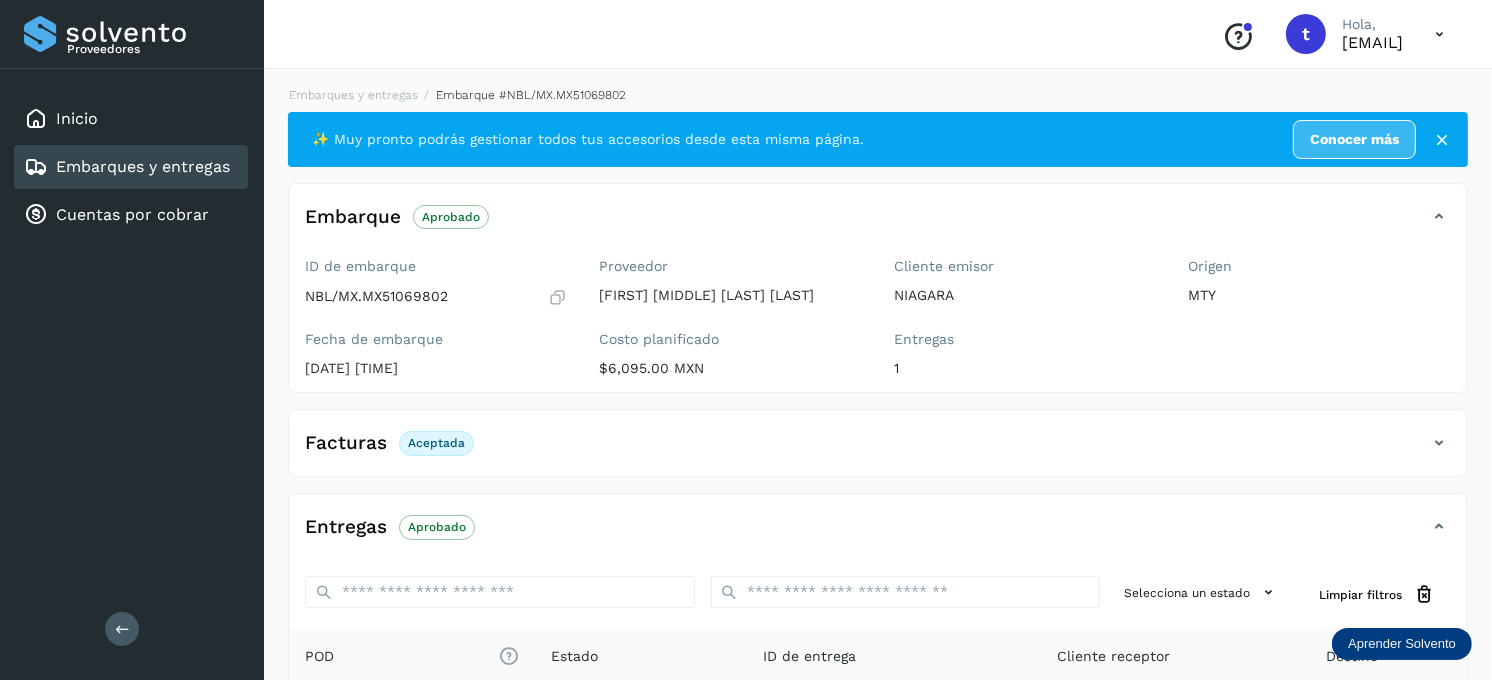 click on "Embarques y entregas" at bounding box center [143, 166] 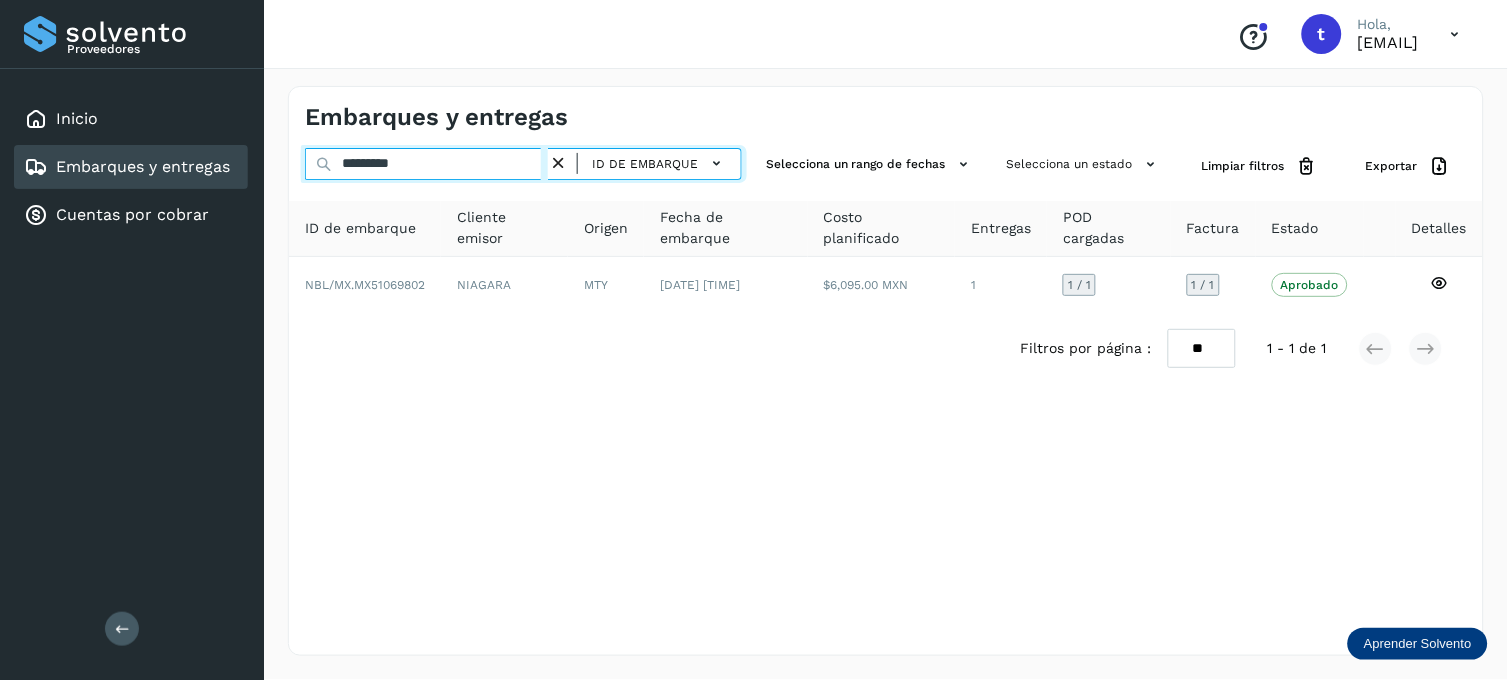 click on "*********" at bounding box center [426, 164] 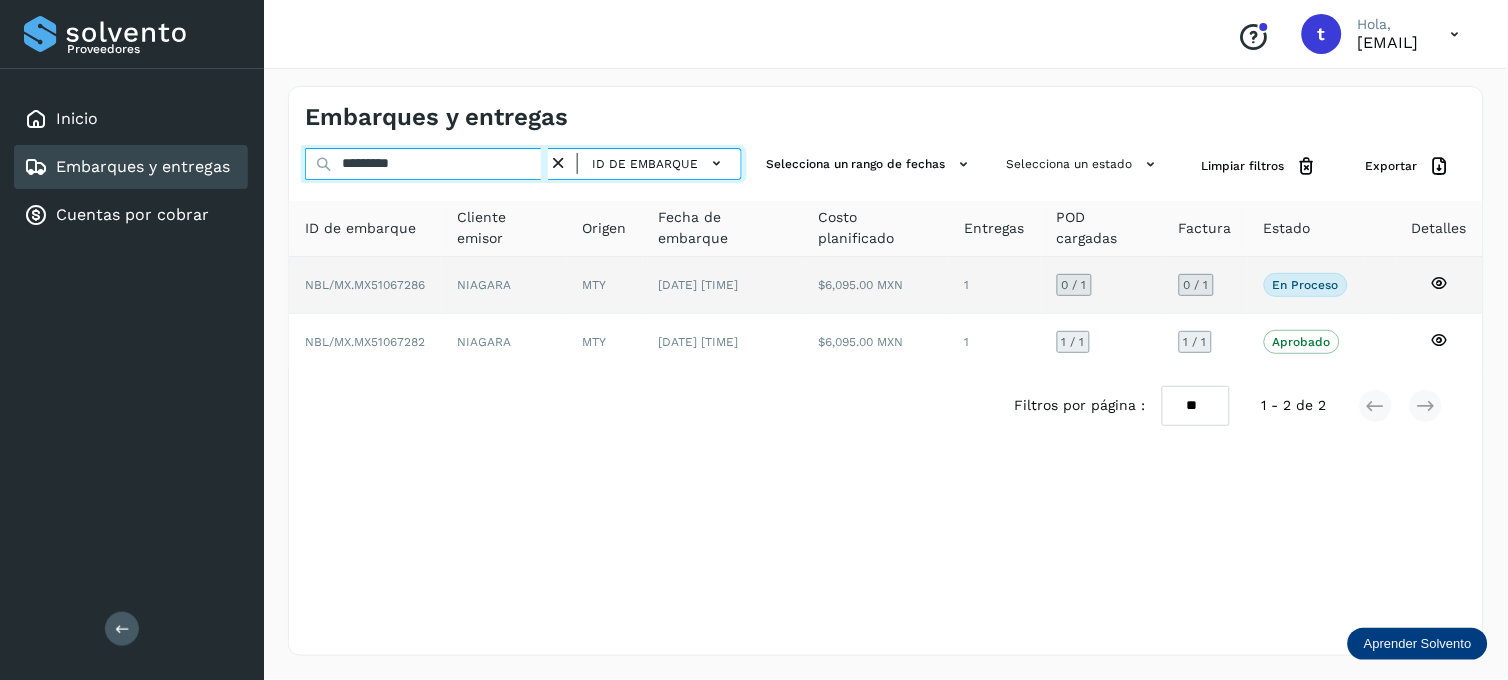 type on "*********" 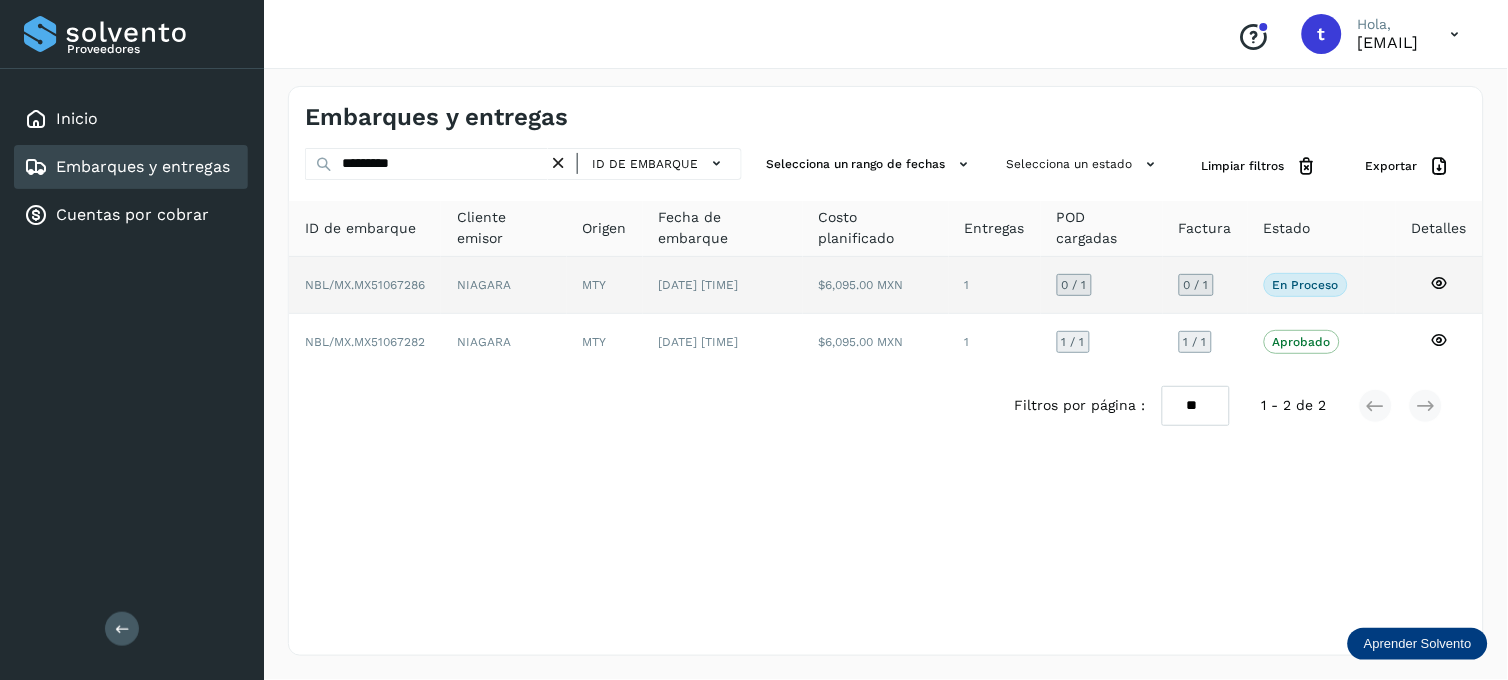 click 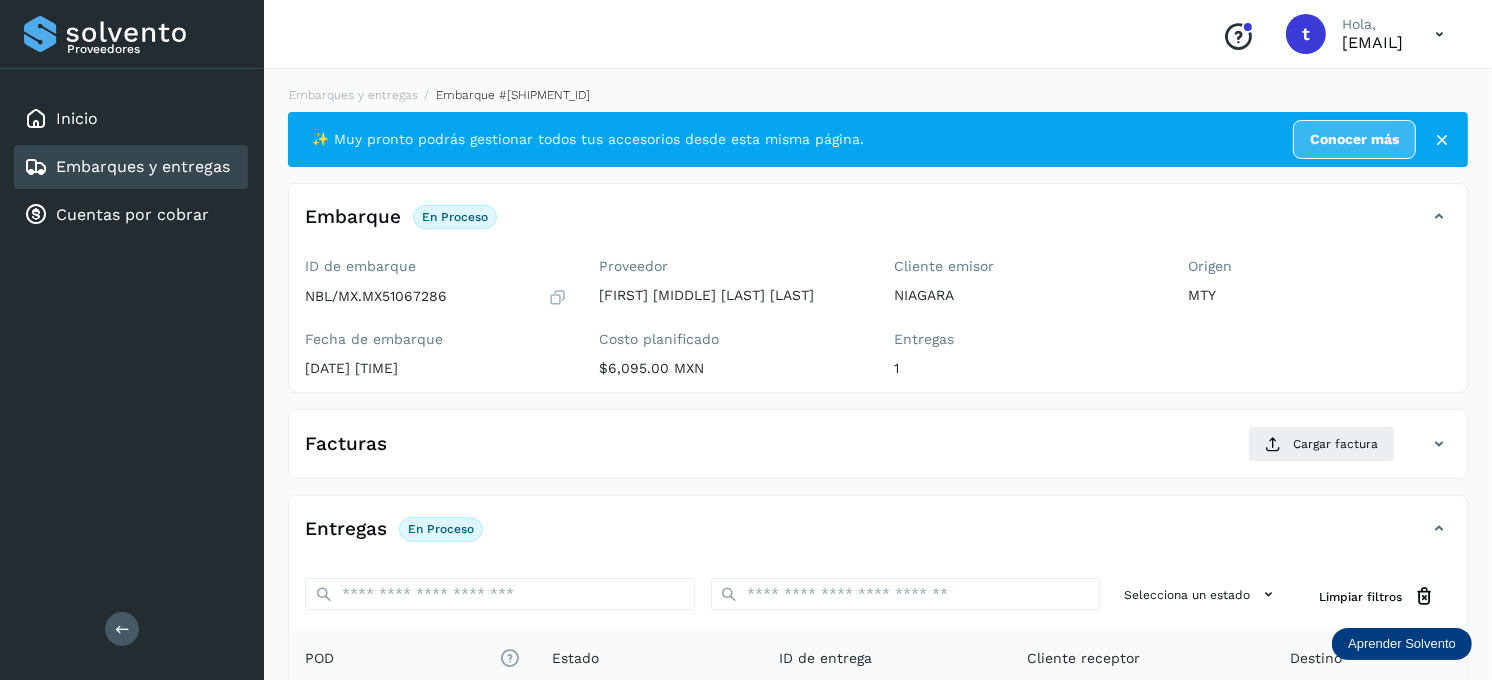 scroll, scrollTop: 270, scrollLeft: 0, axis: vertical 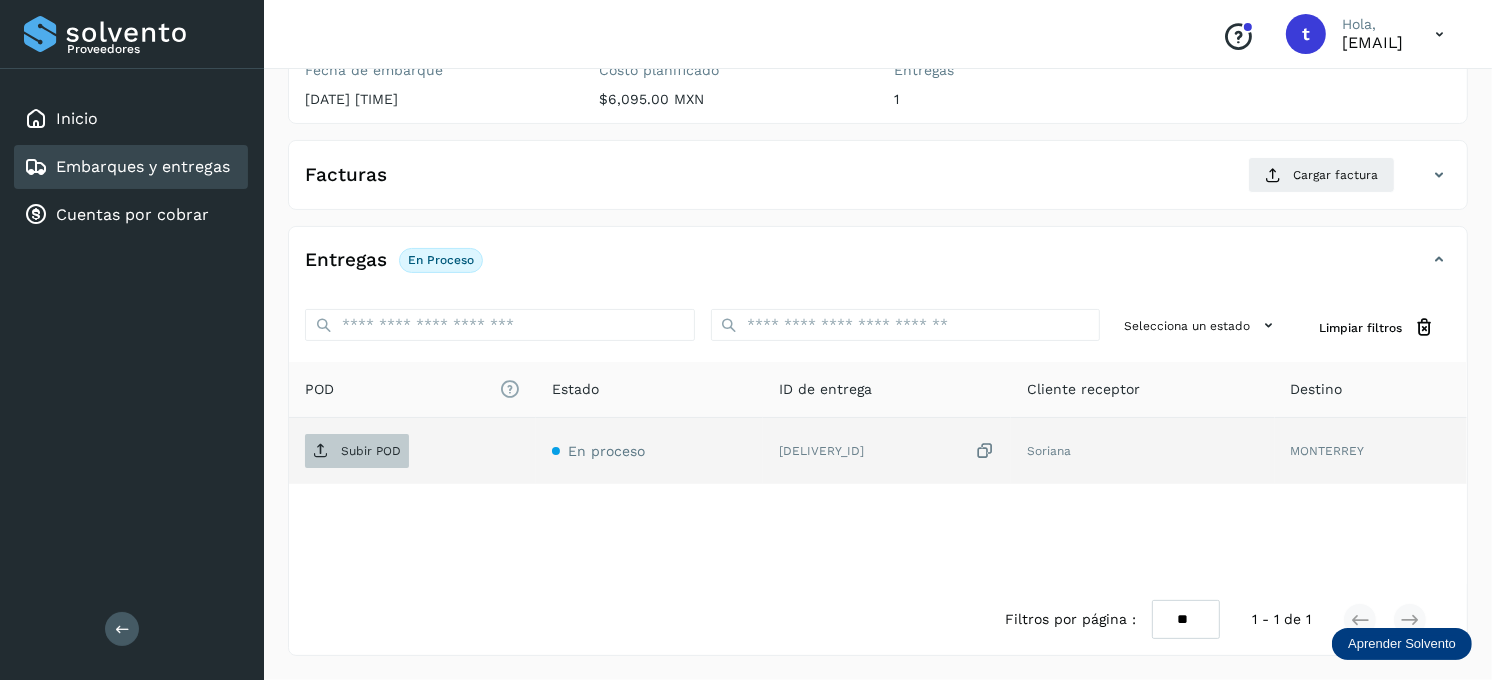 click on "Subir POD" at bounding box center (371, 451) 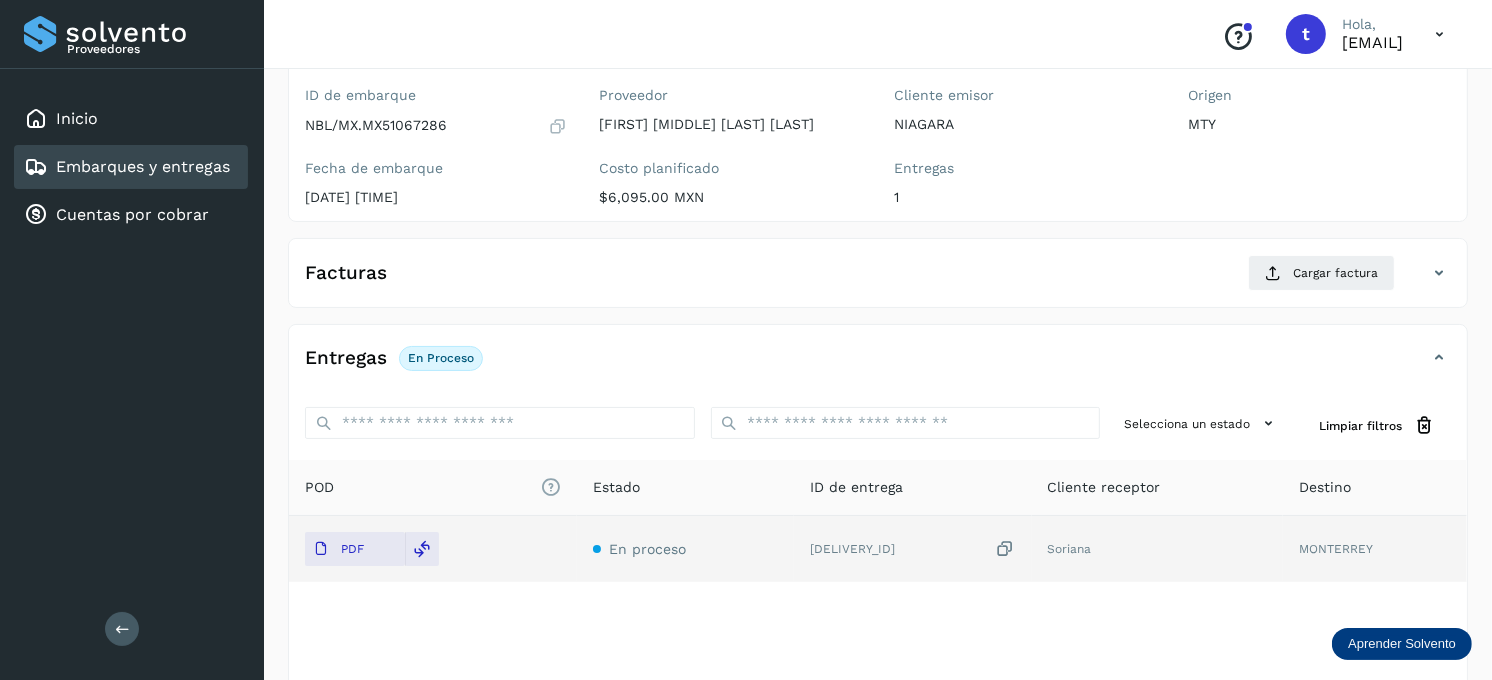 scroll, scrollTop: 47, scrollLeft: 0, axis: vertical 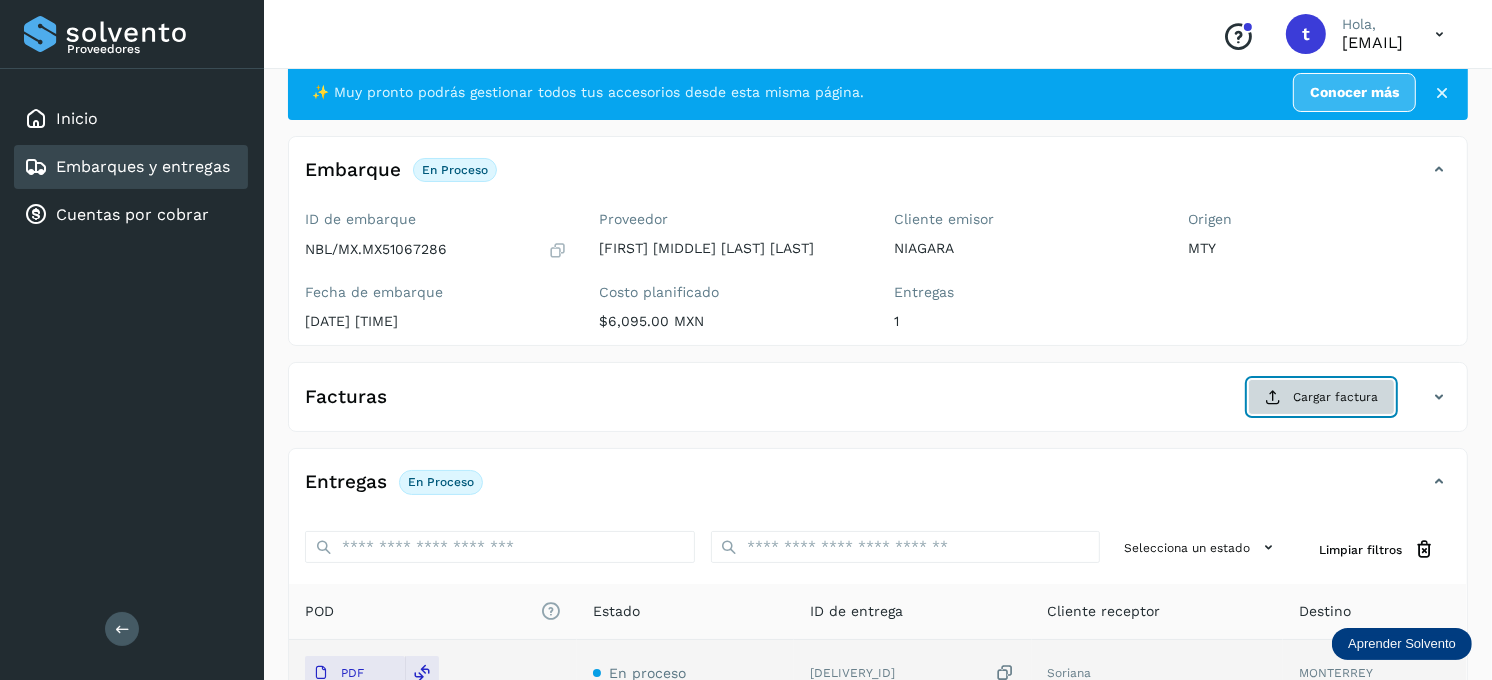 click on "Cargar factura" 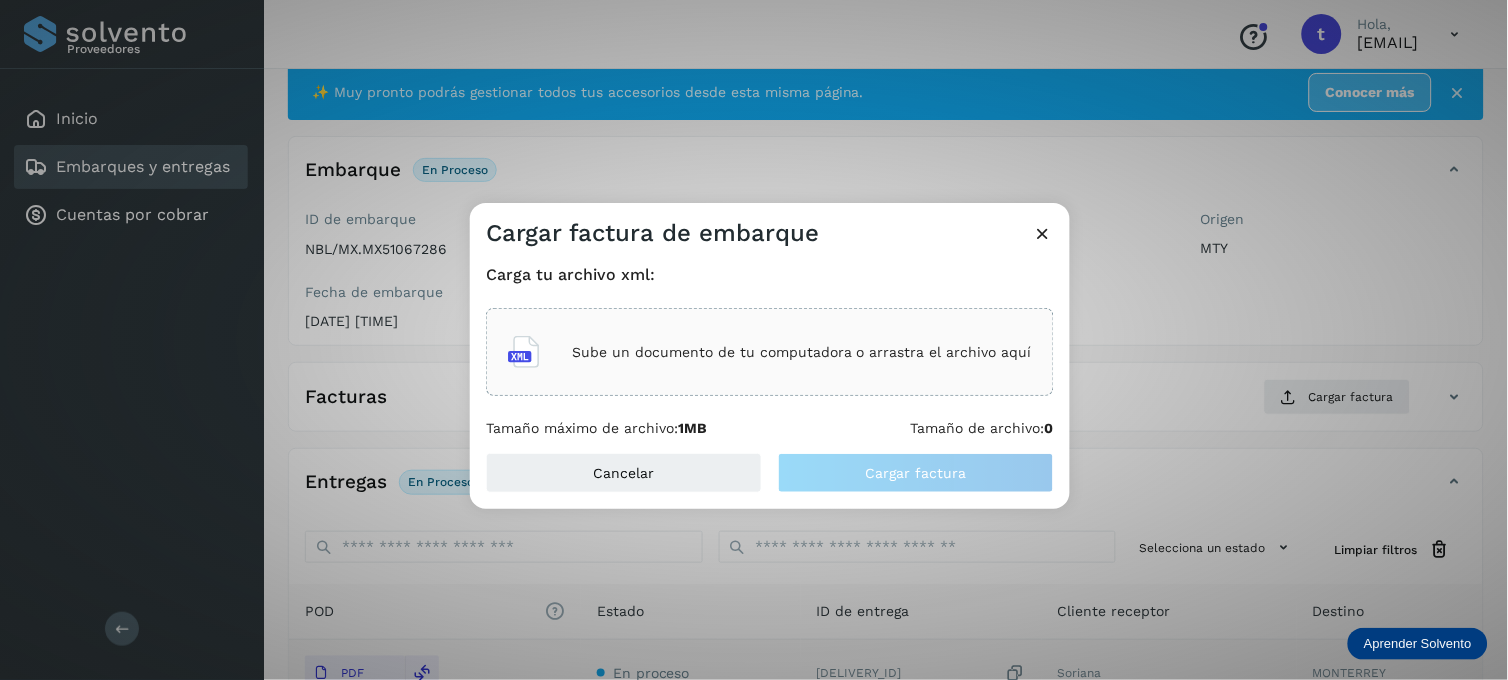 click on "Sube un documento de tu computadora o arrastra el archivo aquí" at bounding box center [802, 352] 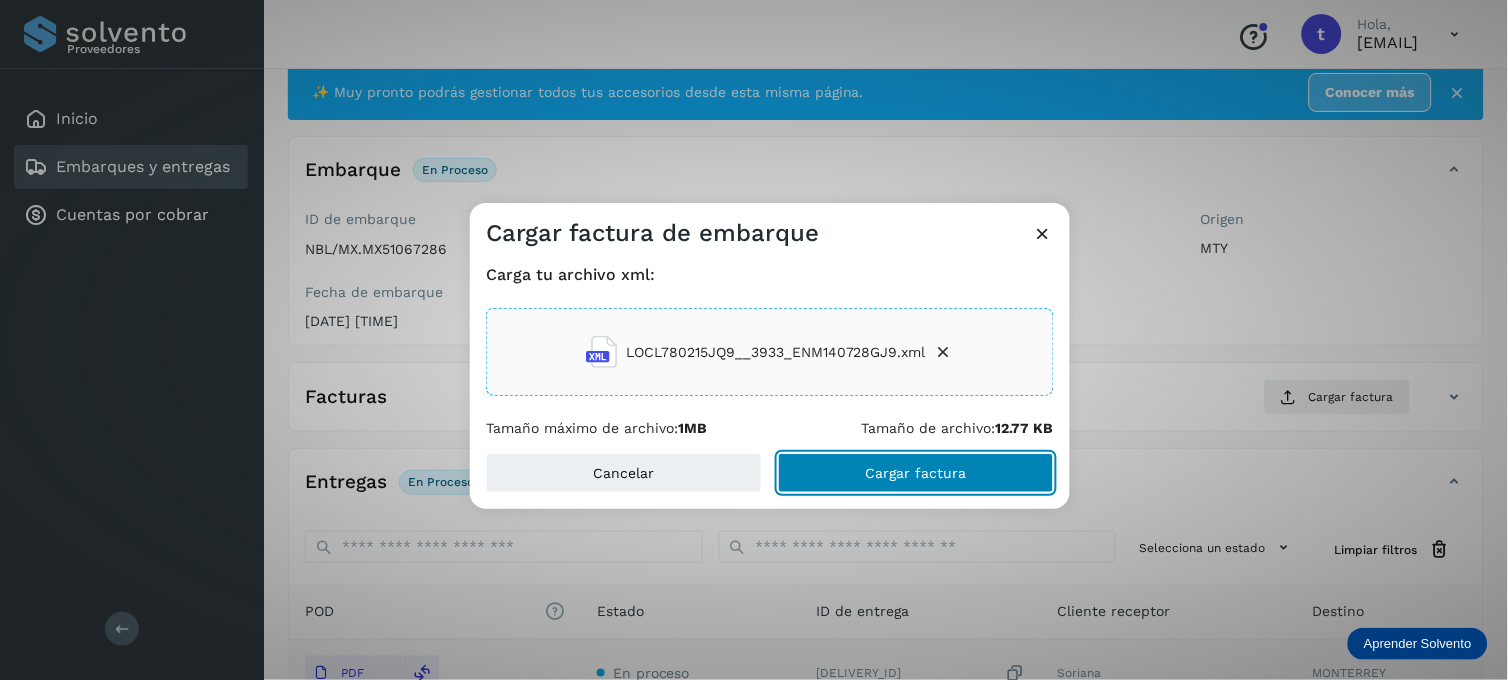 click on "Cargar factura" 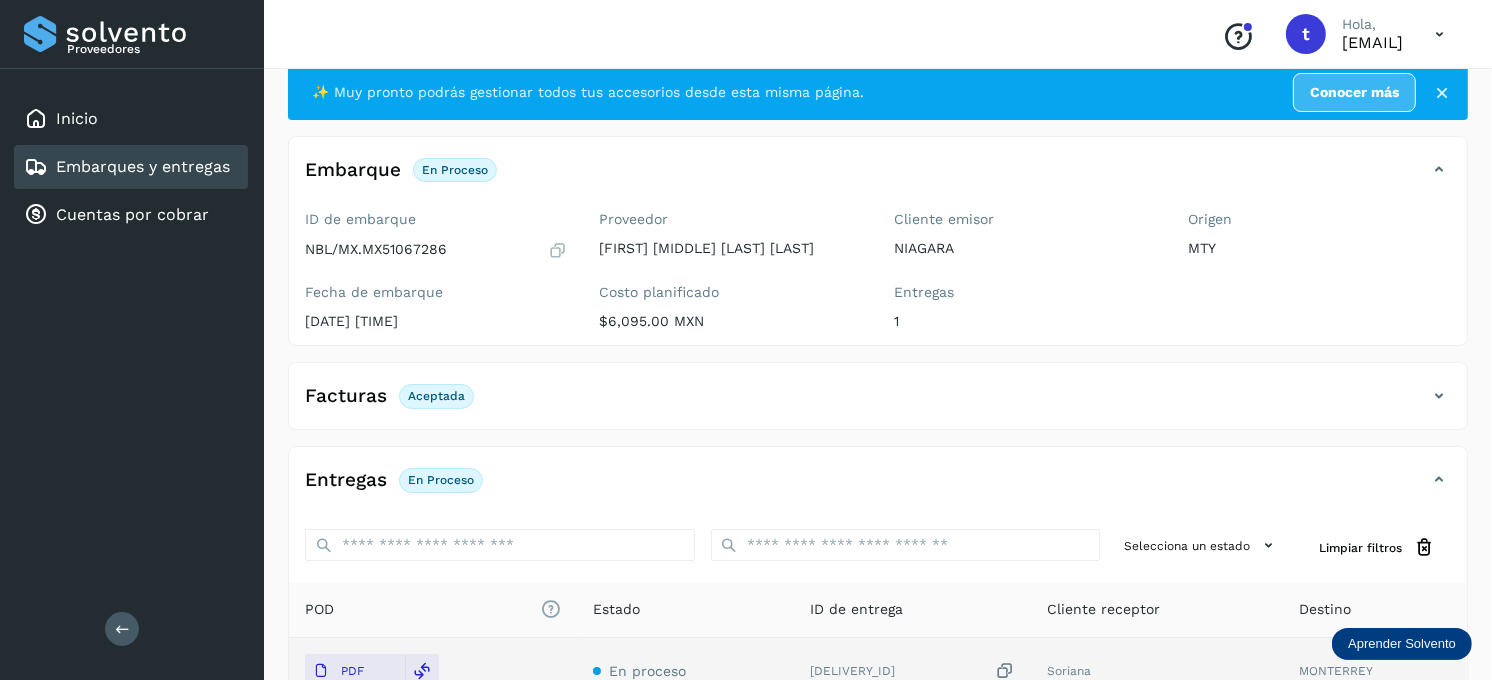 click on "Embarques y entregas" at bounding box center (143, 166) 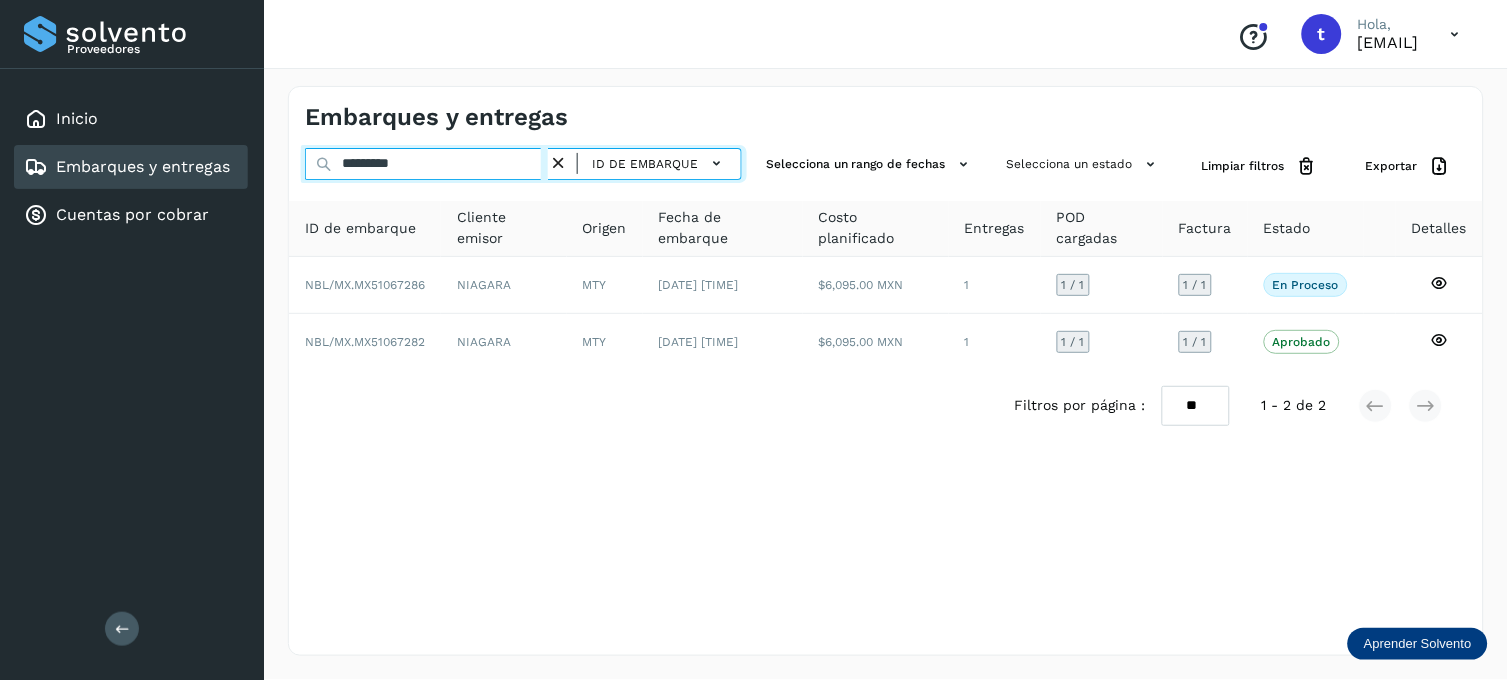 click on "*********" at bounding box center [426, 164] 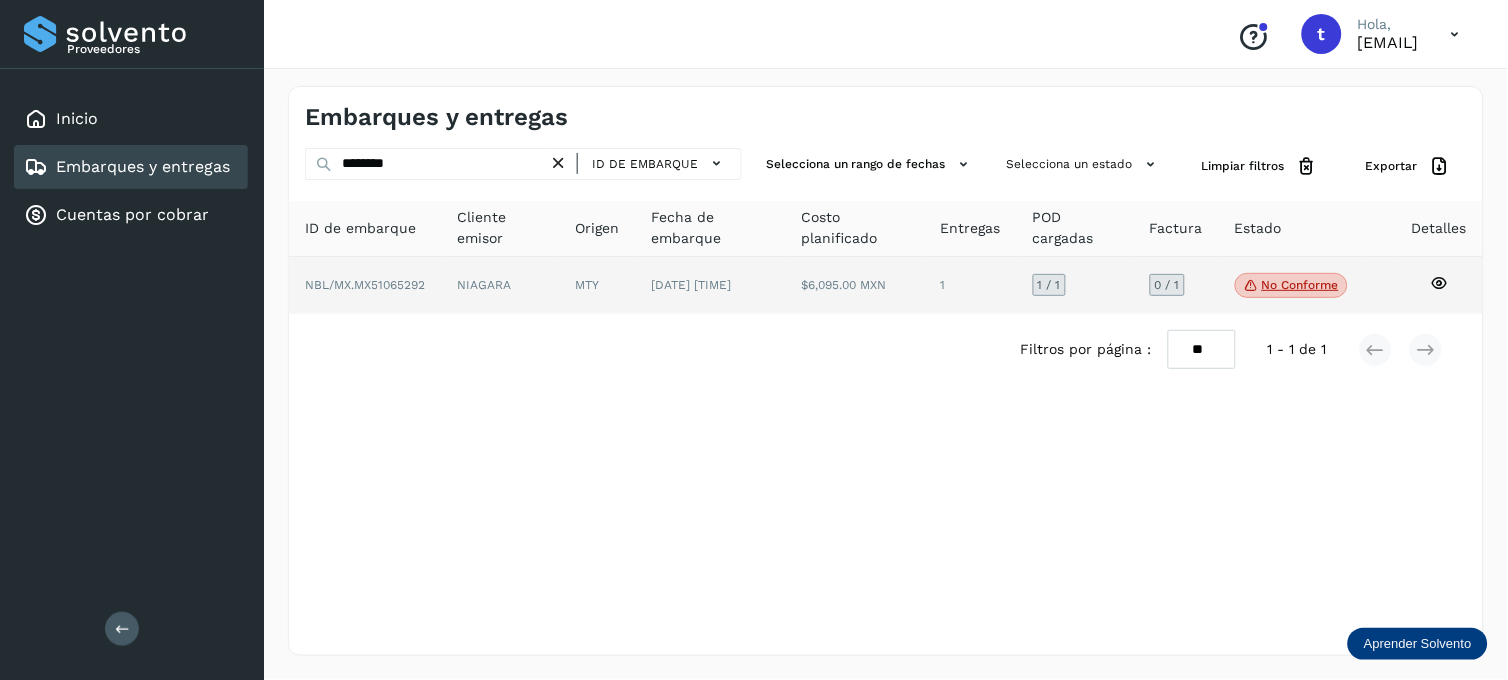 click on "No conforme" at bounding box center [1291, 286] 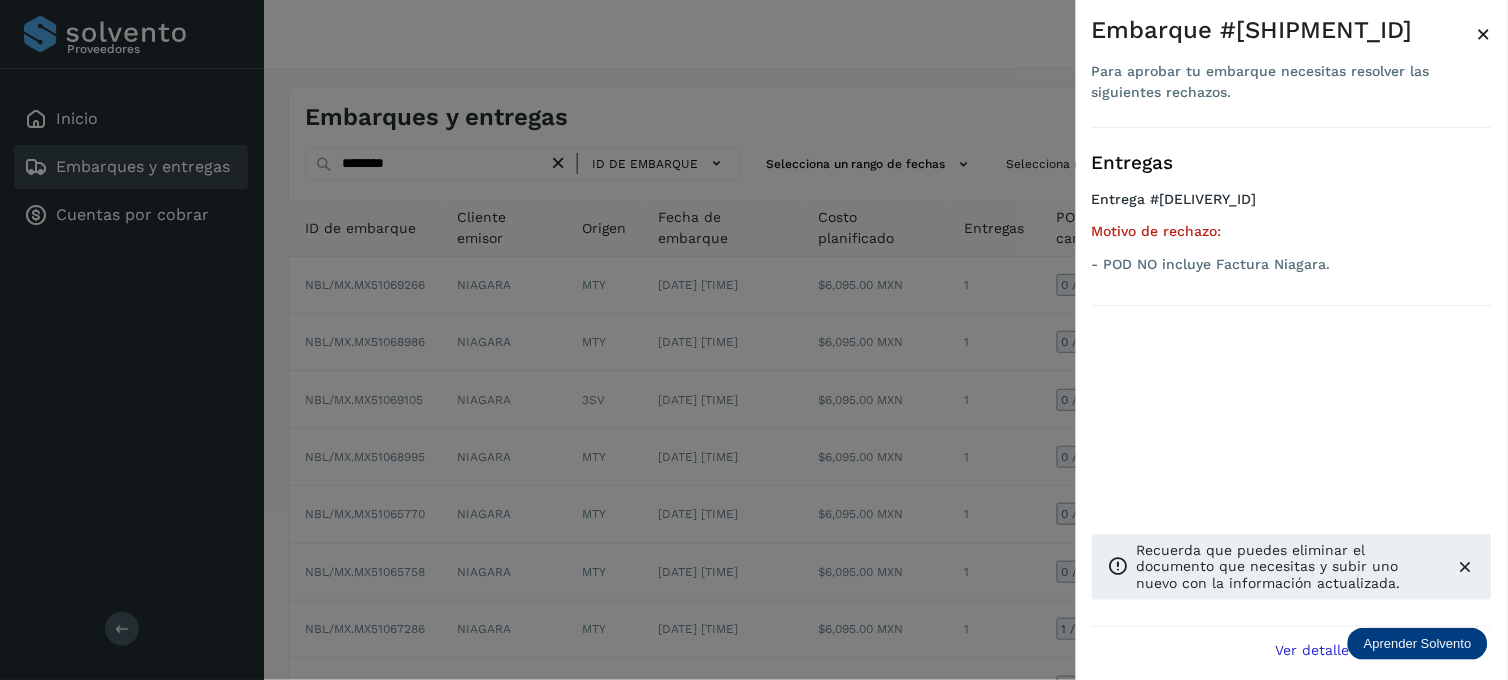 click on "×" at bounding box center [1484, 34] 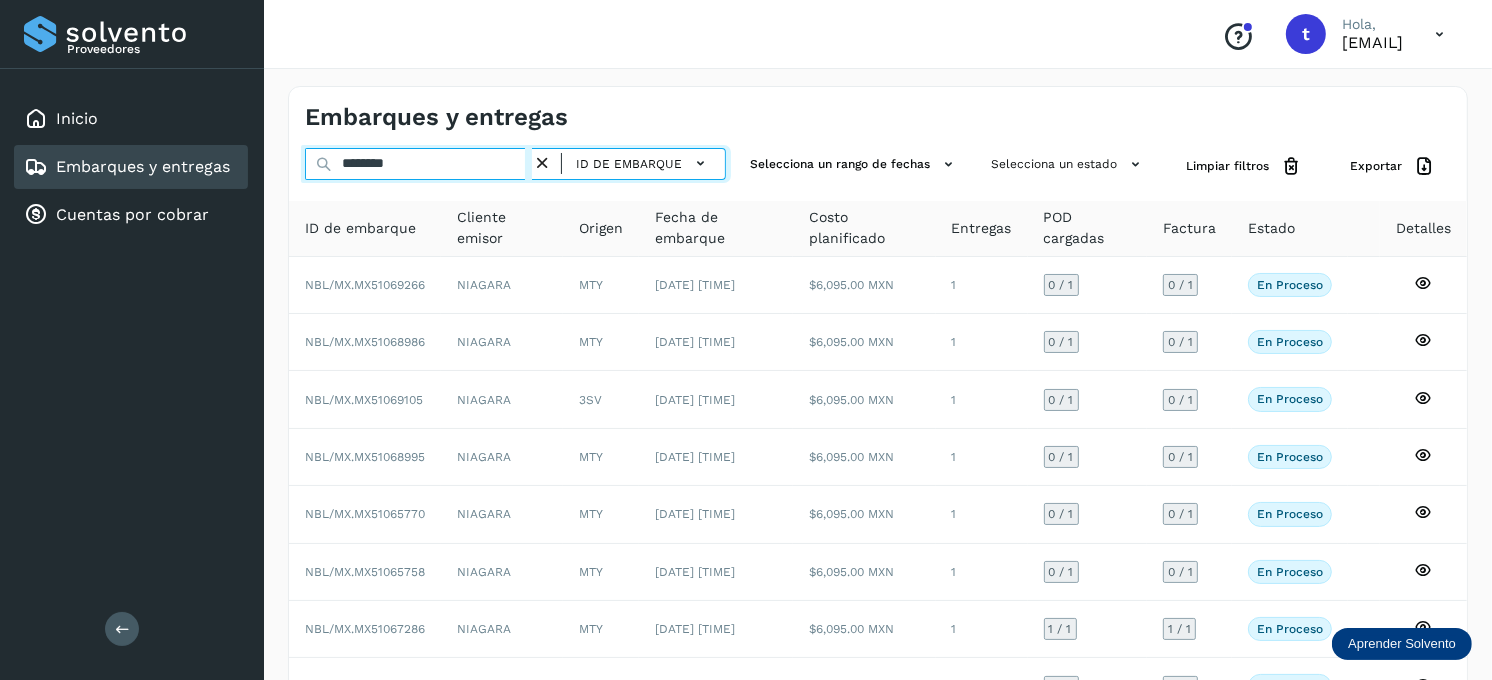 click on "********" at bounding box center (418, 164) 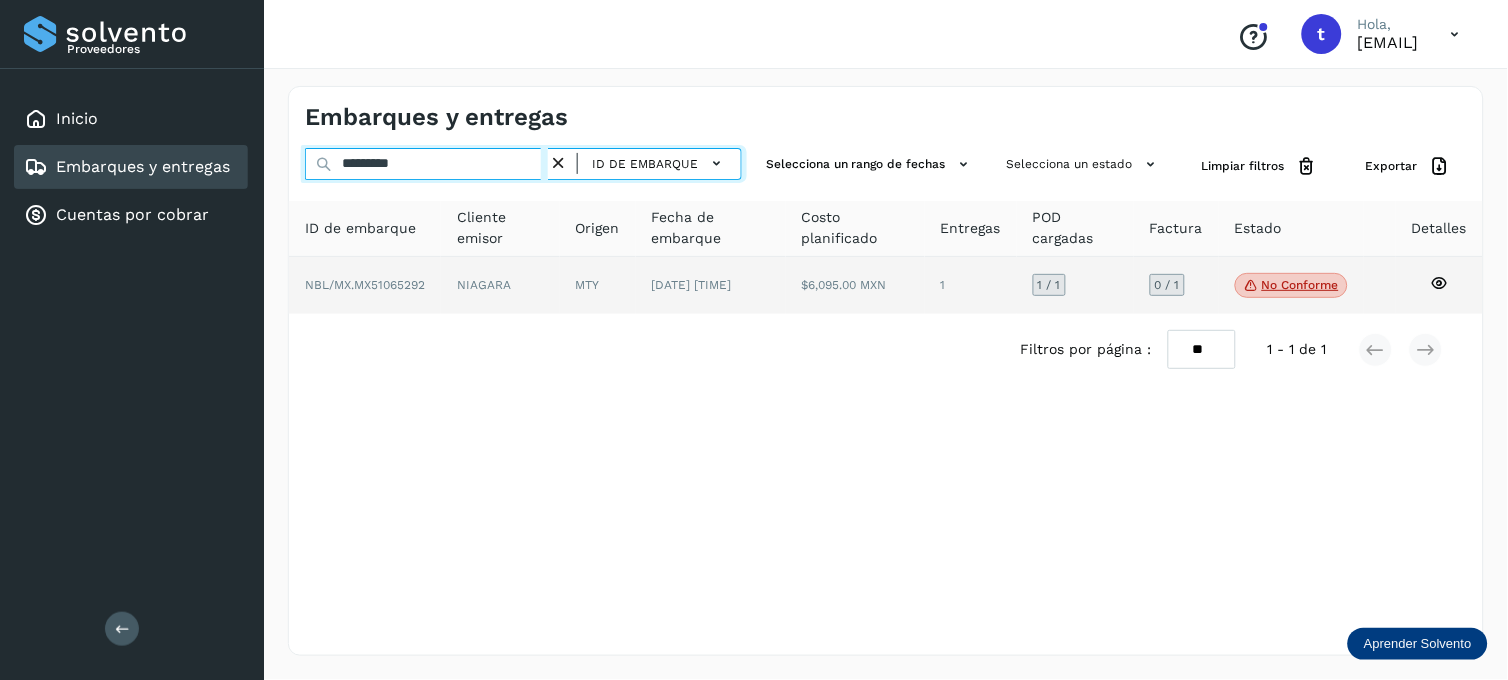 type on "*********" 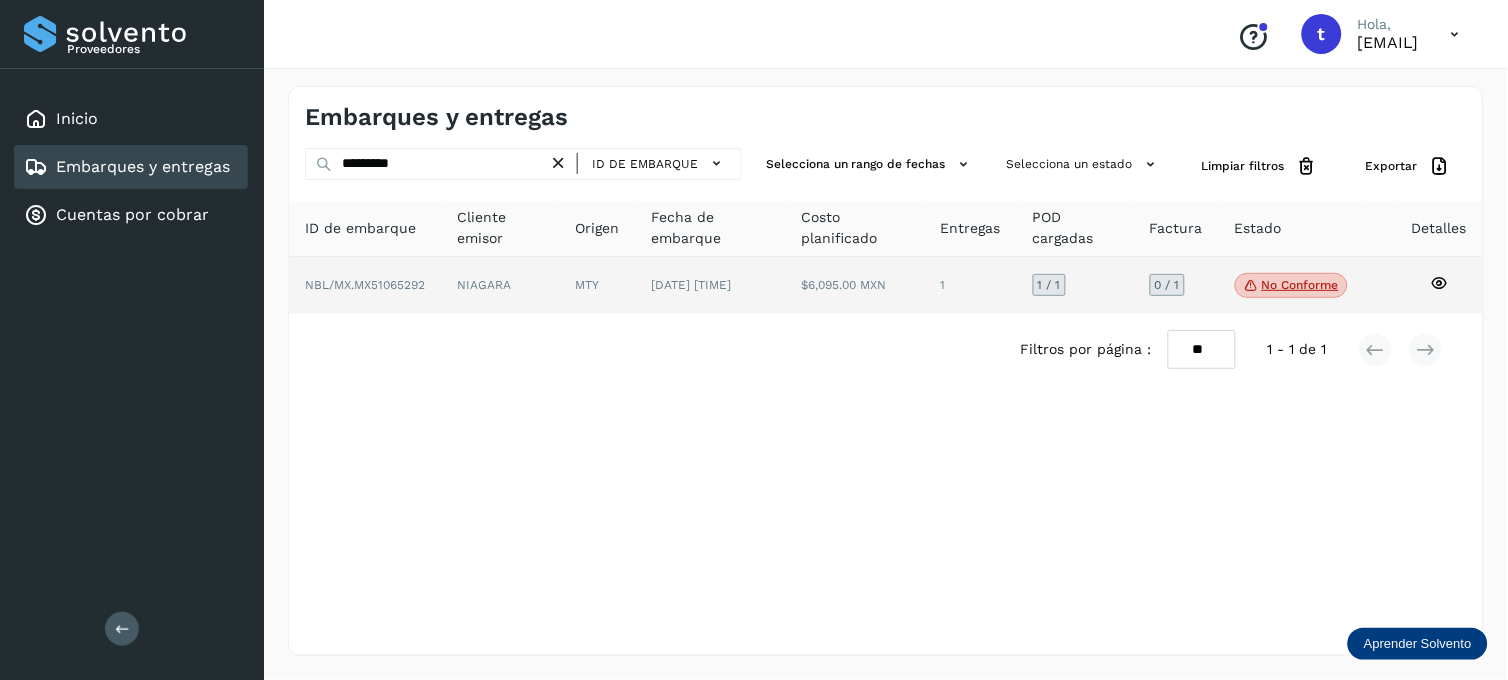 click on "No conforme" 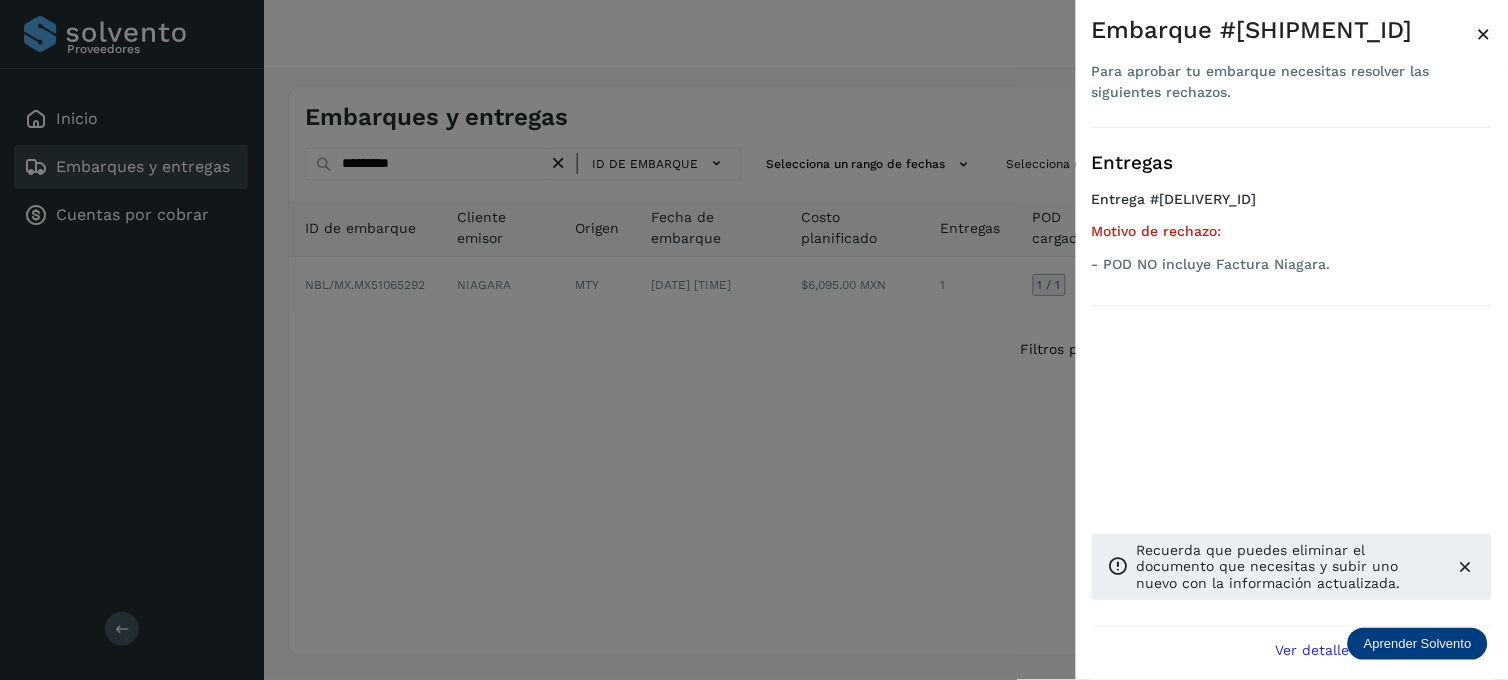 click at bounding box center [754, 340] 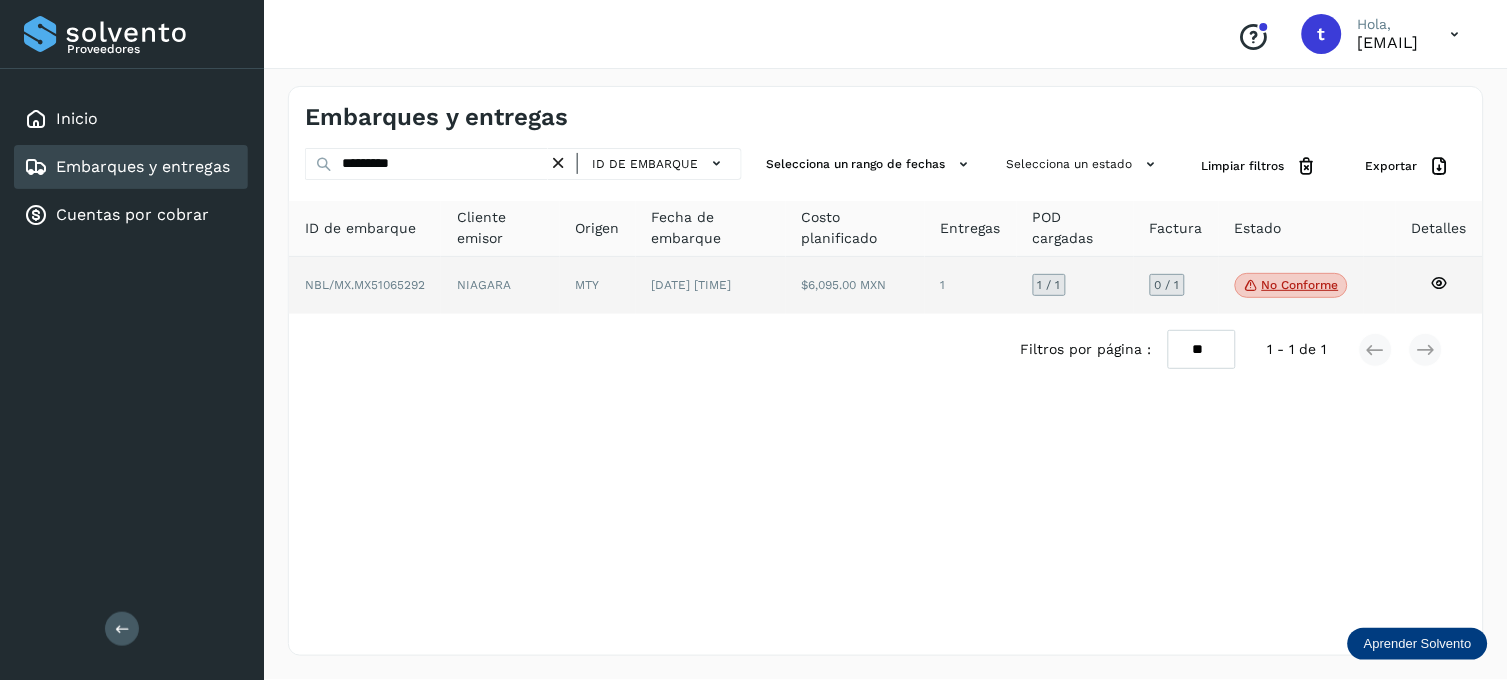 click 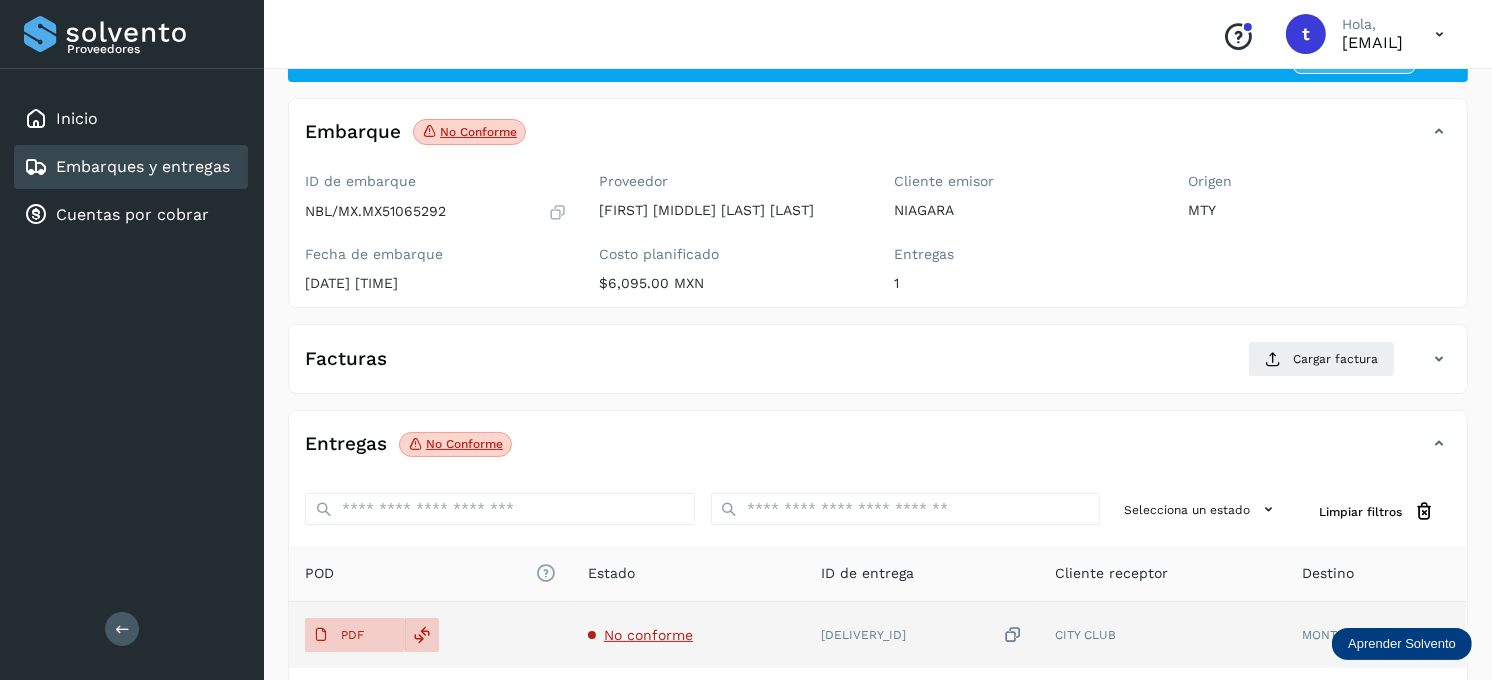 scroll, scrollTop: 270, scrollLeft: 0, axis: vertical 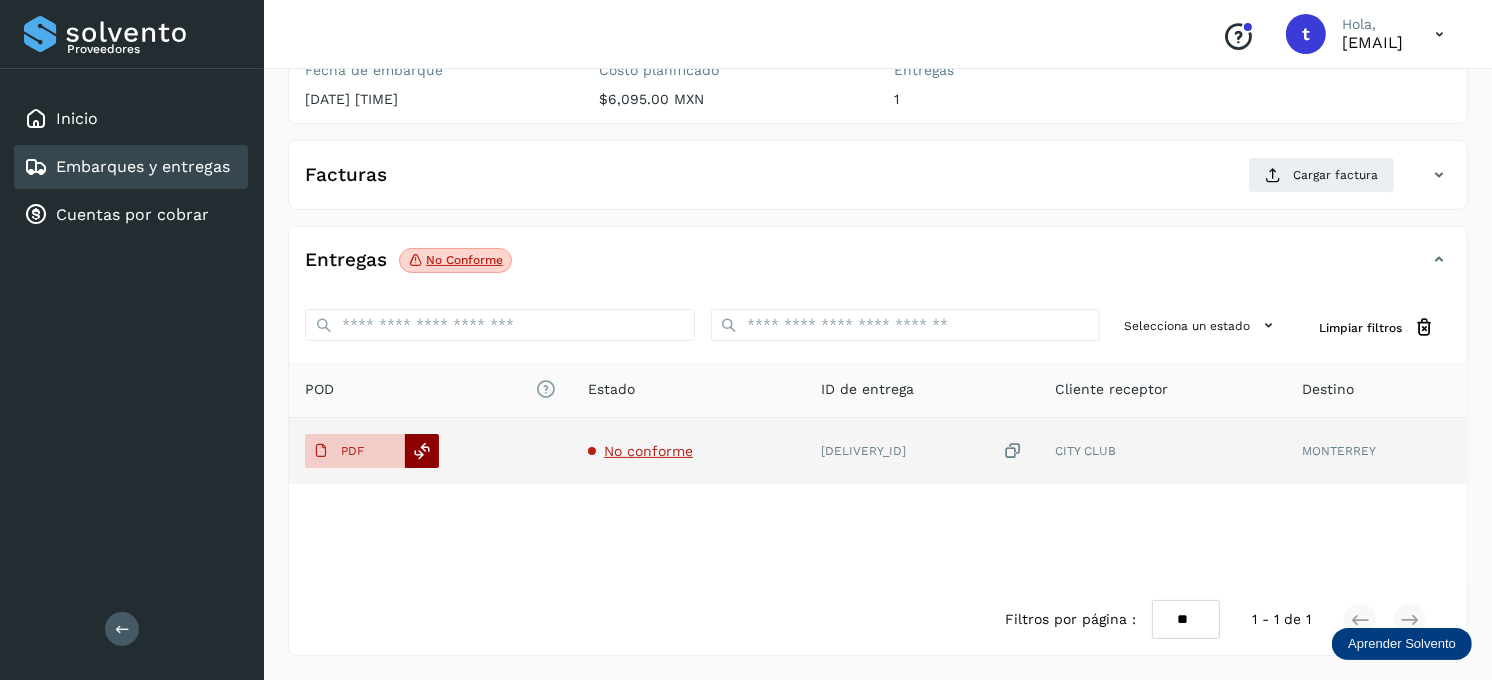 click at bounding box center (423, 451) 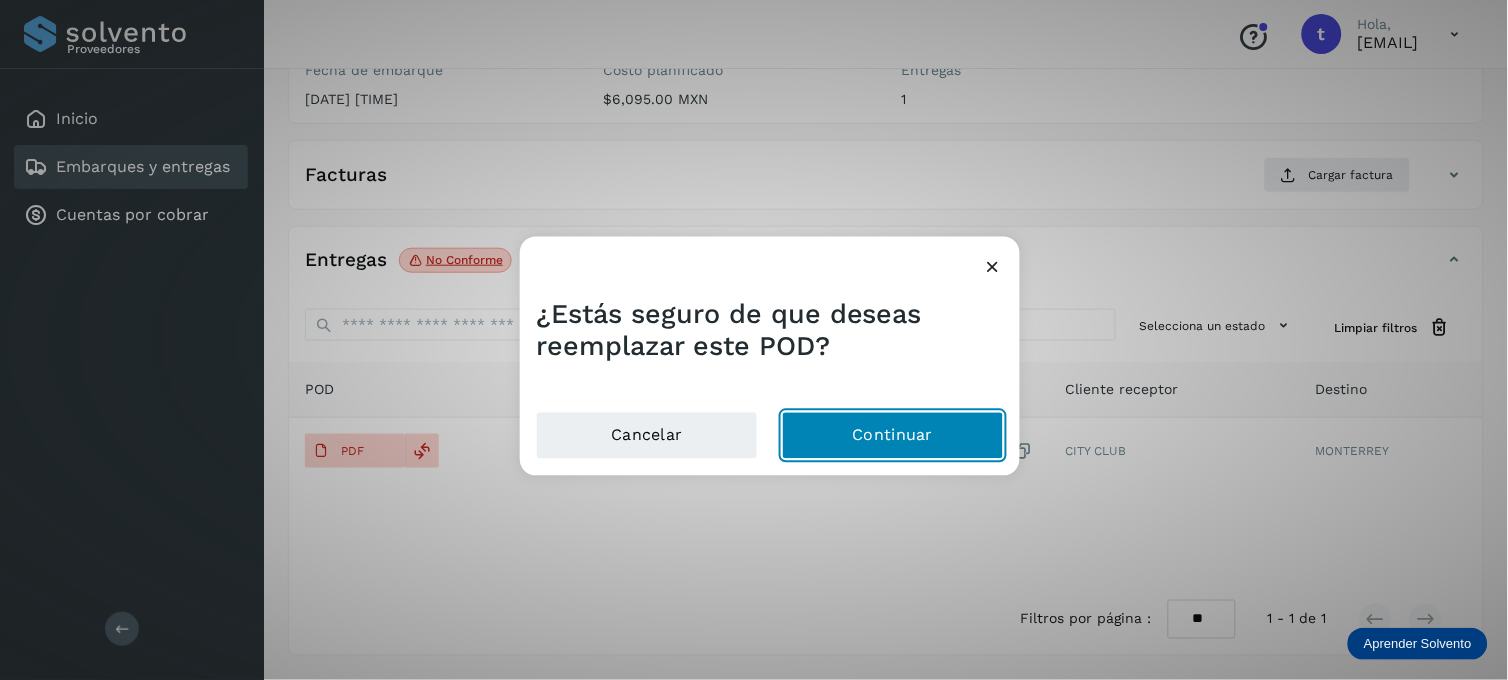 click on "Continuar" 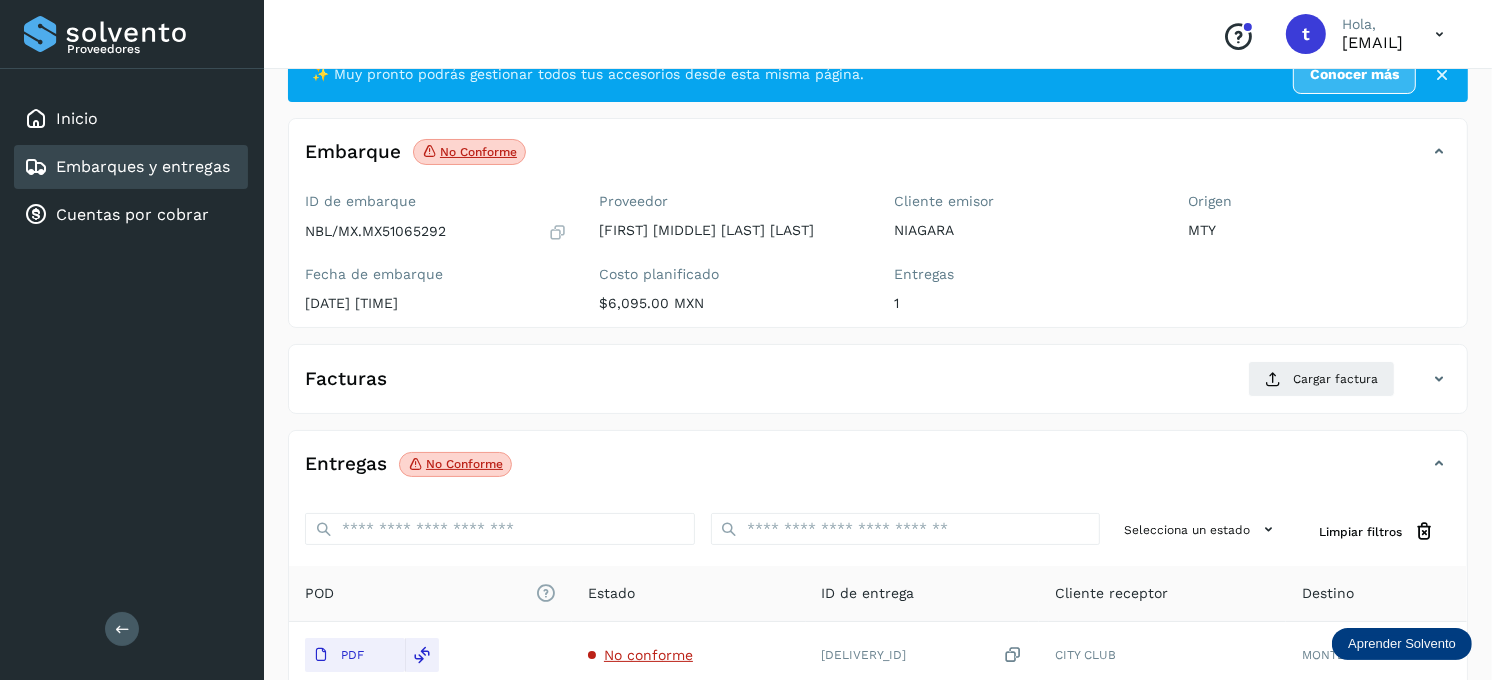 scroll, scrollTop: 47, scrollLeft: 0, axis: vertical 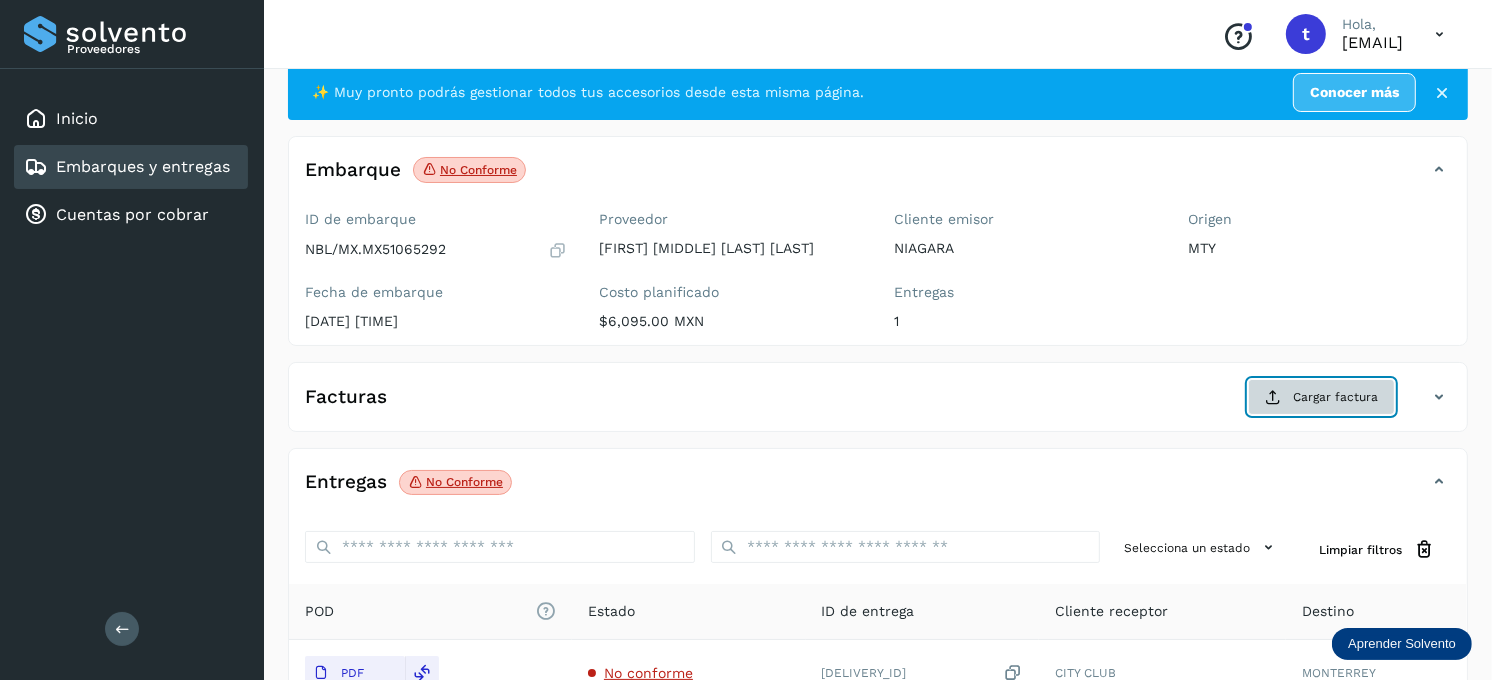 click on "Cargar factura" 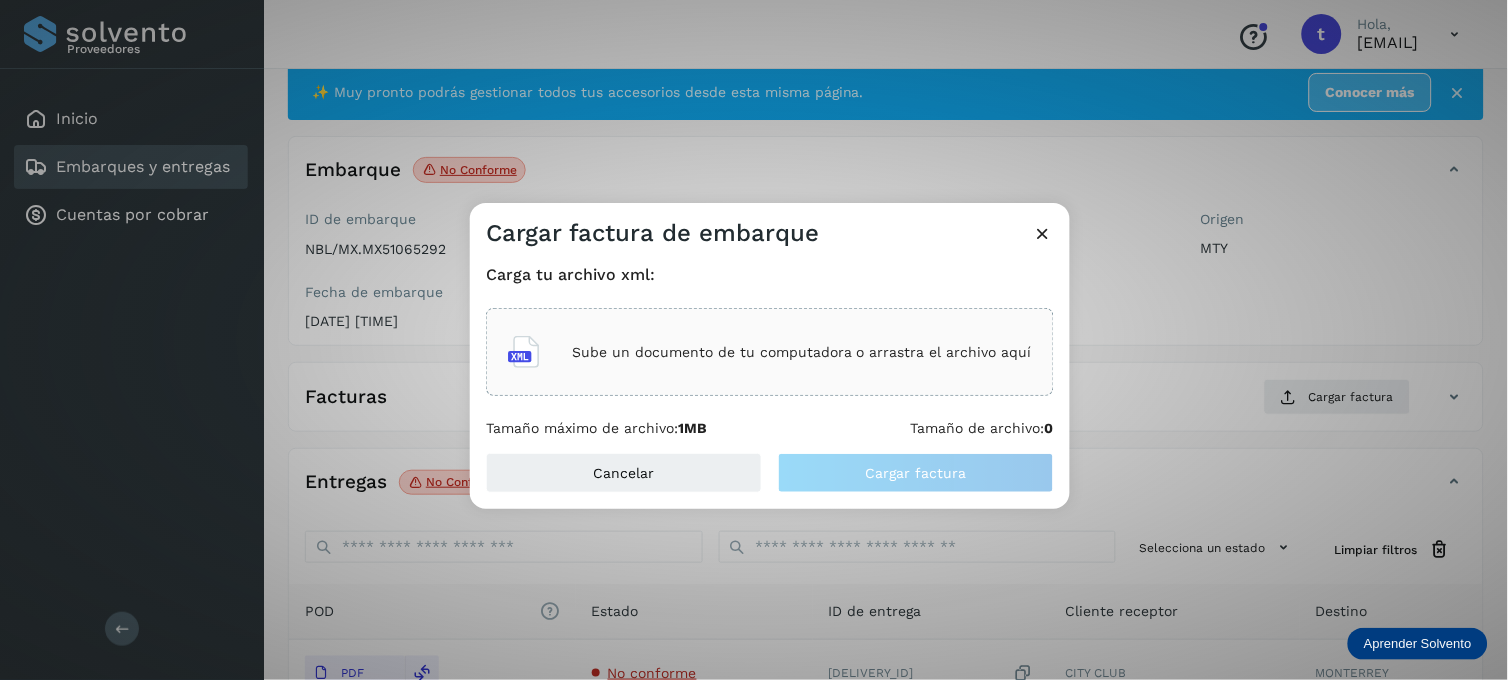 click on "Sube un documento de tu computadora o arrastra el archivo aquí" at bounding box center (802, 352) 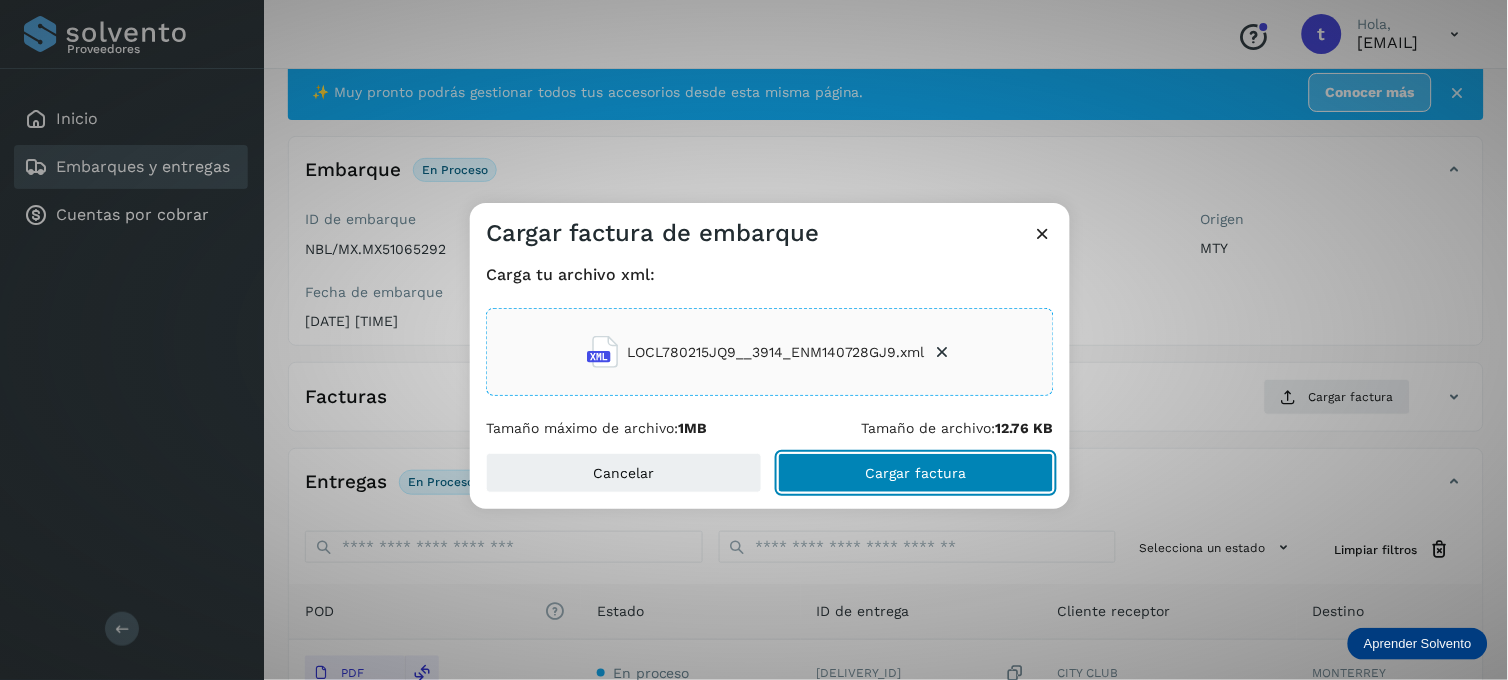 click on "Cargar factura" 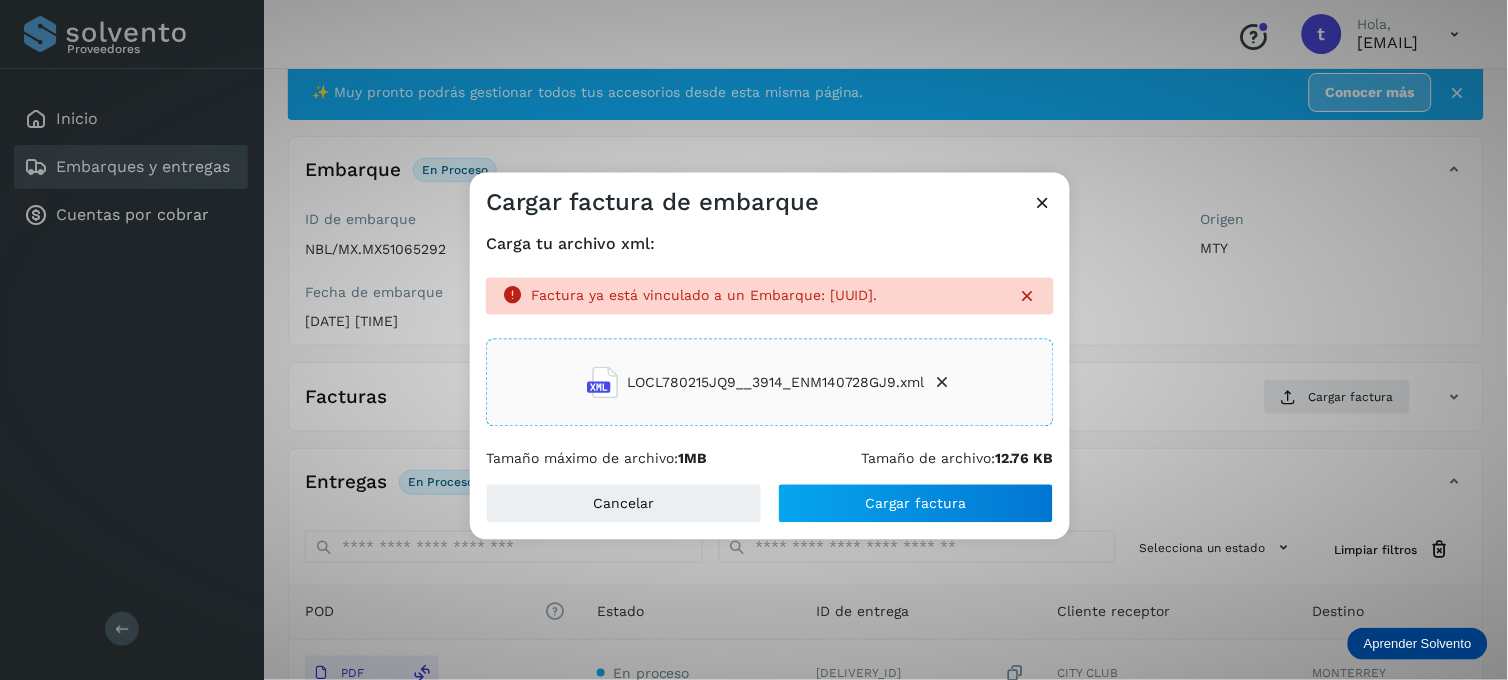 click at bounding box center (1043, 203) 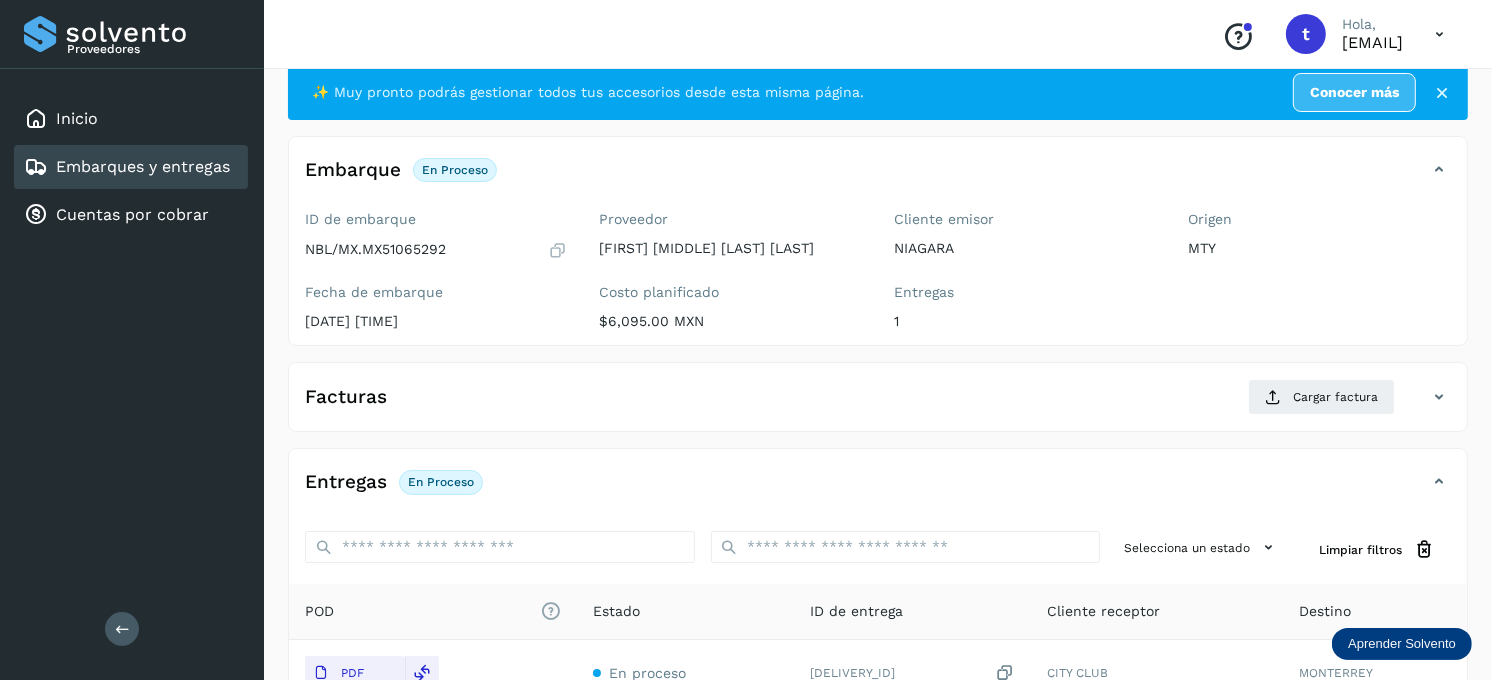 click on "Embarques y entregas" at bounding box center (143, 166) 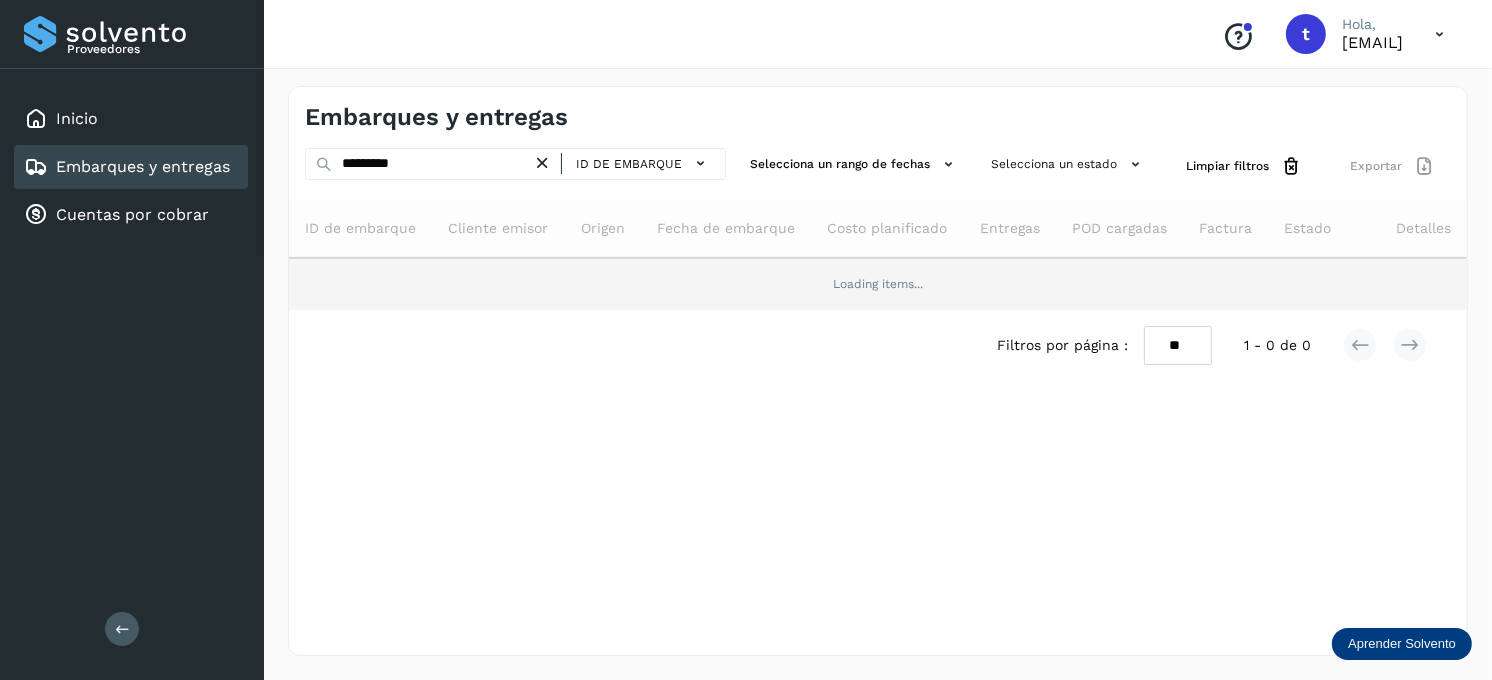 scroll, scrollTop: 0, scrollLeft: 0, axis: both 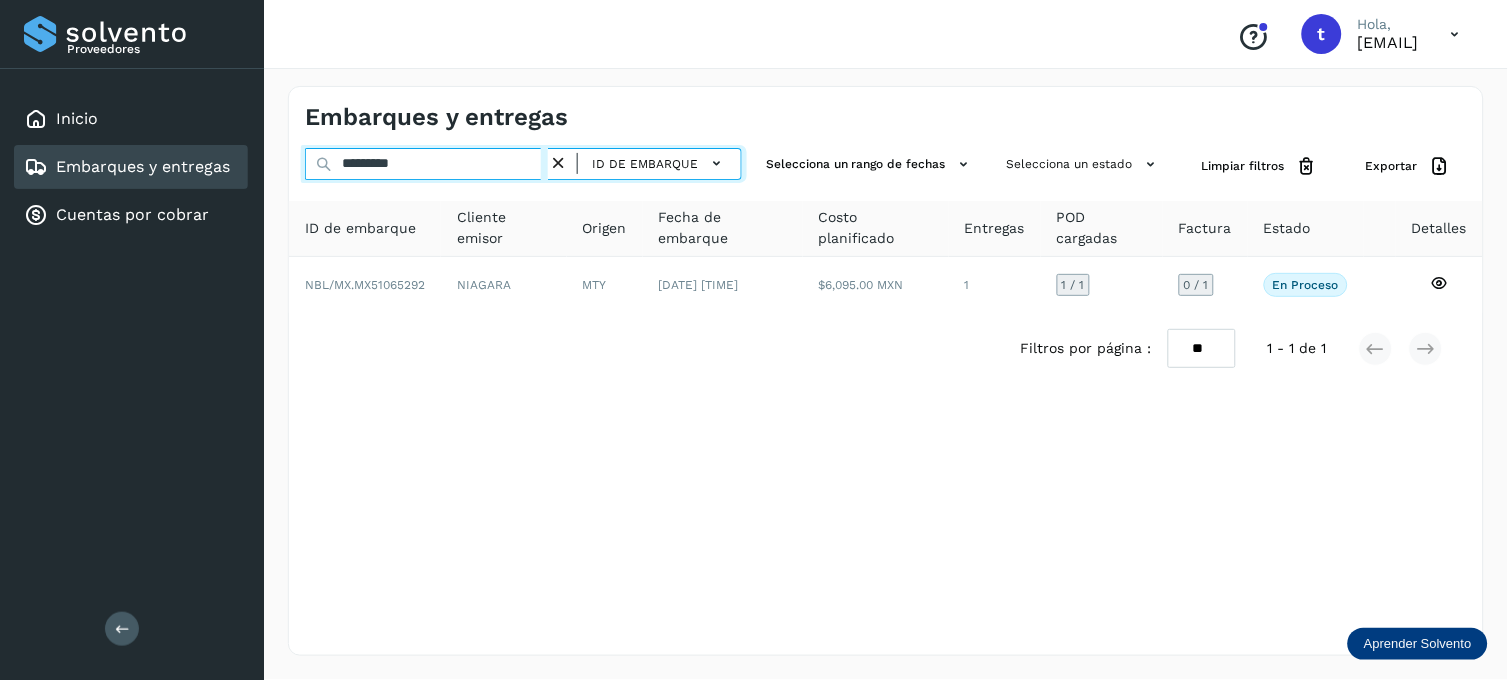 click on "*********" at bounding box center (426, 164) 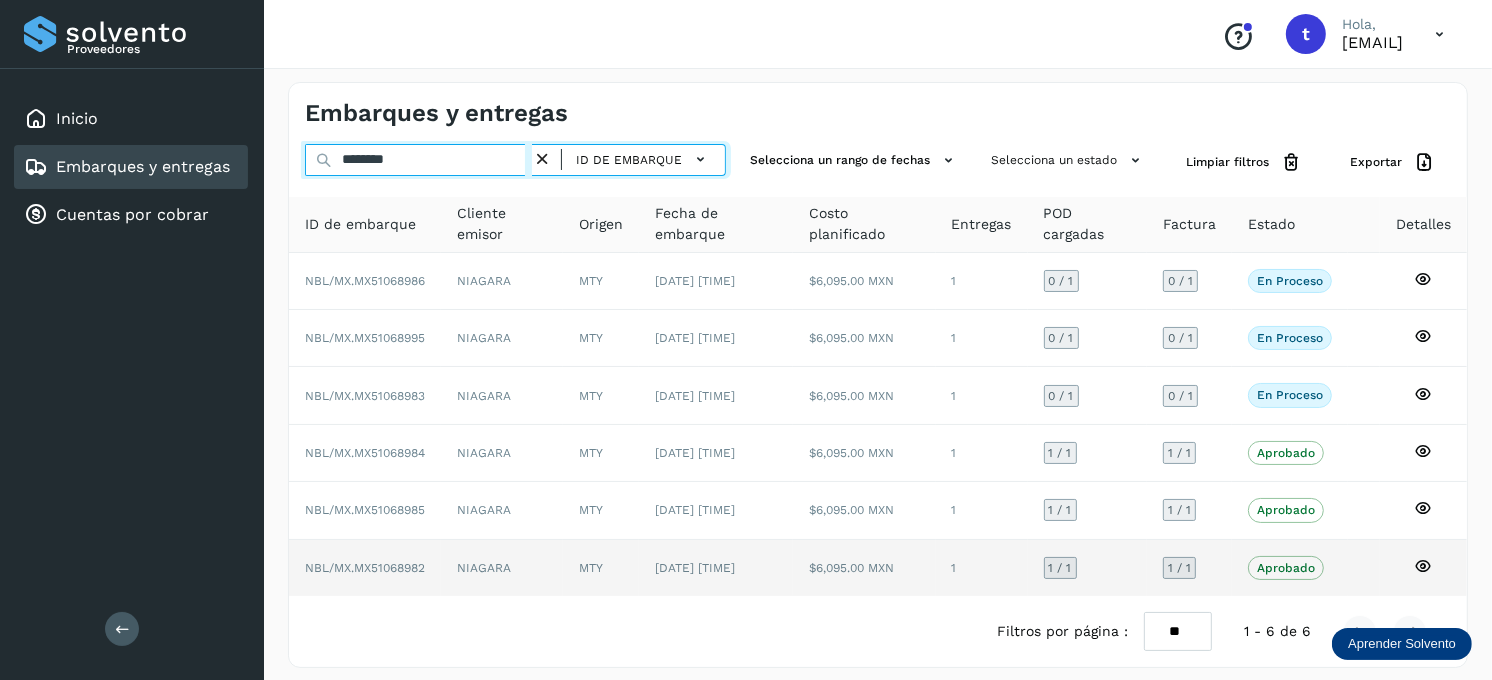scroll, scrollTop: 0, scrollLeft: 0, axis: both 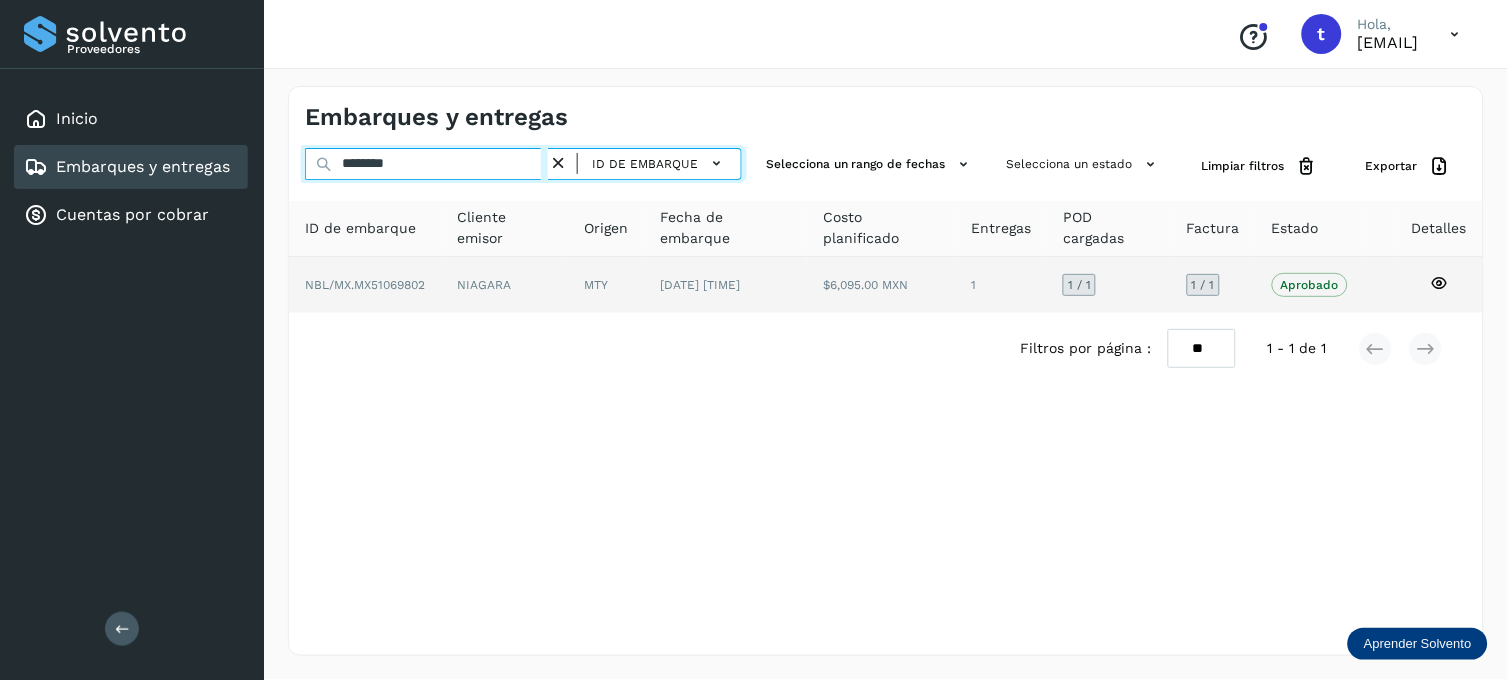 type on "********" 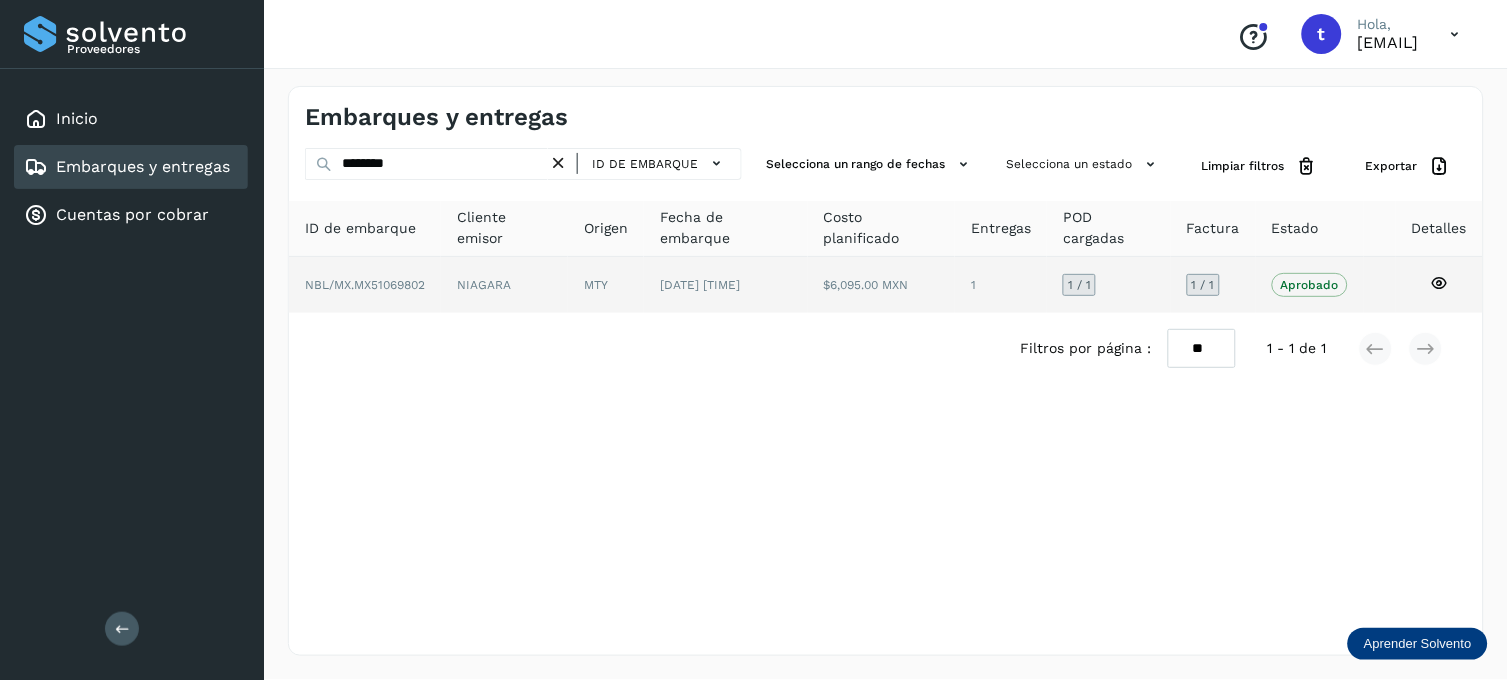 click 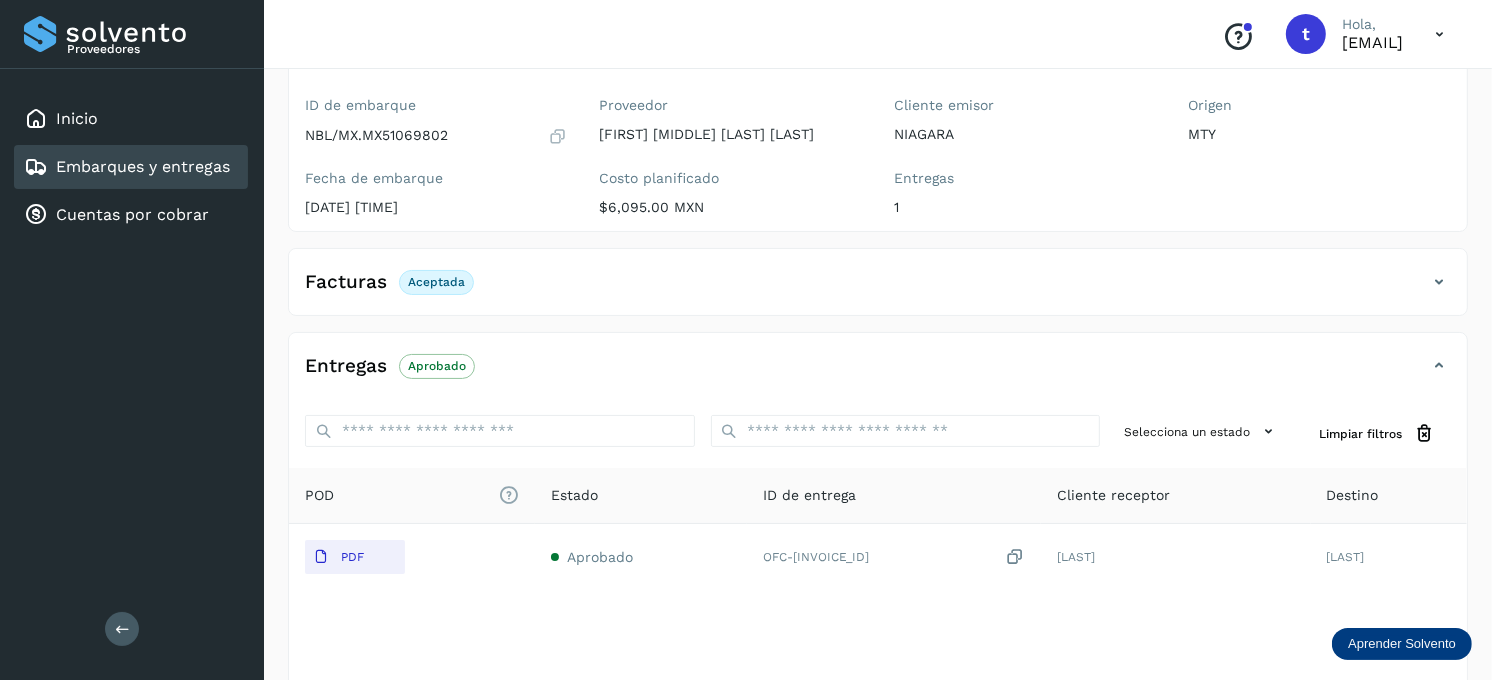 scroll, scrollTop: 111, scrollLeft: 0, axis: vertical 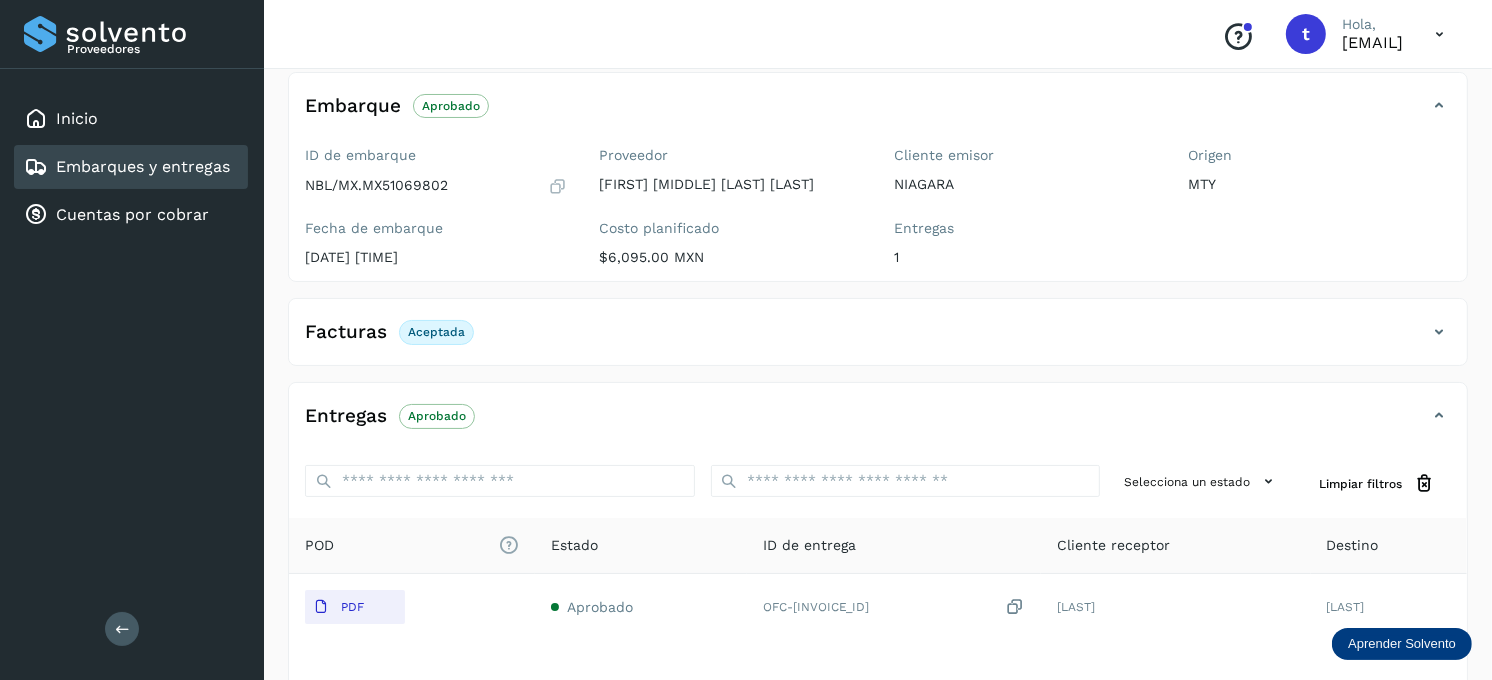 click on "Aceptada" 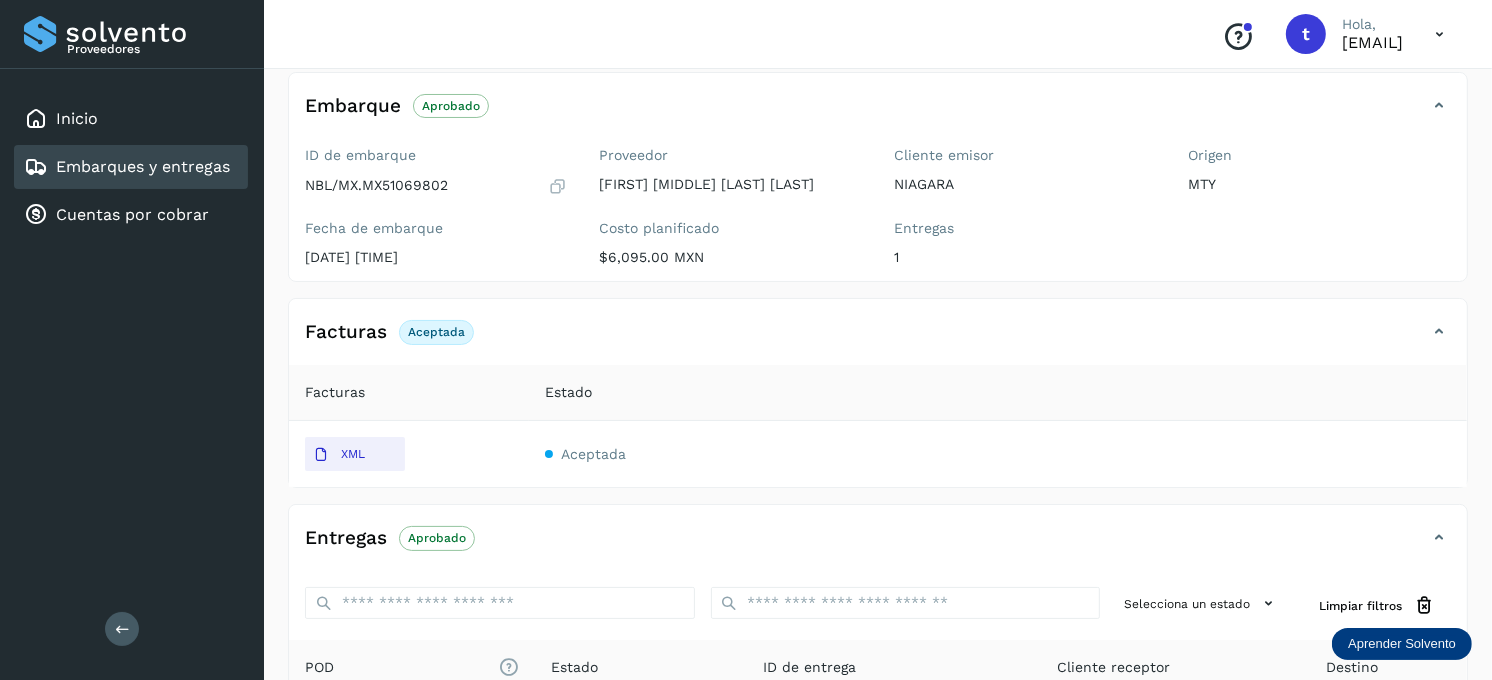 click on "Facturas" at bounding box center (335, 392) 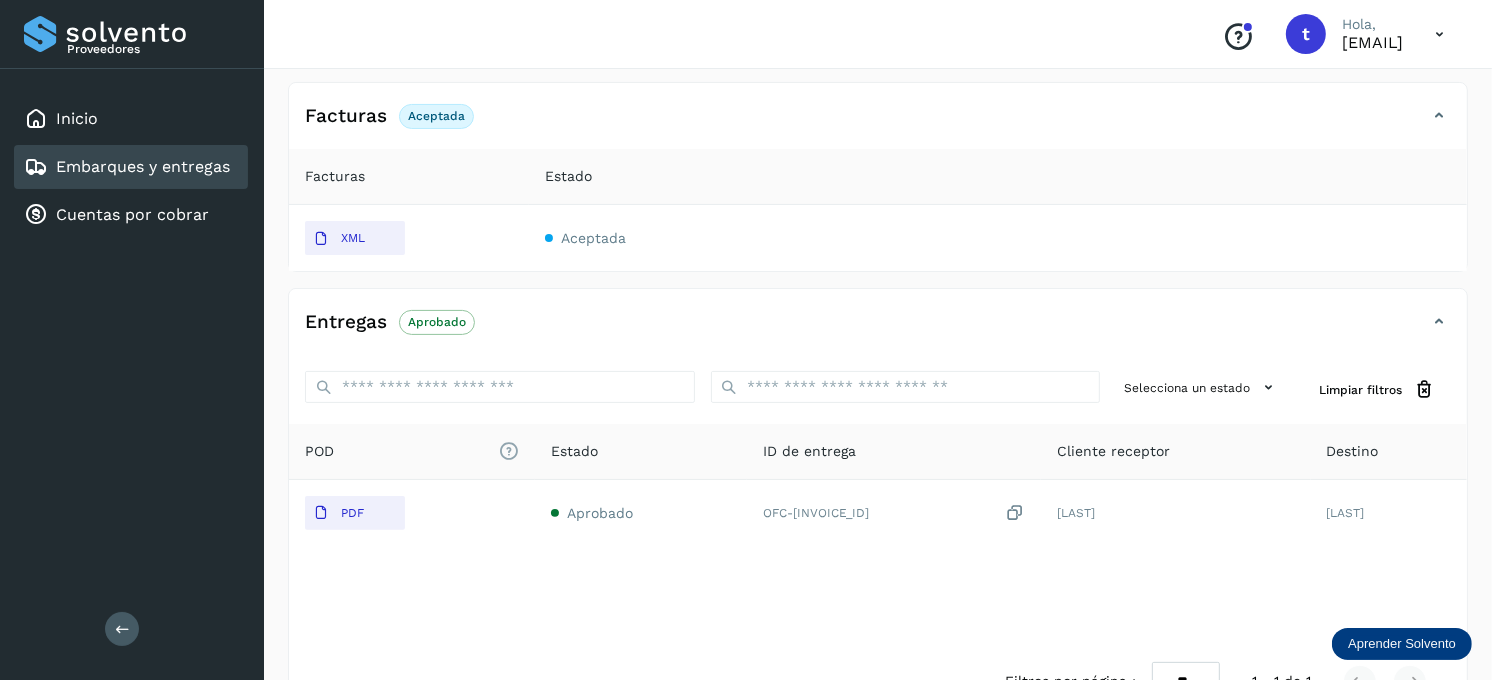 scroll, scrollTop: 333, scrollLeft: 0, axis: vertical 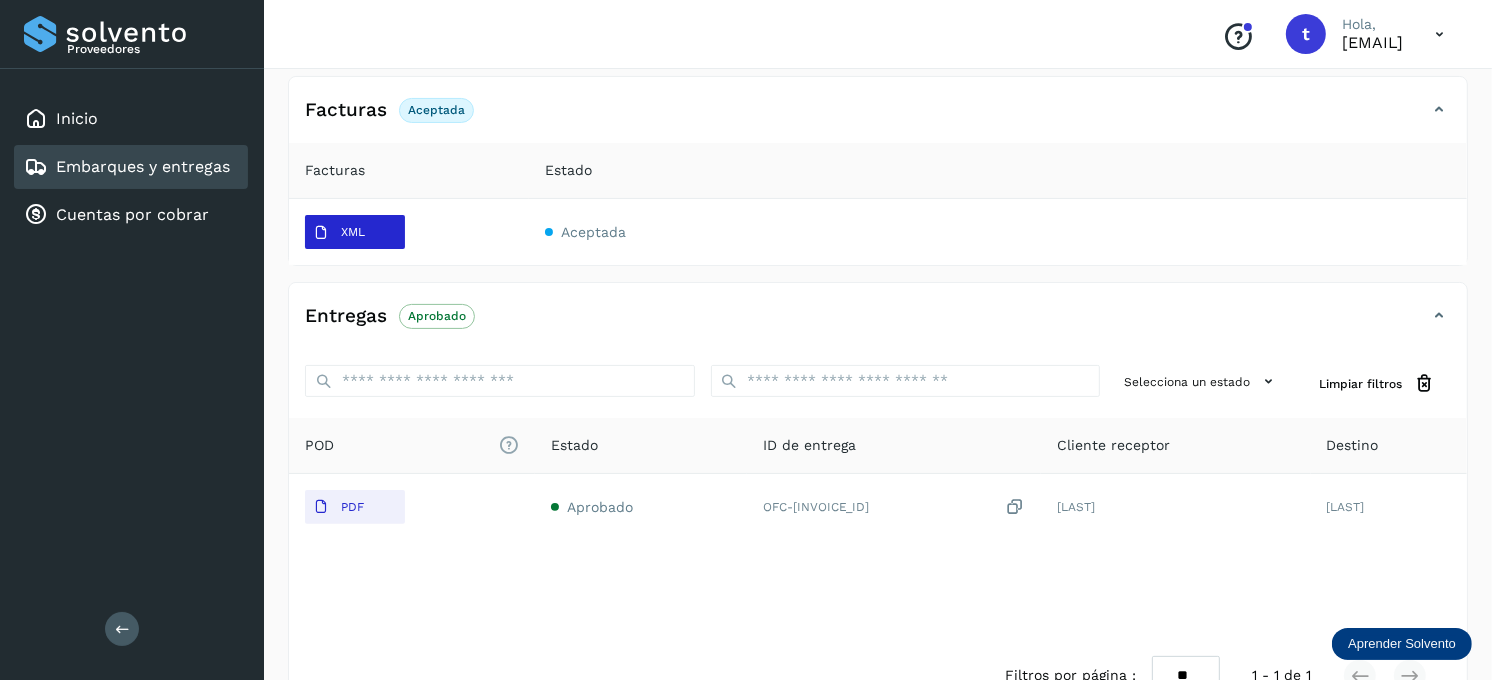 click on "XML" at bounding box center [353, 232] 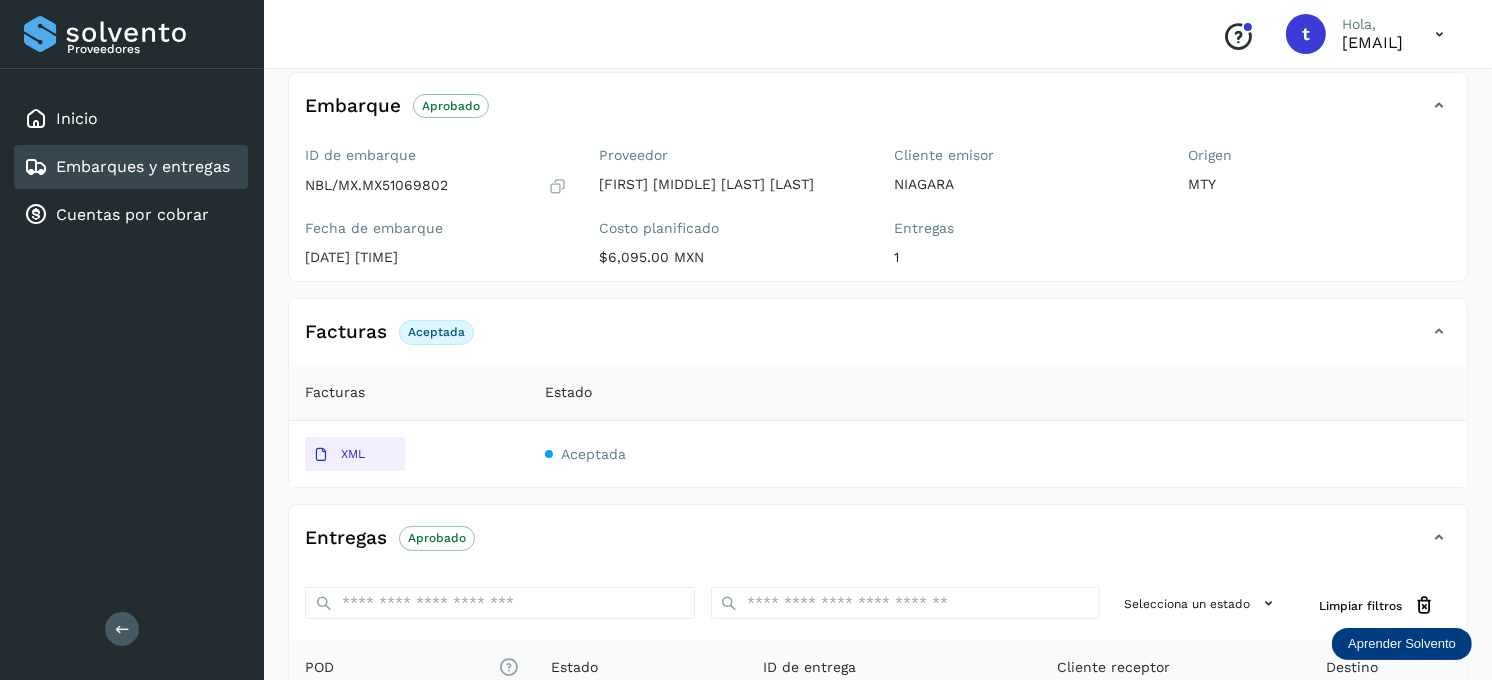 scroll, scrollTop: 0, scrollLeft: 0, axis: both 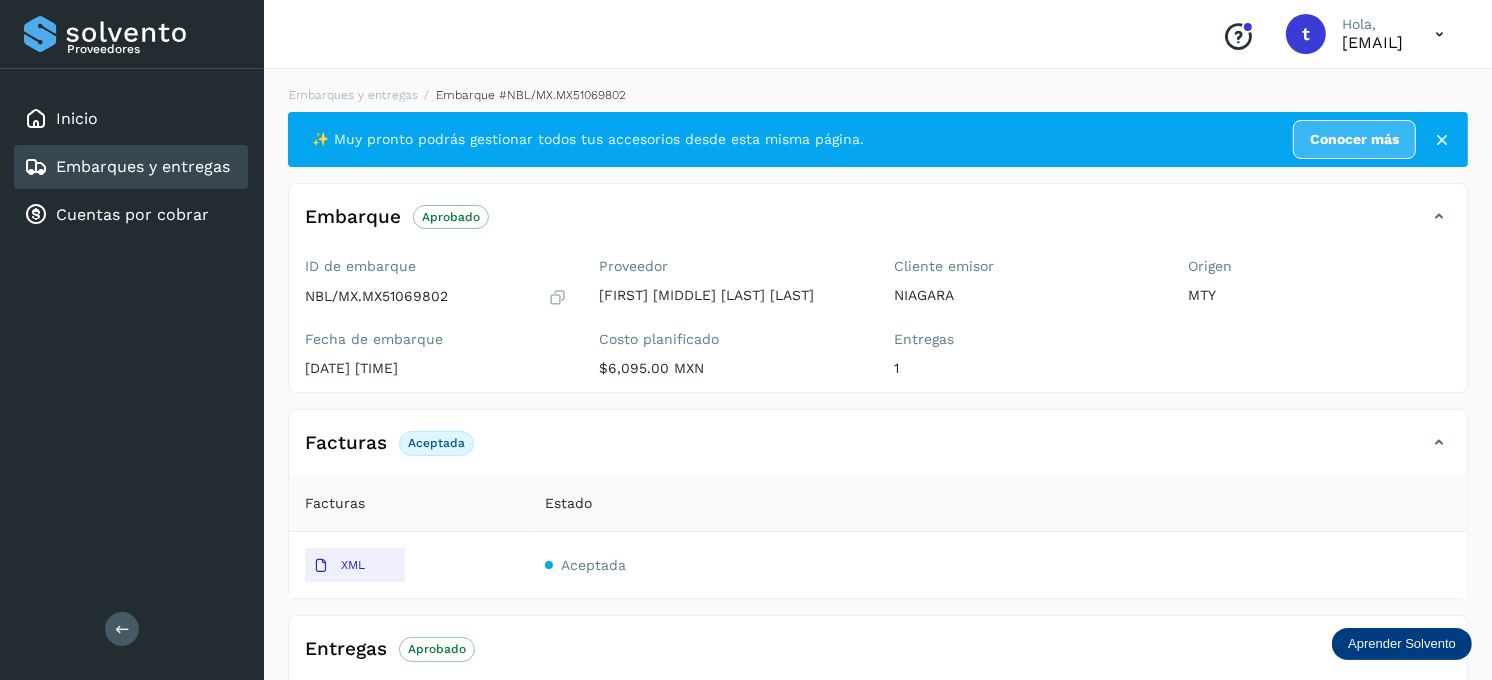 click on "Embarques y entregas" at bounding box center [143, 166] 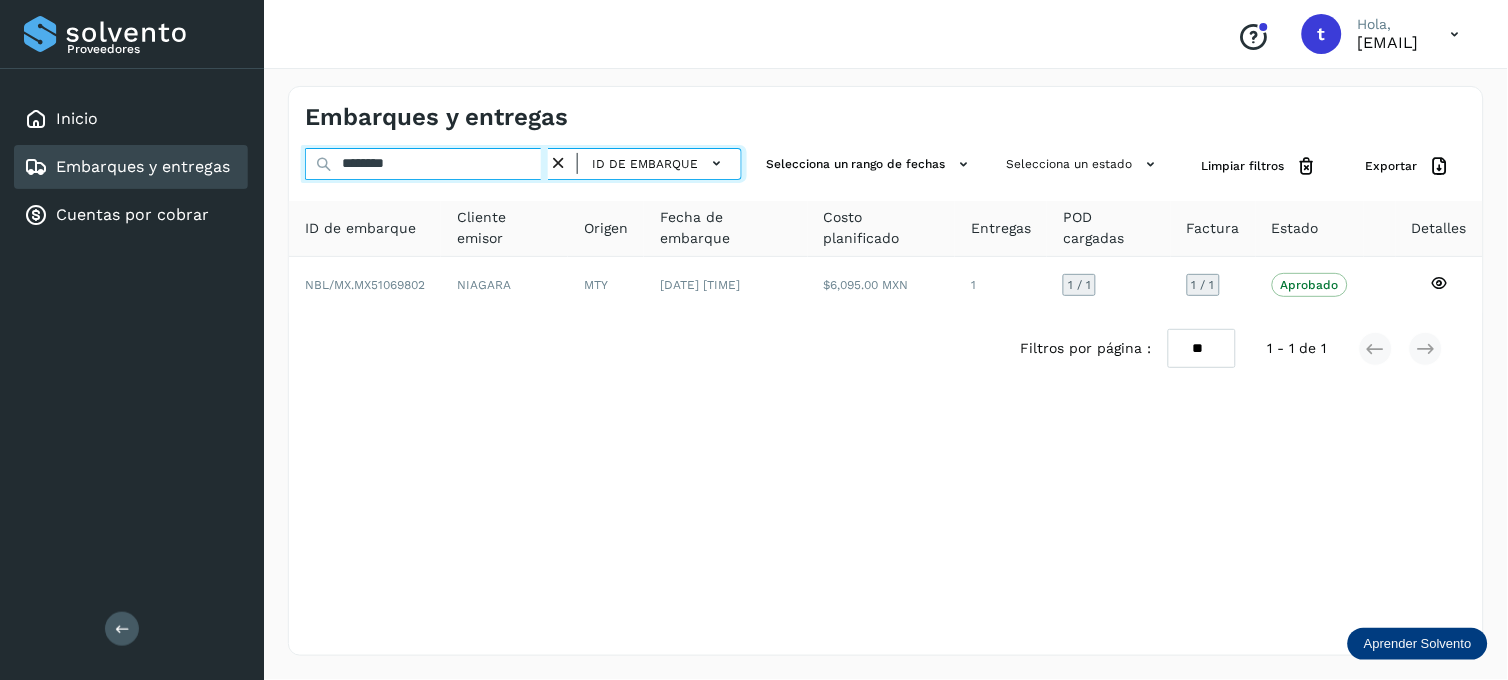 click on "********" at bounding box center [426, 164] 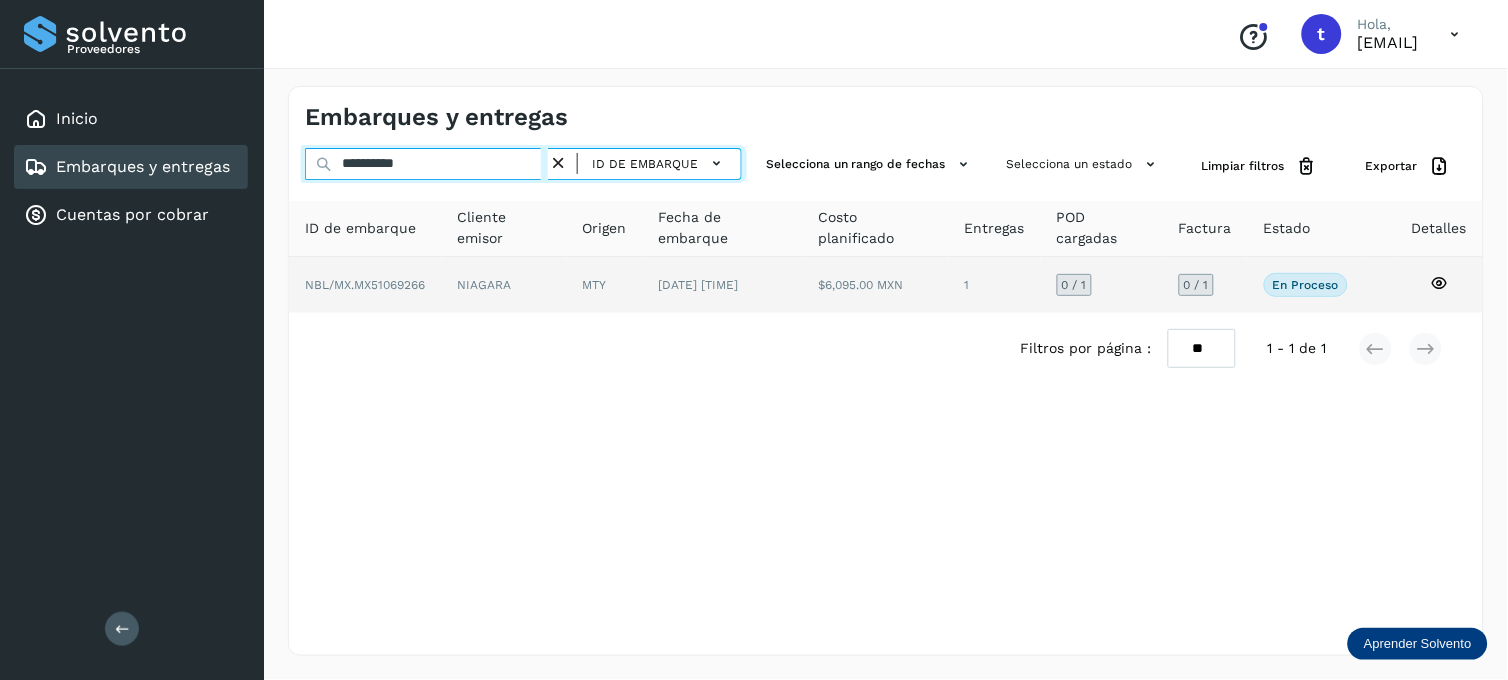 type on "**********" 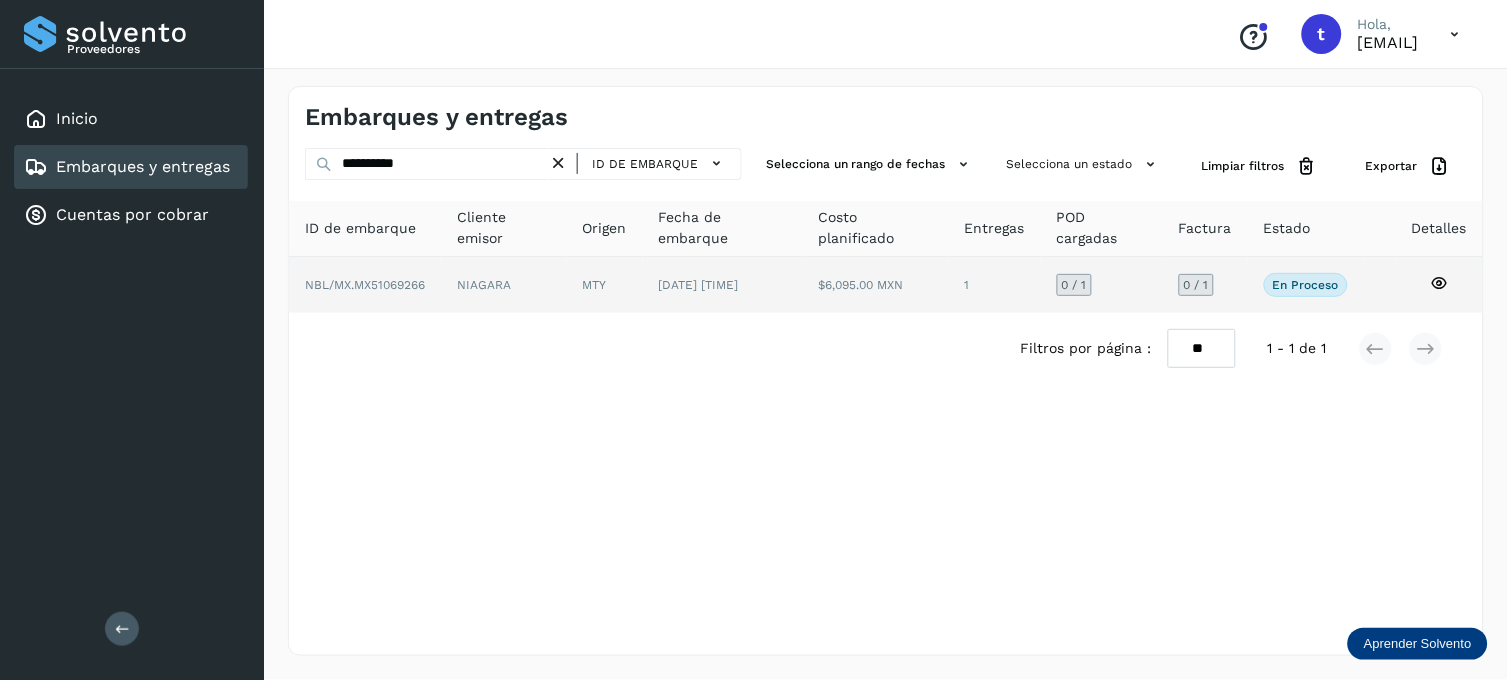 click 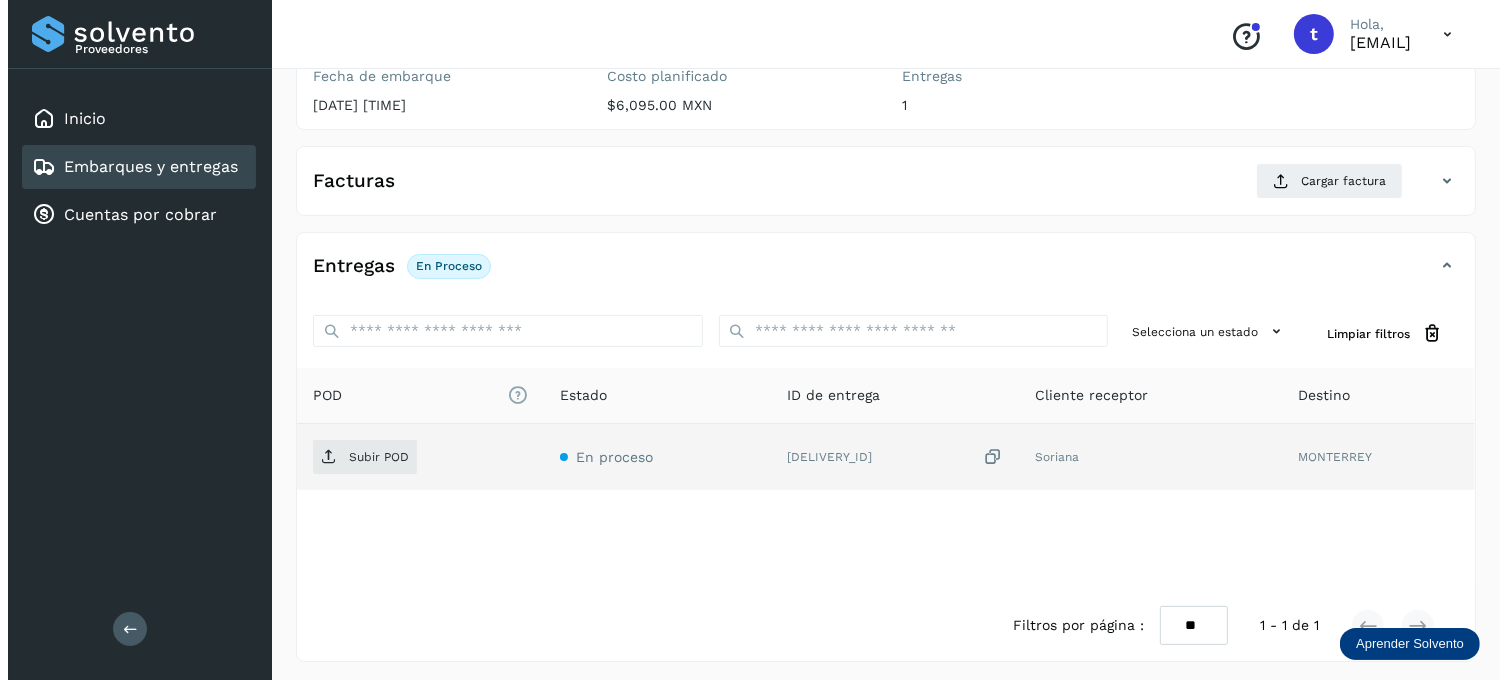 scroll, scrollTop: 270, scrollLeft: 0, axis: vertical 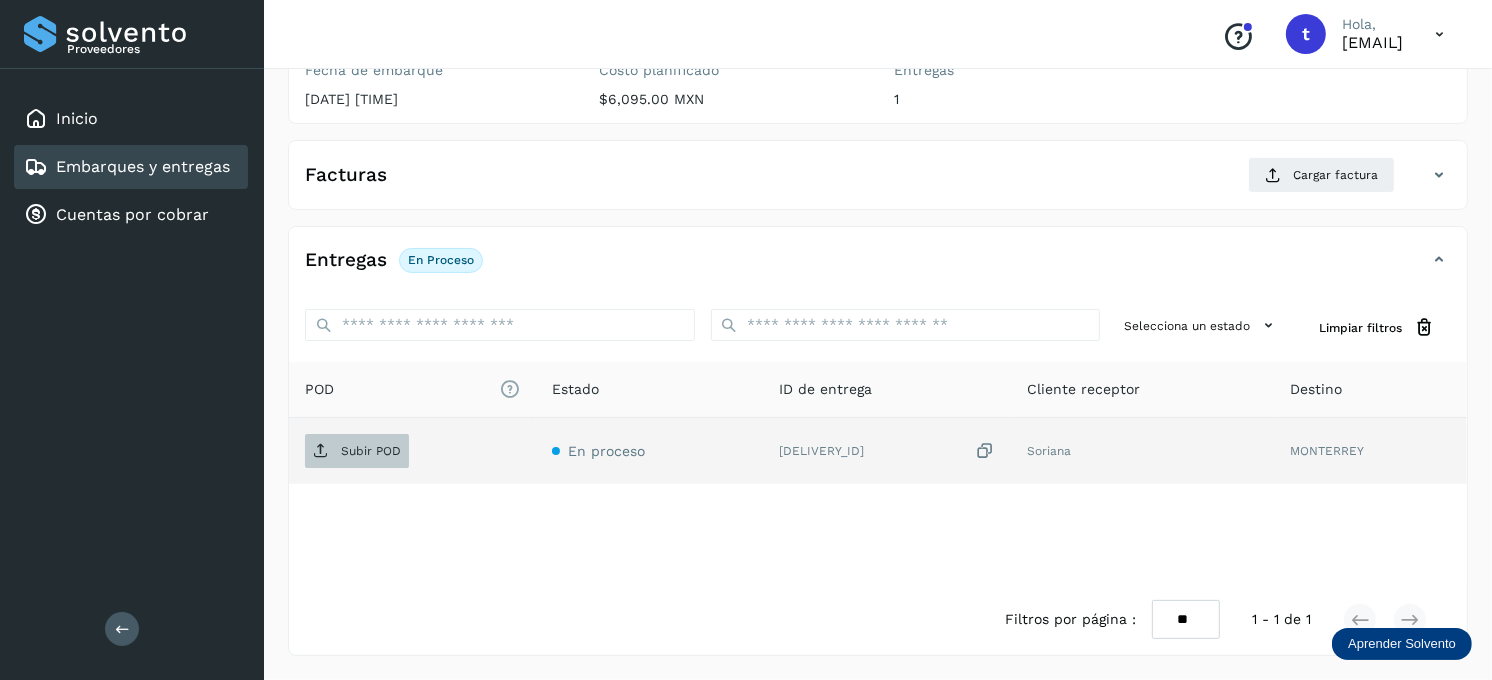click on "Subir POD" at bounding box center [357, 451] 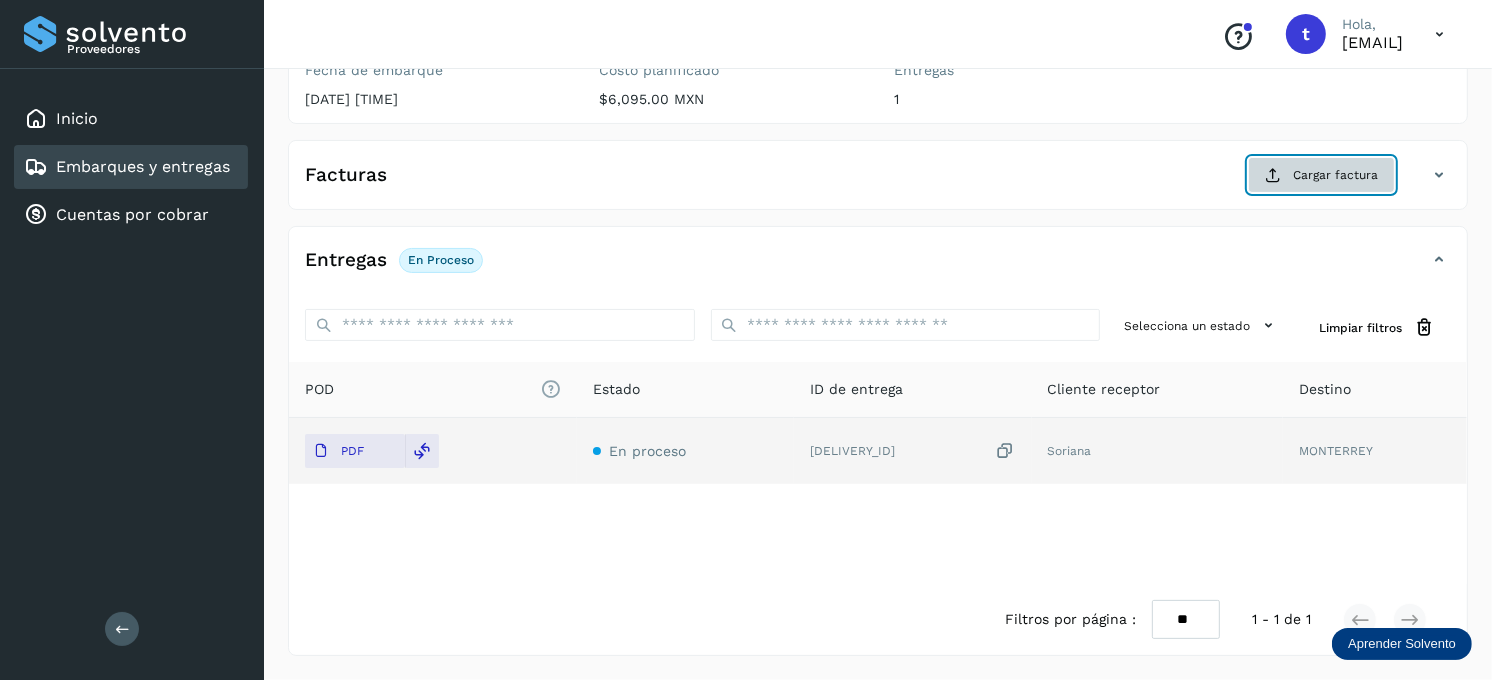 click on "Cargar factura" 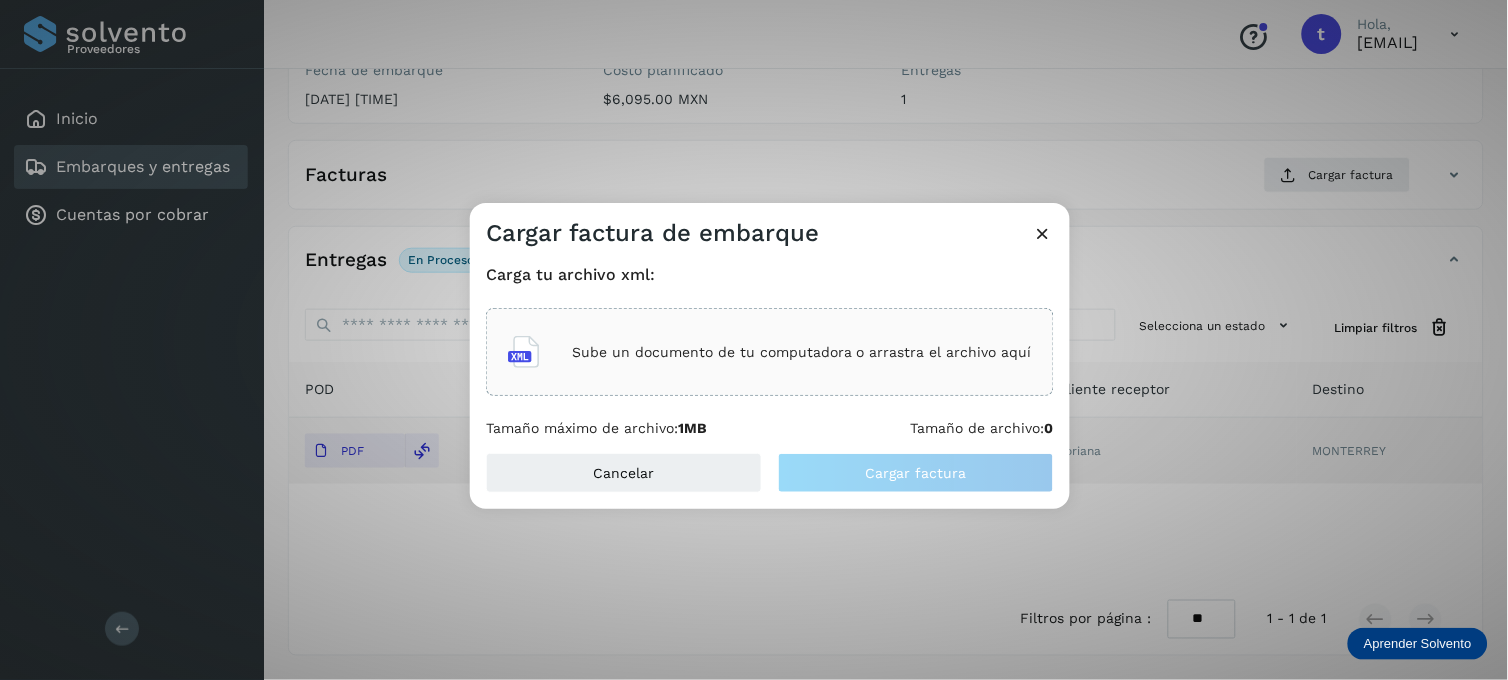 click on "Sube un documento de tu computadora o arrastra el archivo aquí" 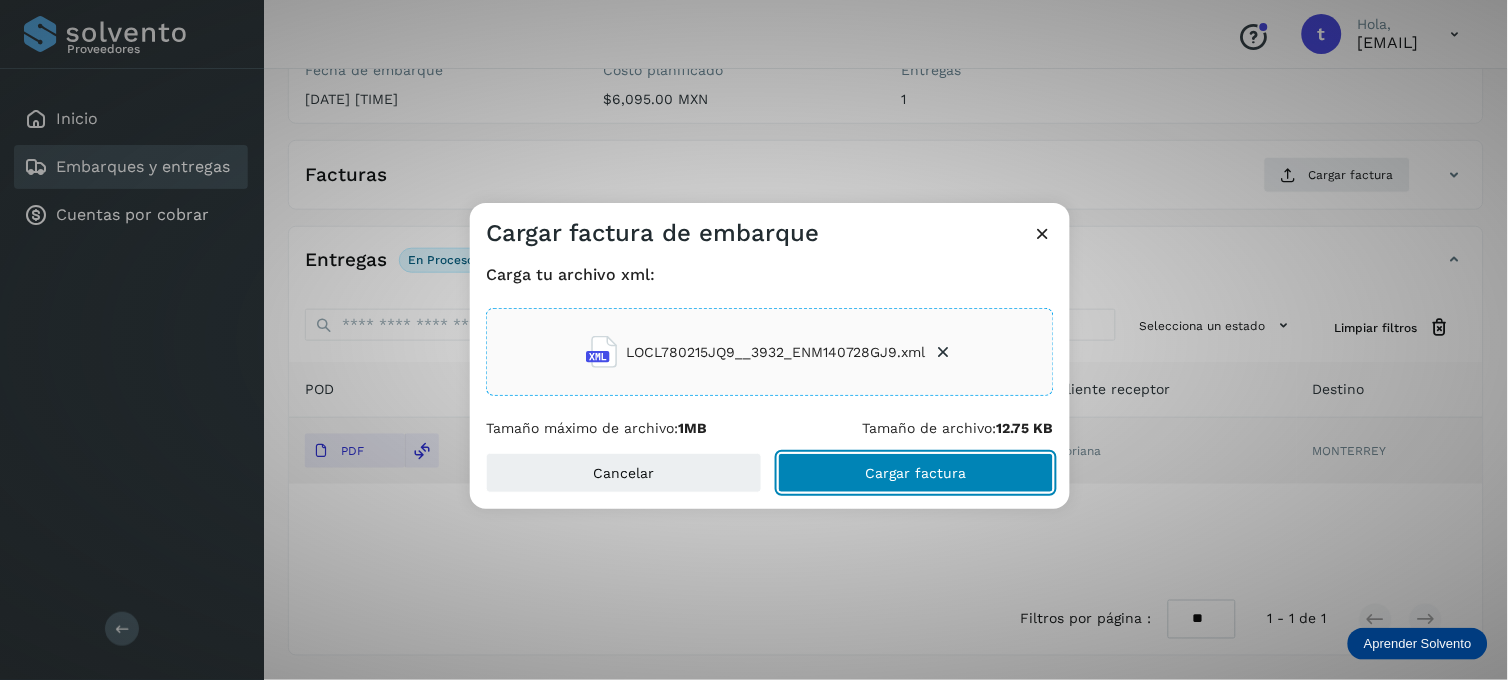 click on "Cargar factura" 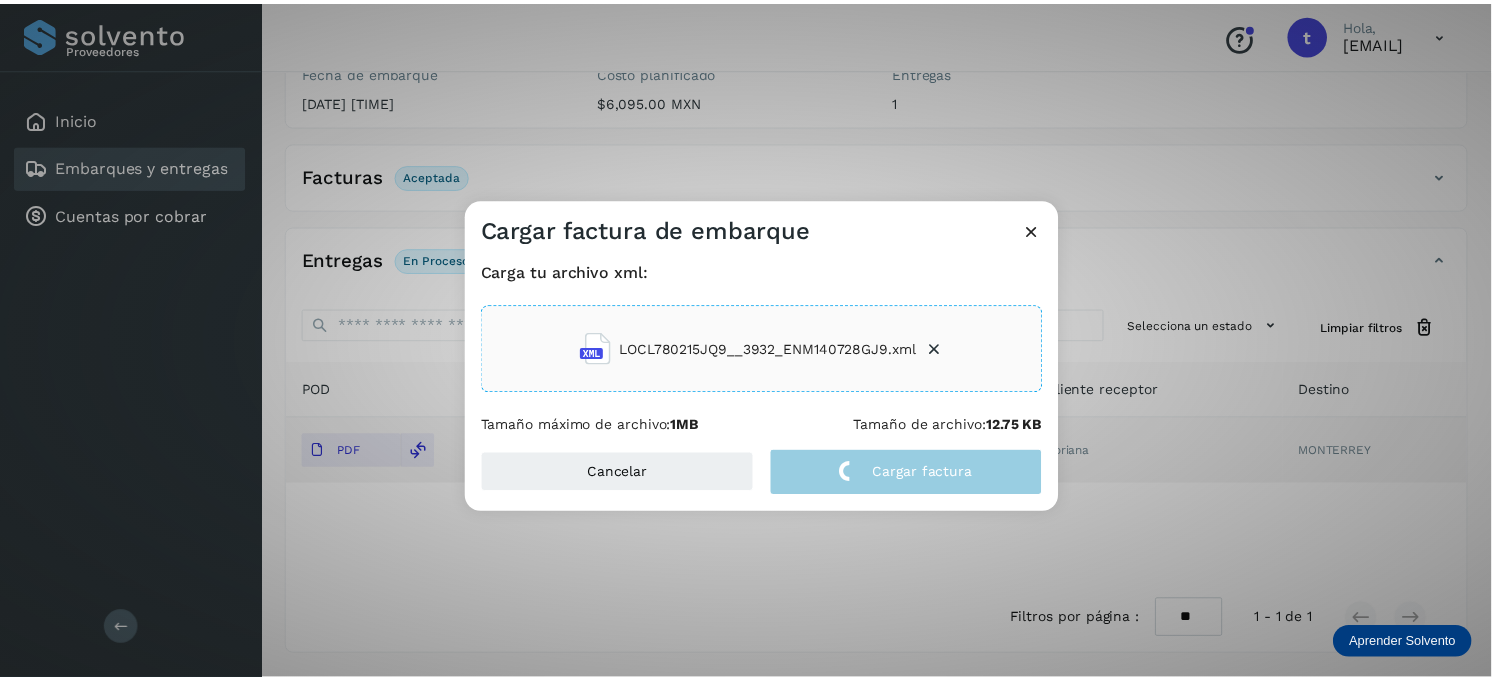 scroll, scrollTop: 267, scrollLeft: 0, axis: vertical 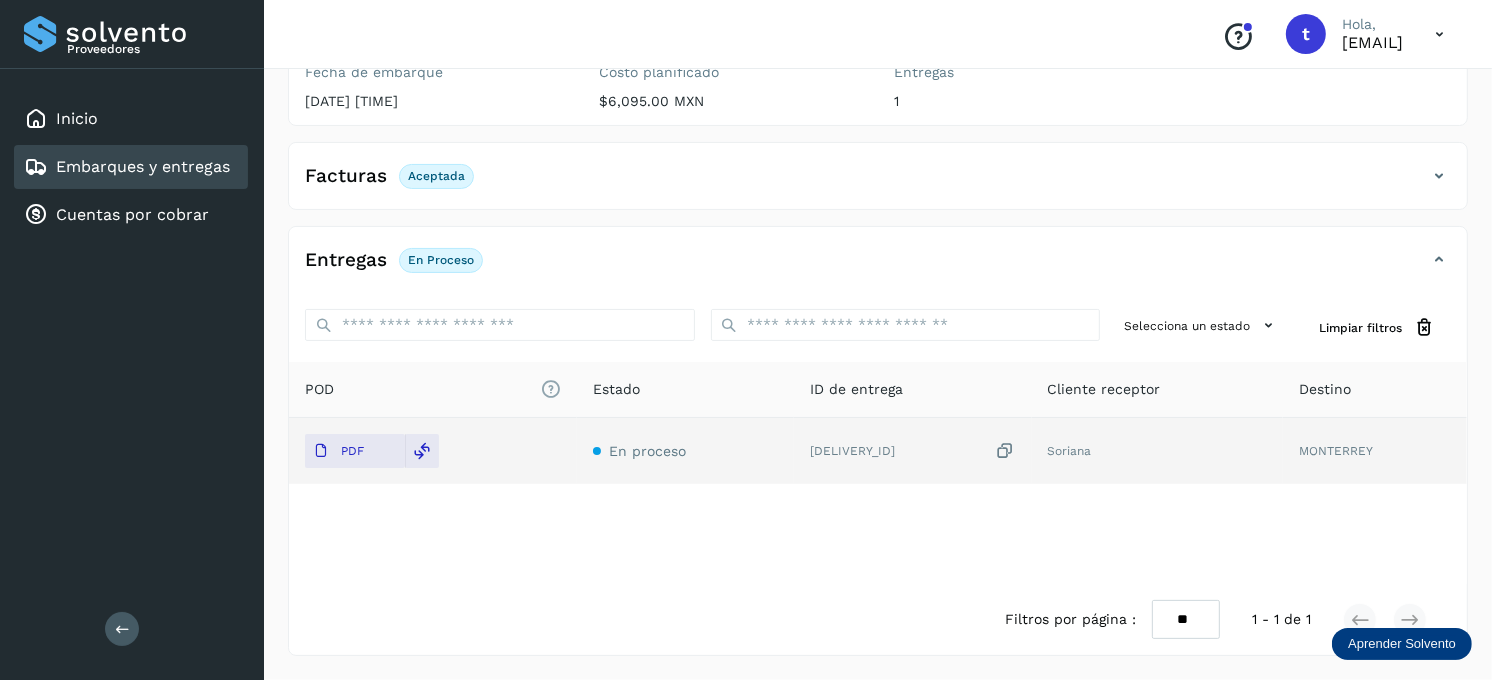 click on "Embarques y entregas" at bounding box center (143, 166) 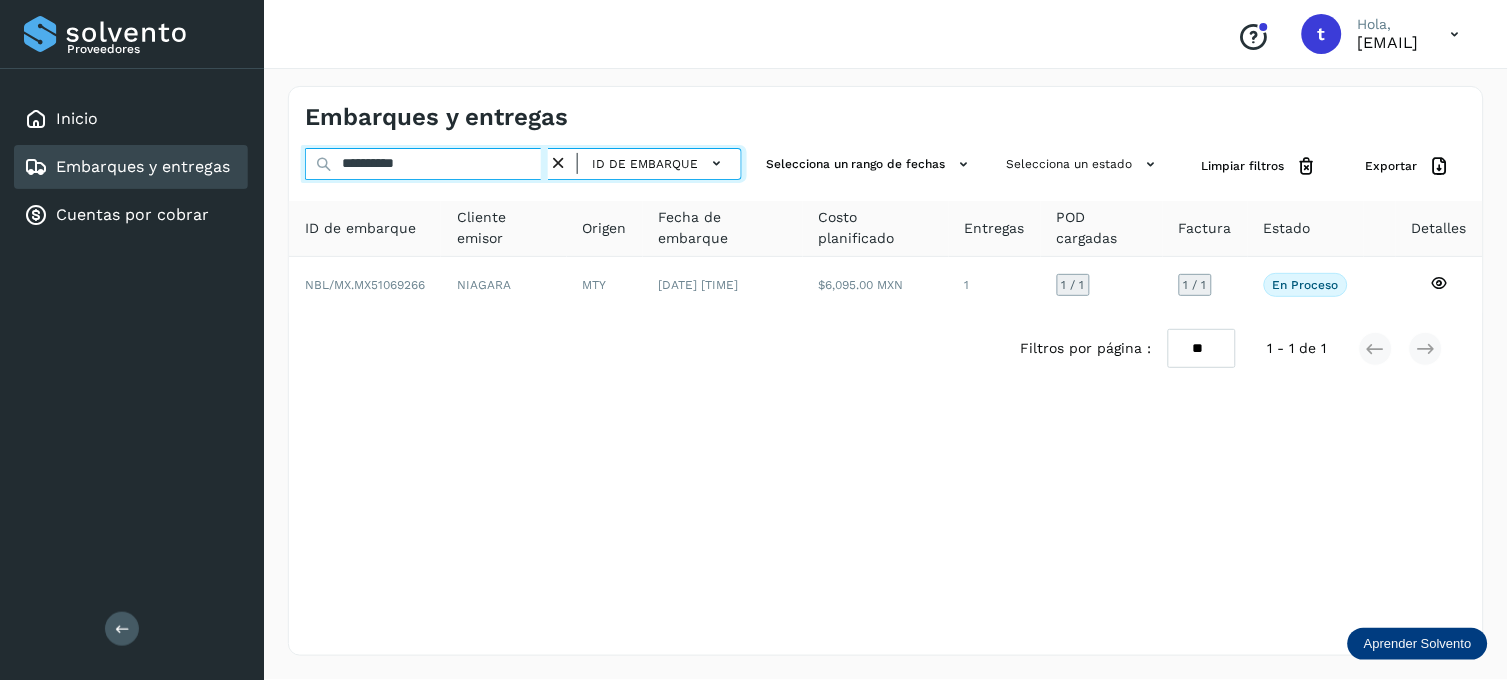drag, startPoint x: 465, startPoint y: 160, endPoint x: -5, endPoint y: 145, distance: 470.2393 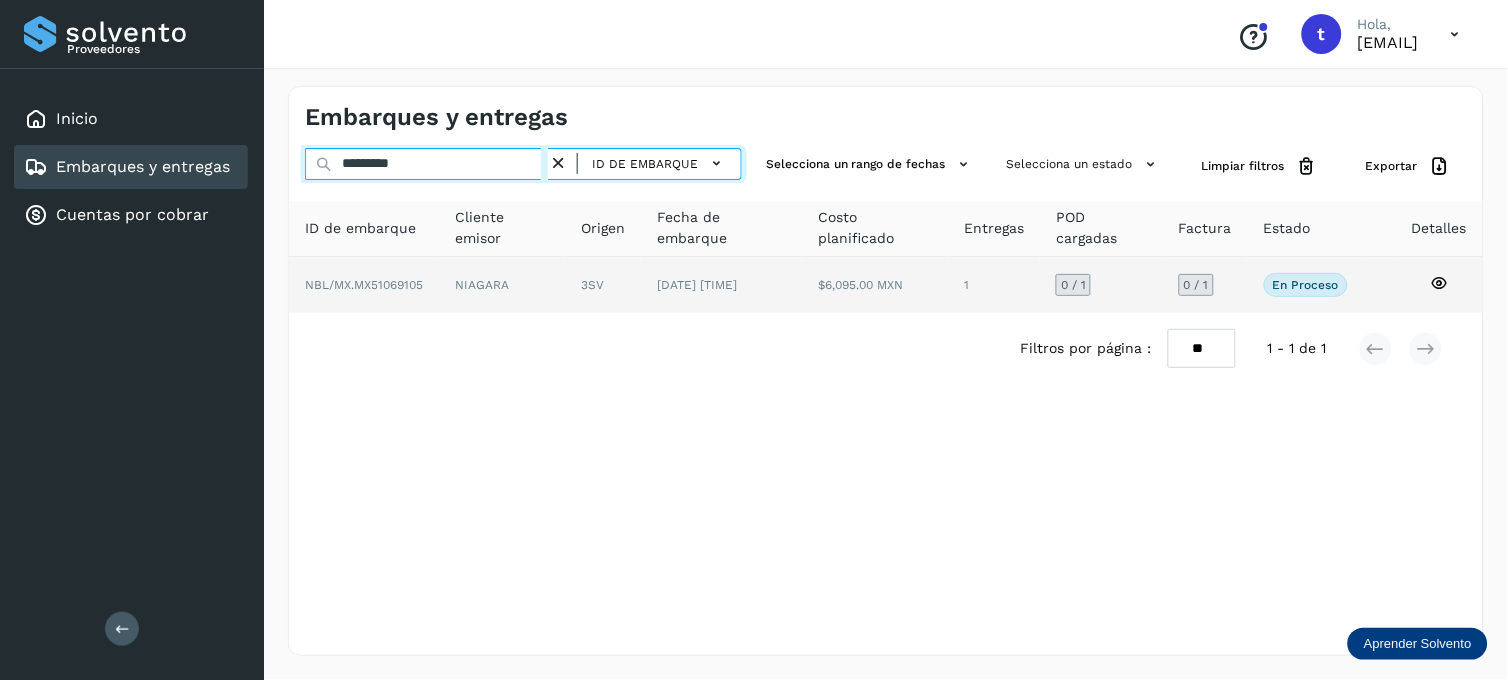 type on "*********" 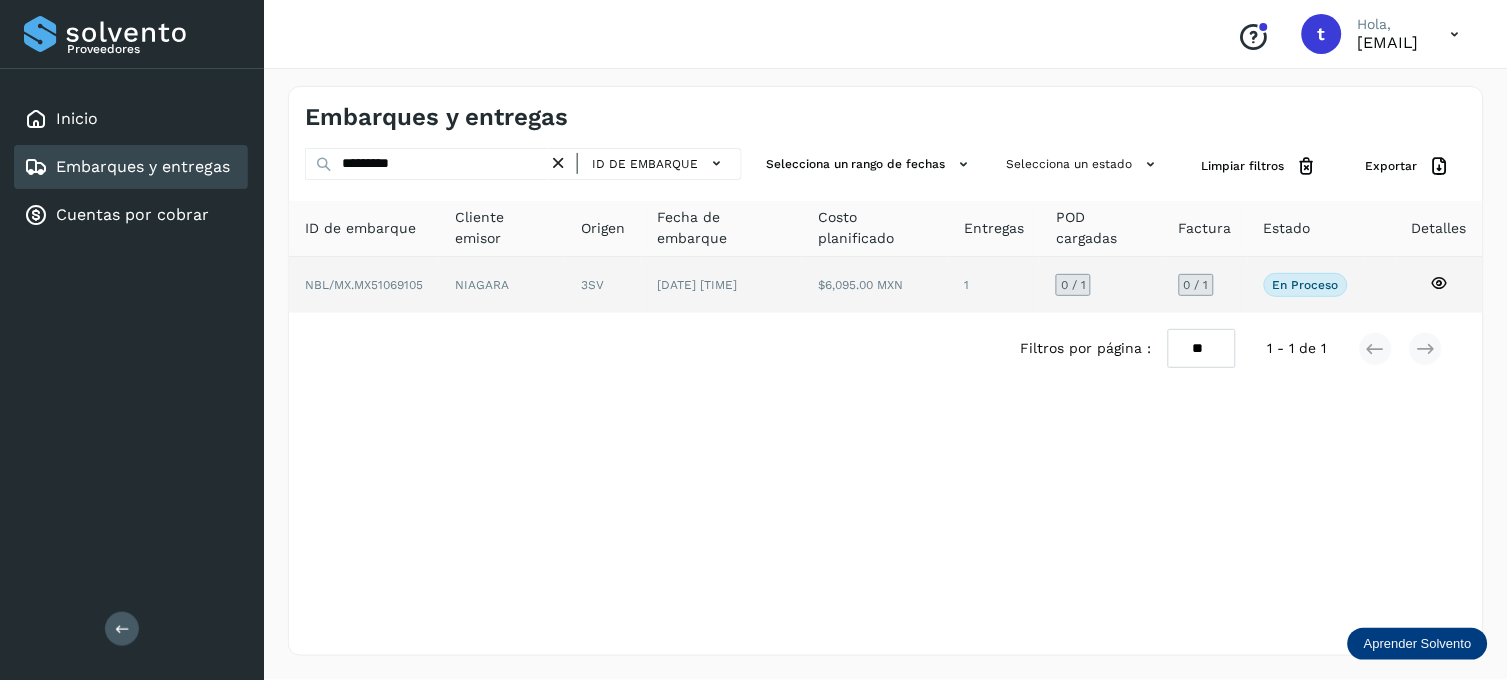 click 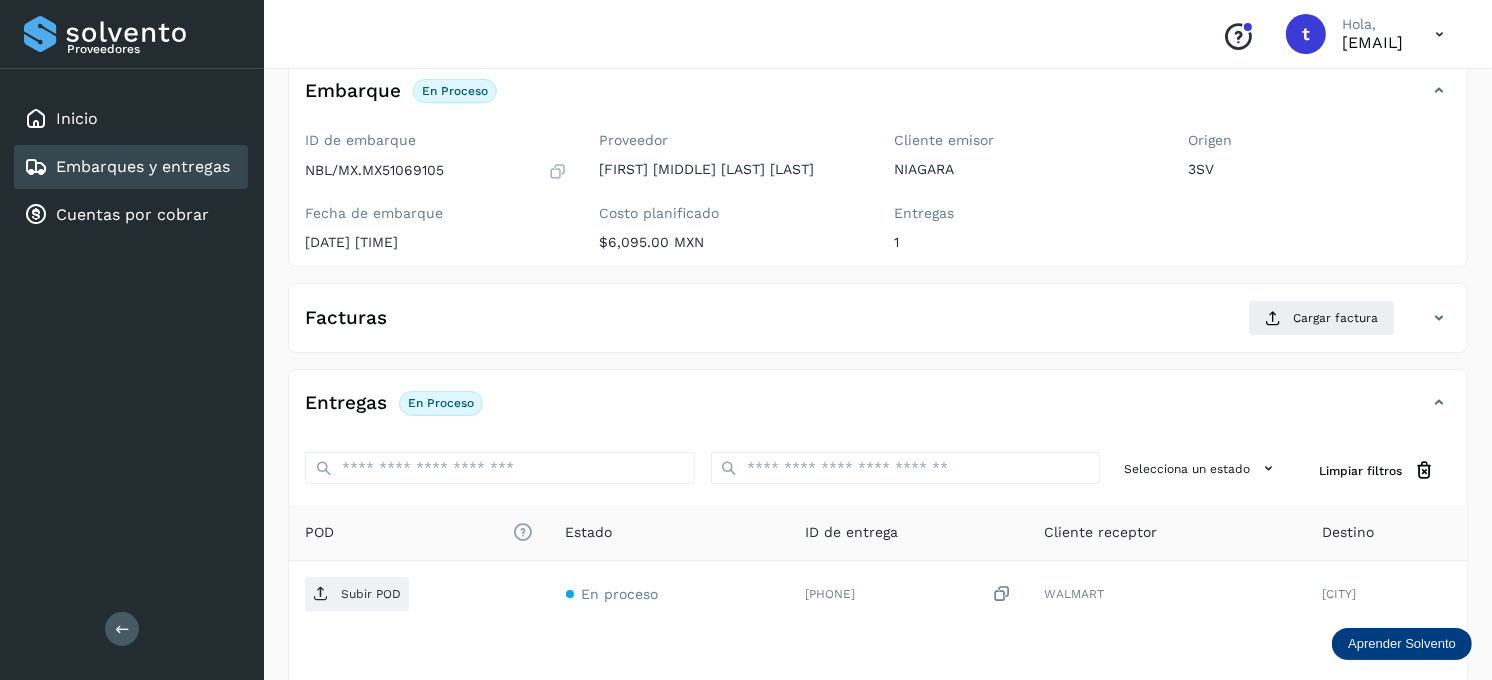 scroll, scrollTop: 270, scrollLeft: 0, axis: vertical 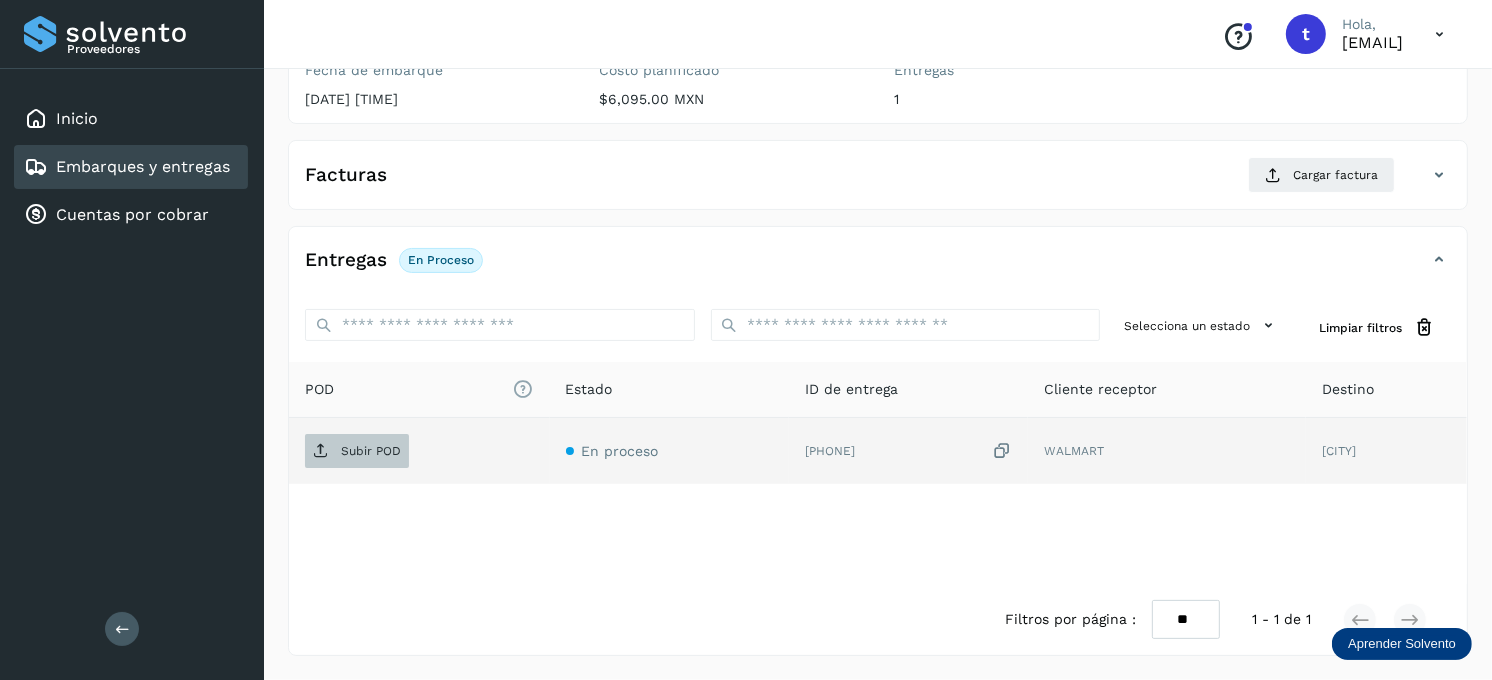 click on "Subir POD" at bounding box center [371, 451] 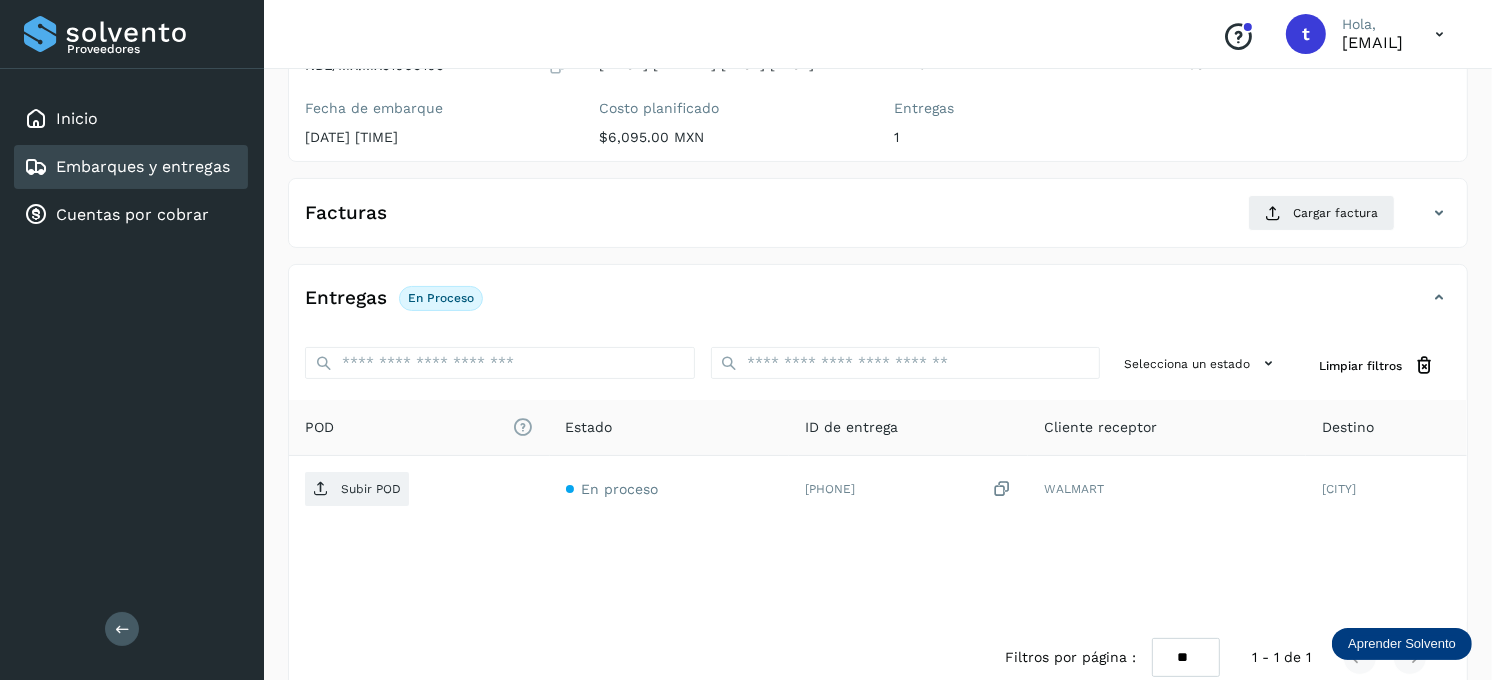 scroll, scrollTop: 270, scrollLeft: 0, axis: vertical 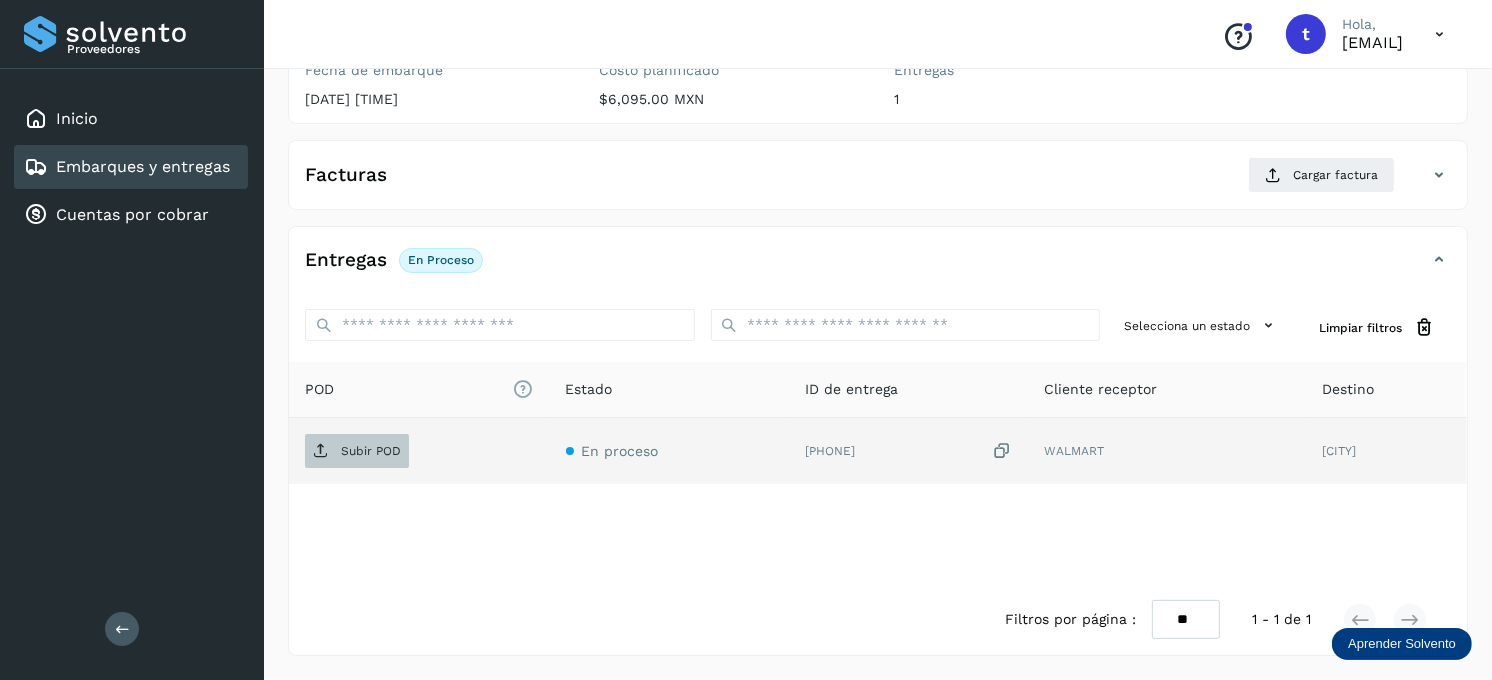 click on "Subir POD" at bounding box center (371, 451) 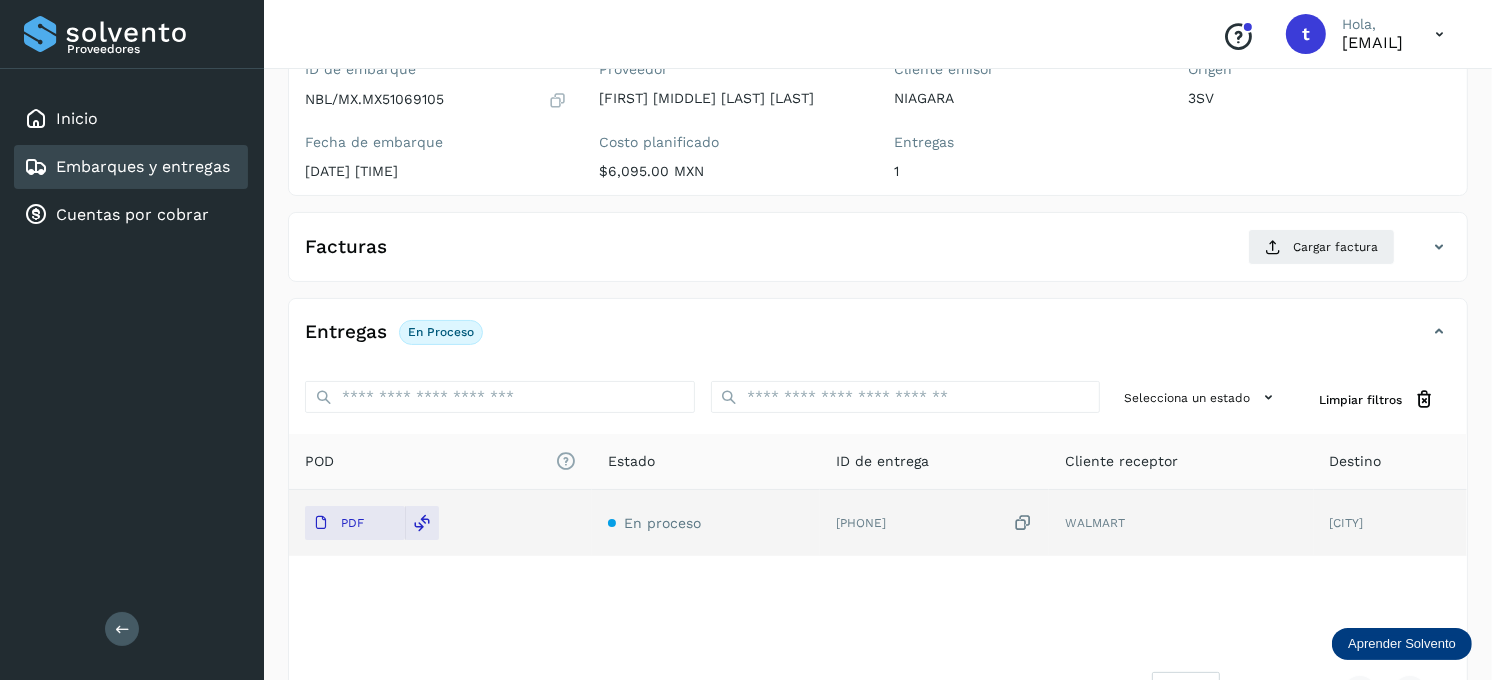 scroll, scrollTop: 158, scrollLeft: 0, axis: vertical 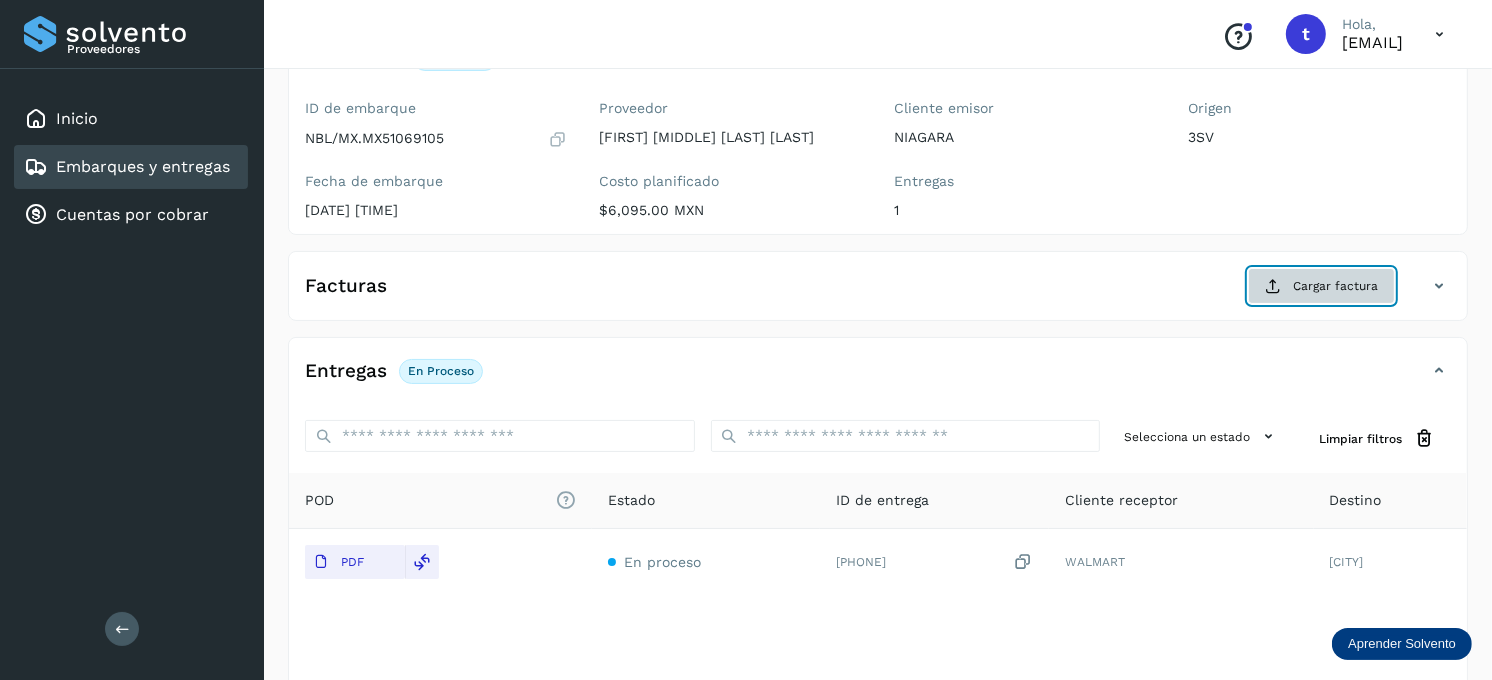 click on "Cargar factura" 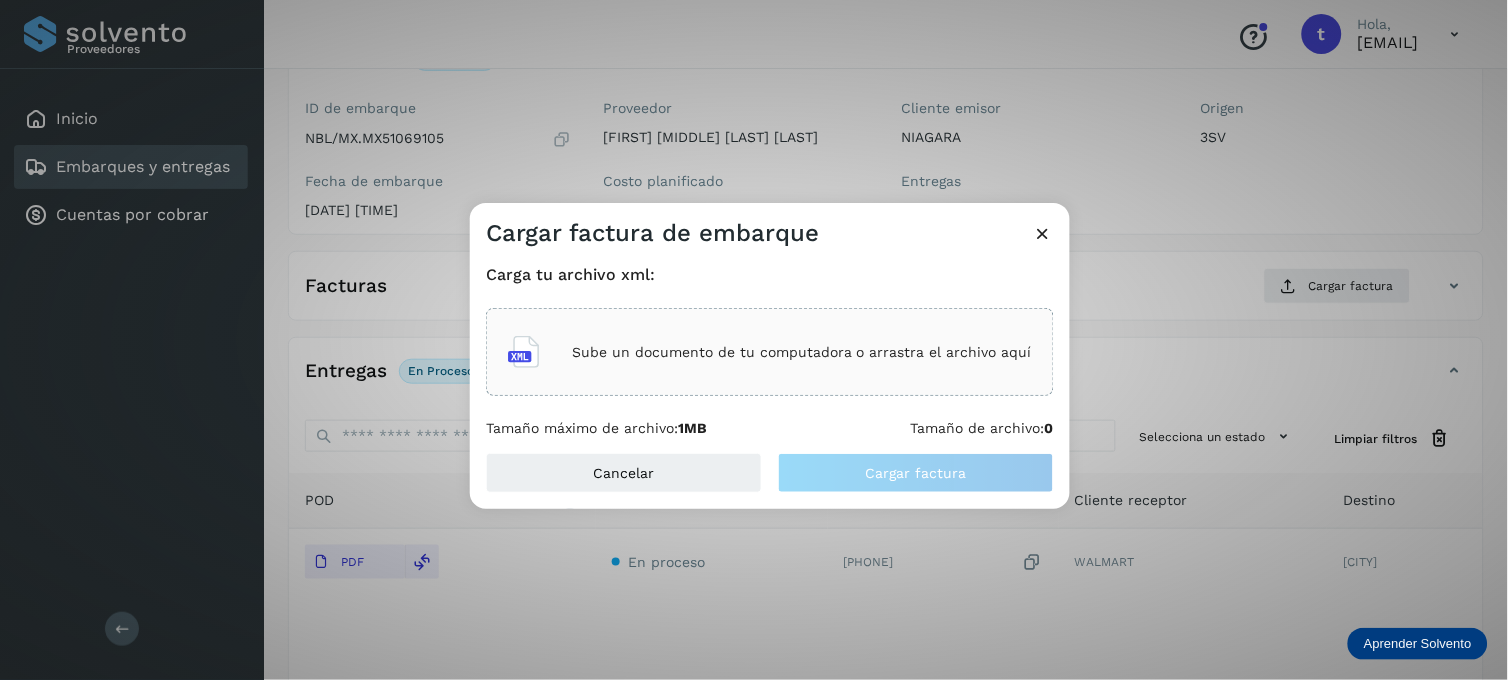 click on "Sube un documento de tu computadora o arrastra el archivo aquí" at bounding box center (802, 352) 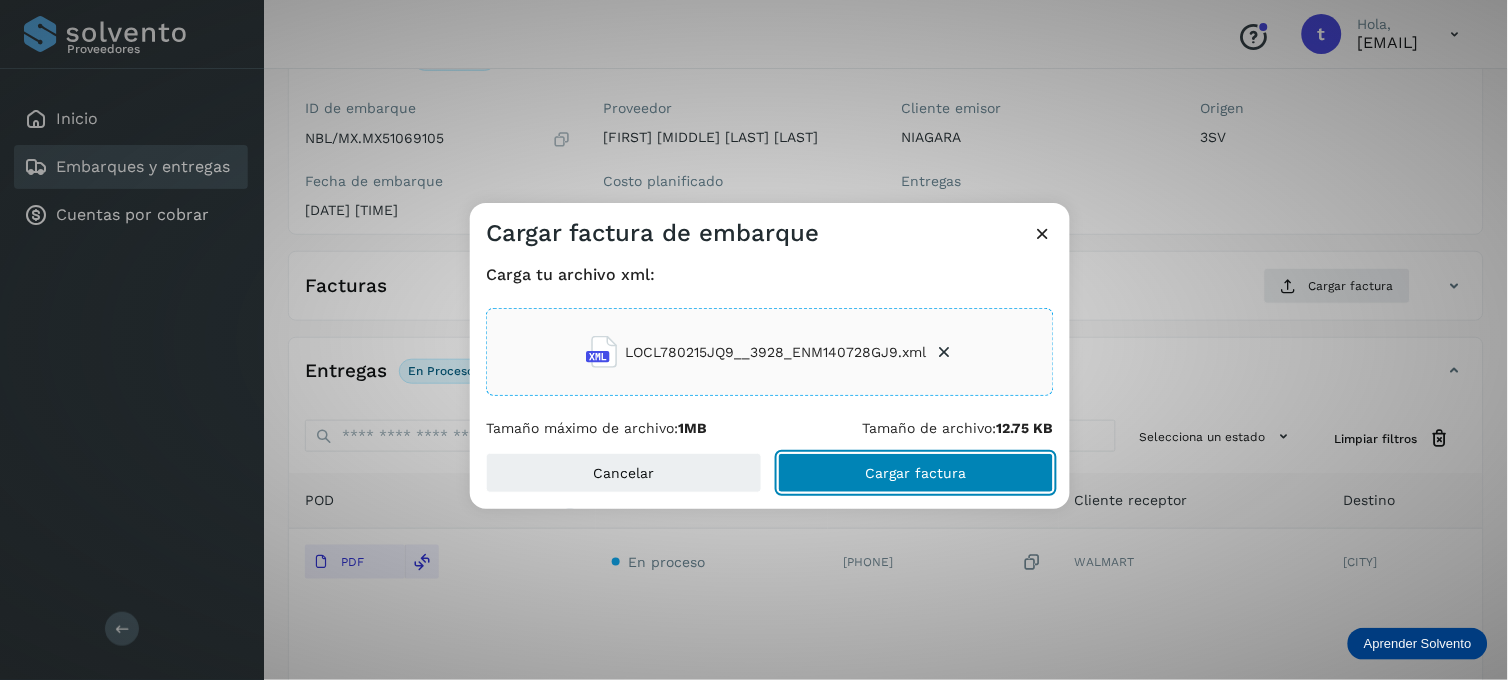 click on "Cargar factura" 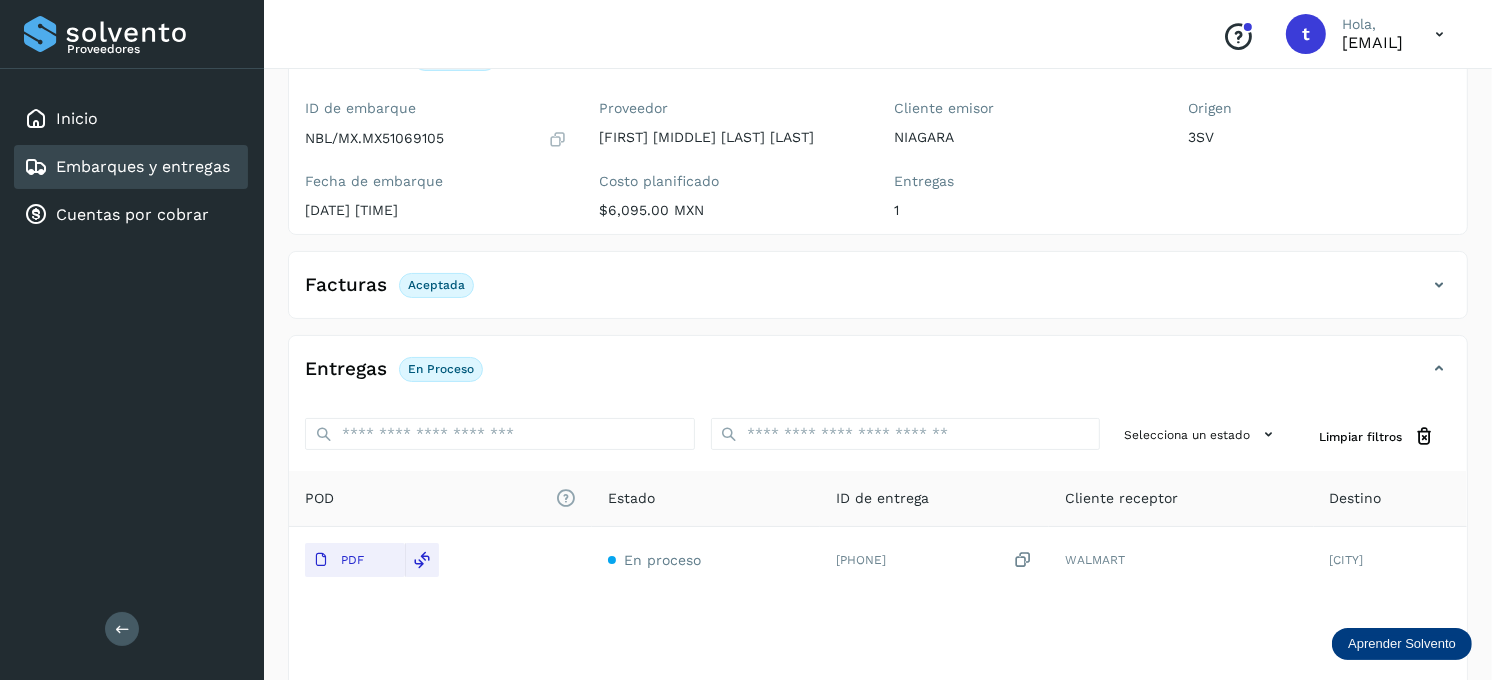 click on "Embarques y entregas" at bounding box center [143, 166] 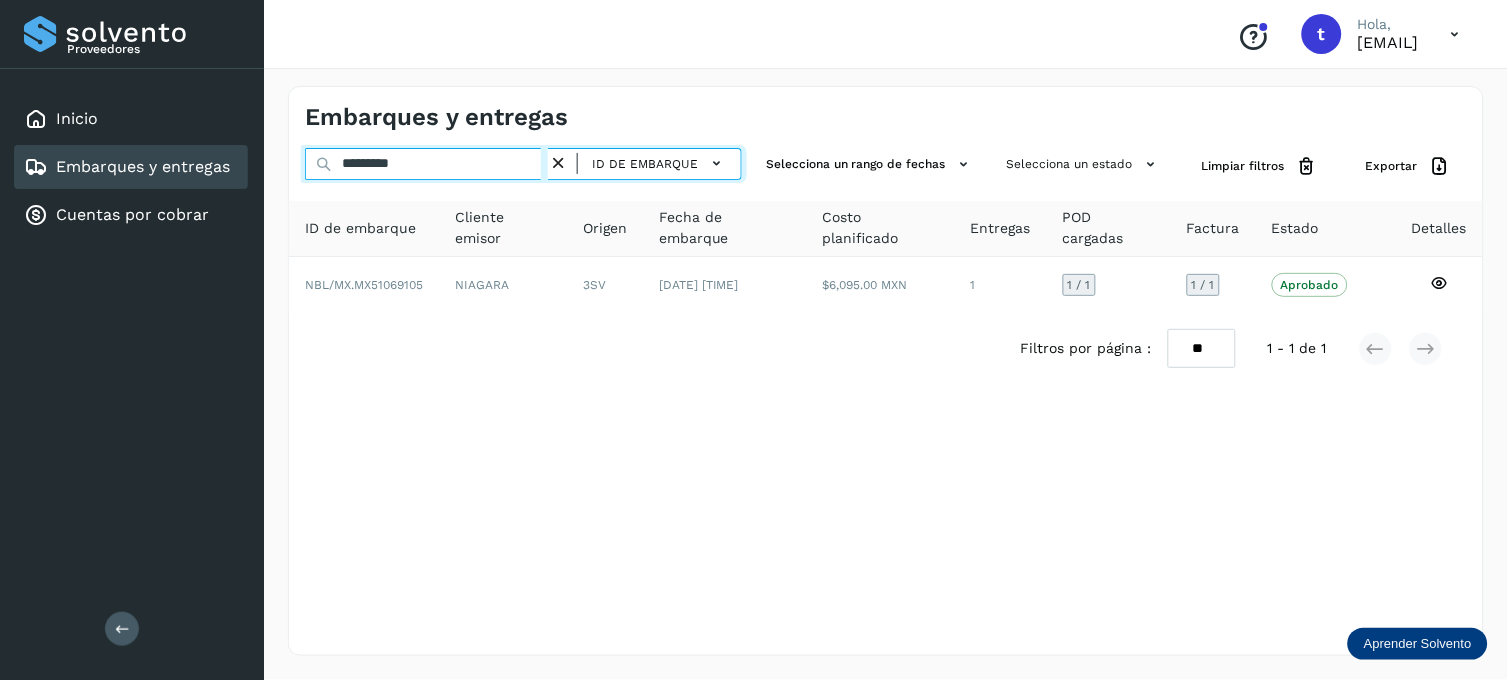 click on "*********" at bounding box center [426, 164] 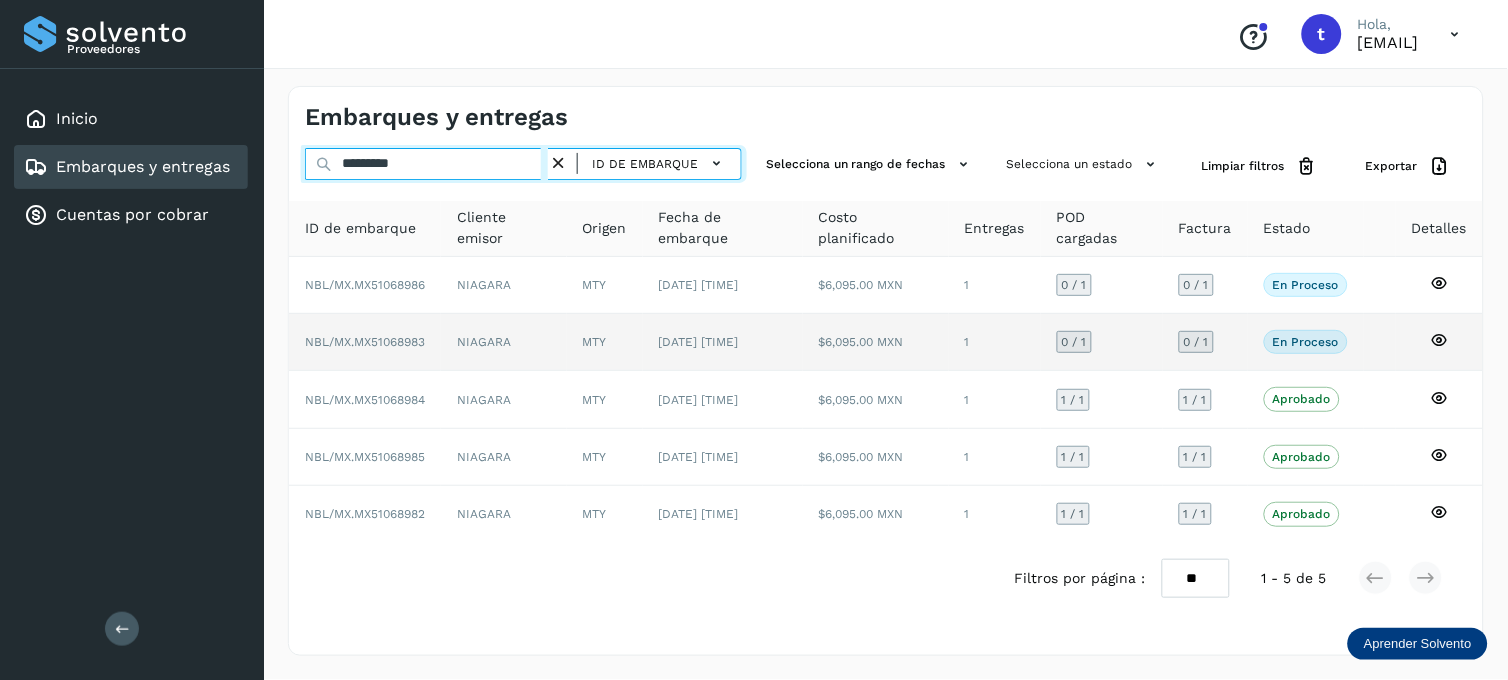 type on "*********" 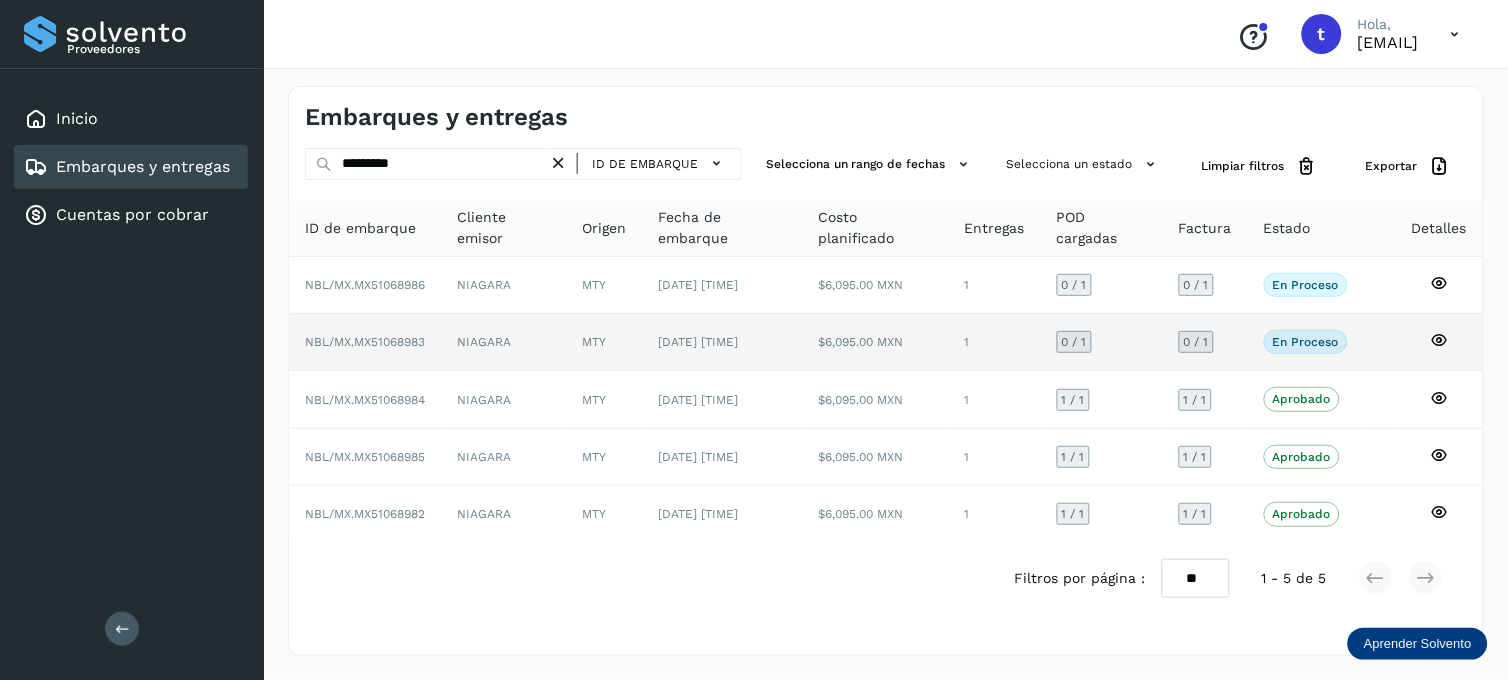 click 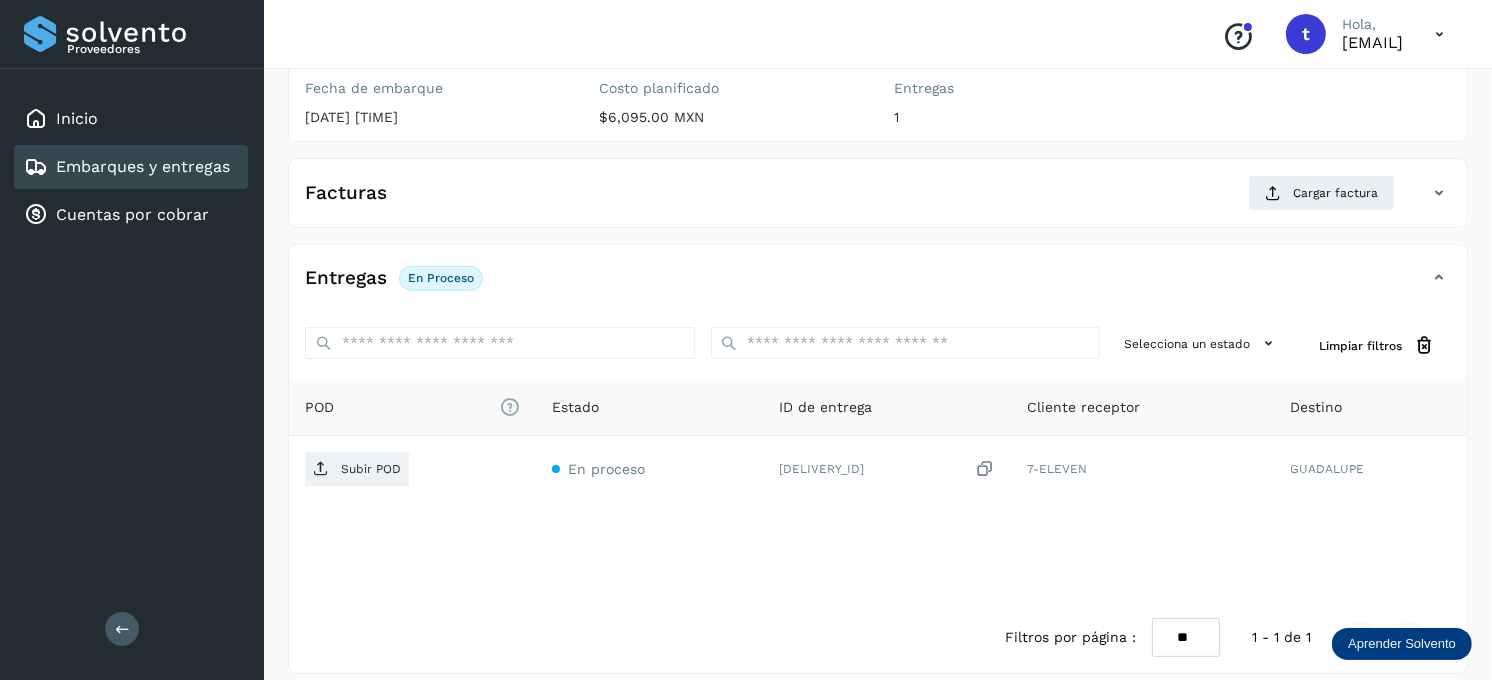 scroll, scrollTop: 270, scrollLeft: 0, axis: vertical 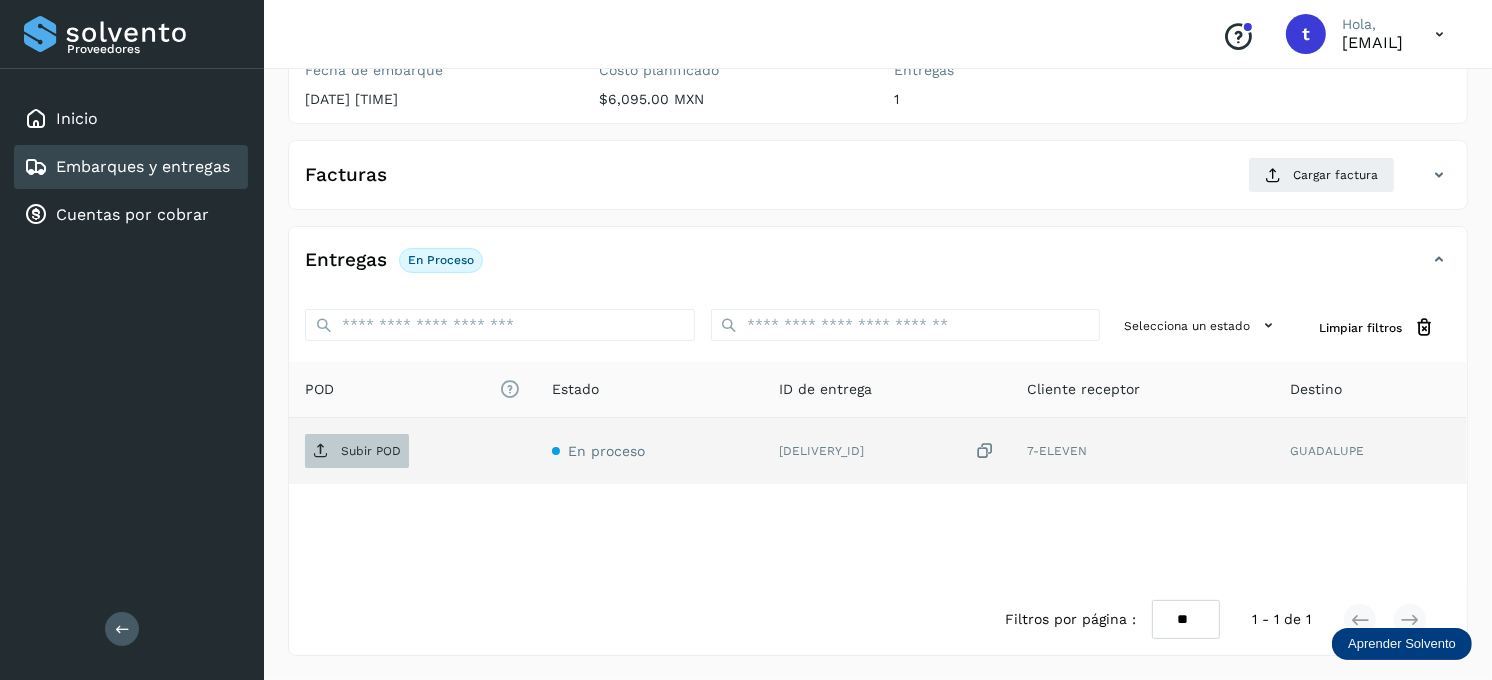 click on "Subir POD" at bounding box center [371, 451] 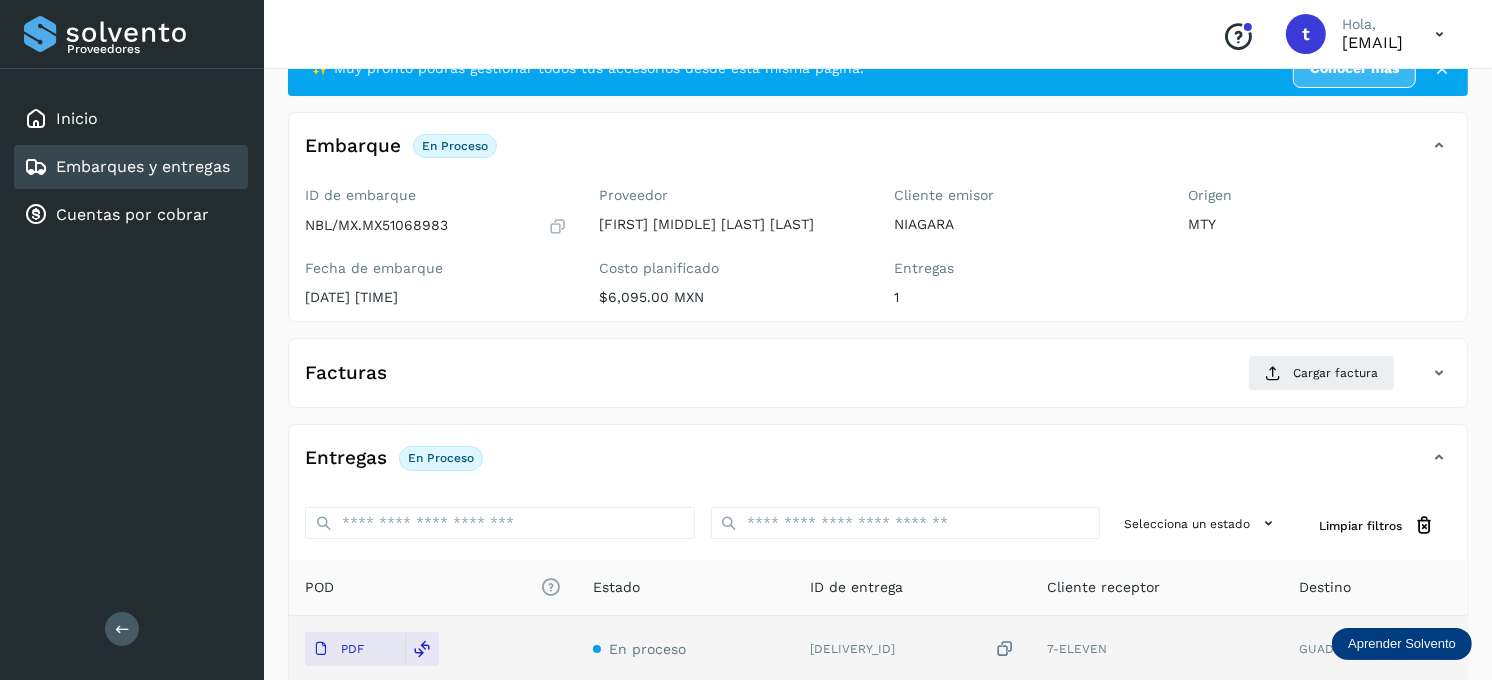 scroll, scrollTop: 47, scrollLeft: 0, axis: vertical 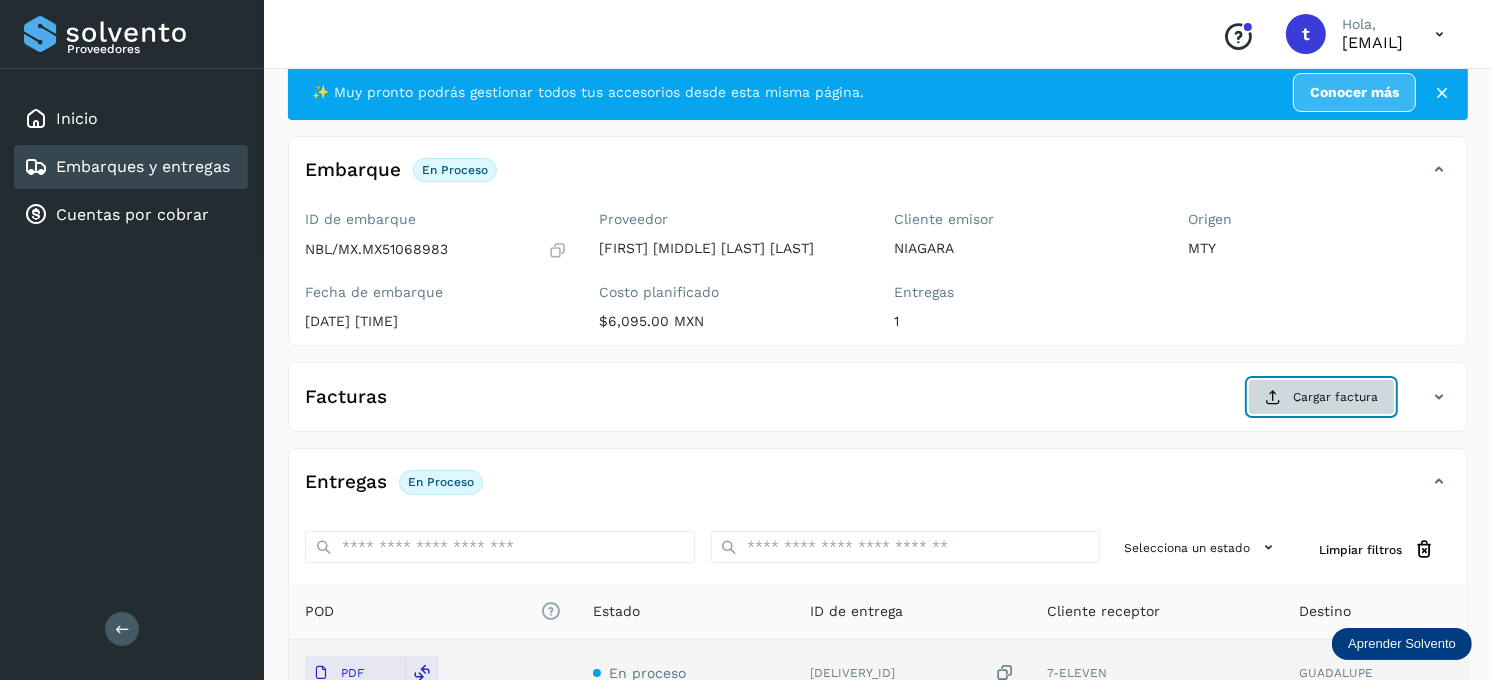 click on "Cargar factura" 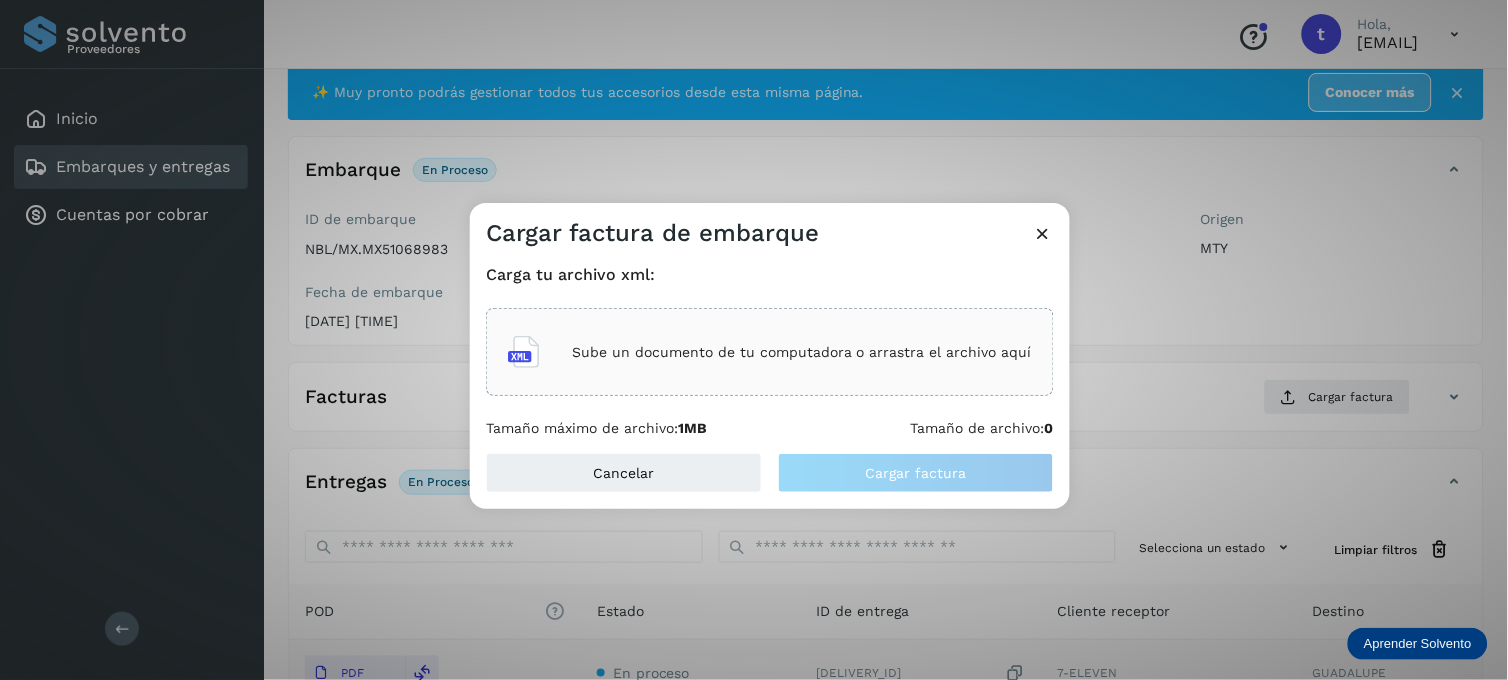click on "Sube un documento de tu computadora o arrastra el archivo aquí" at bounding box center [802, 352] 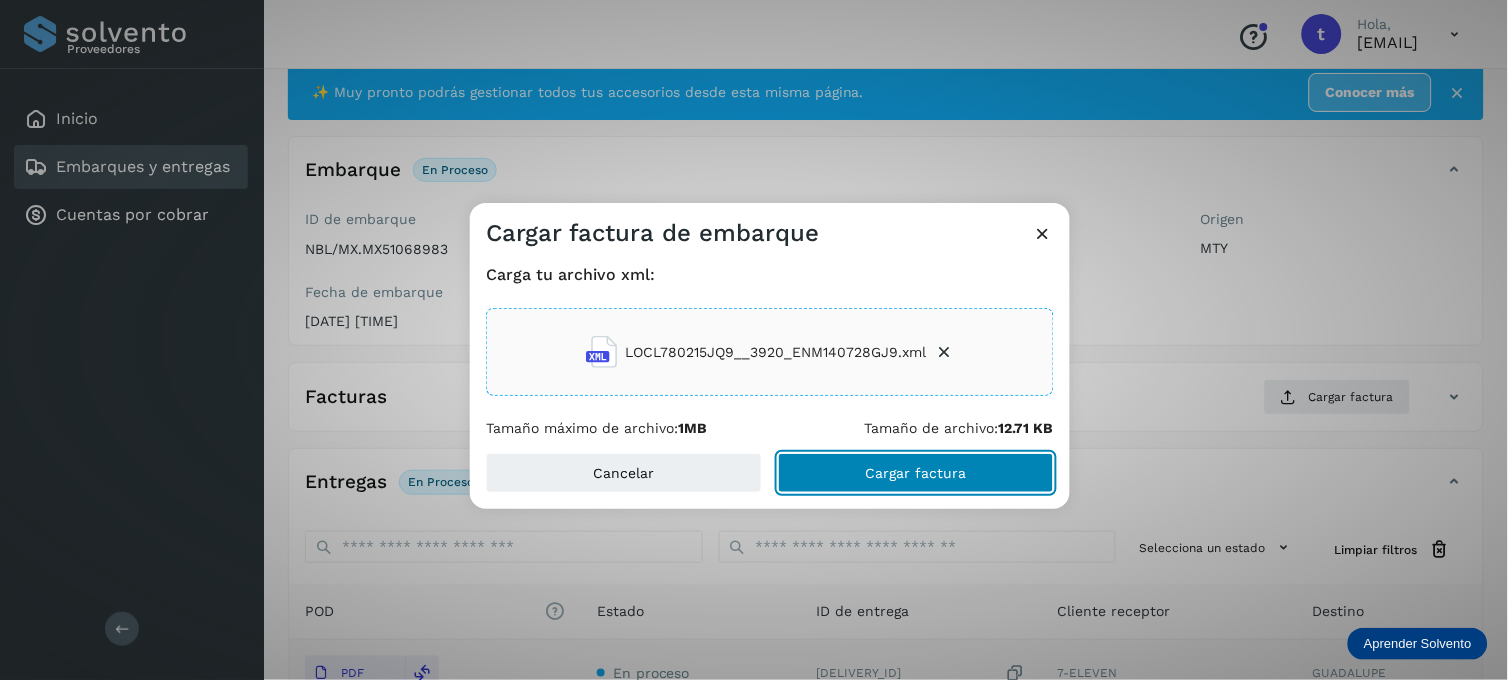 click on "Cargar factura" 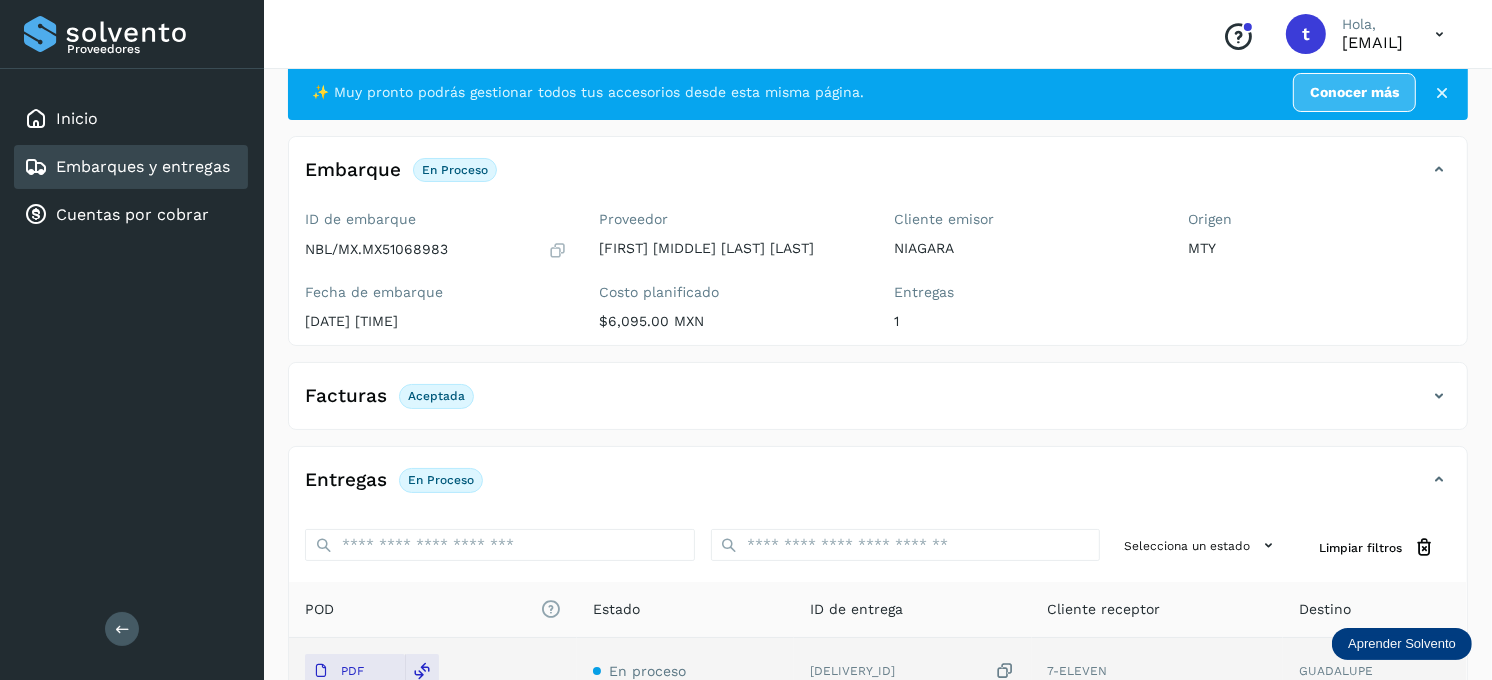 click on "Embarques y entregas" at bounding box center [143, 166] 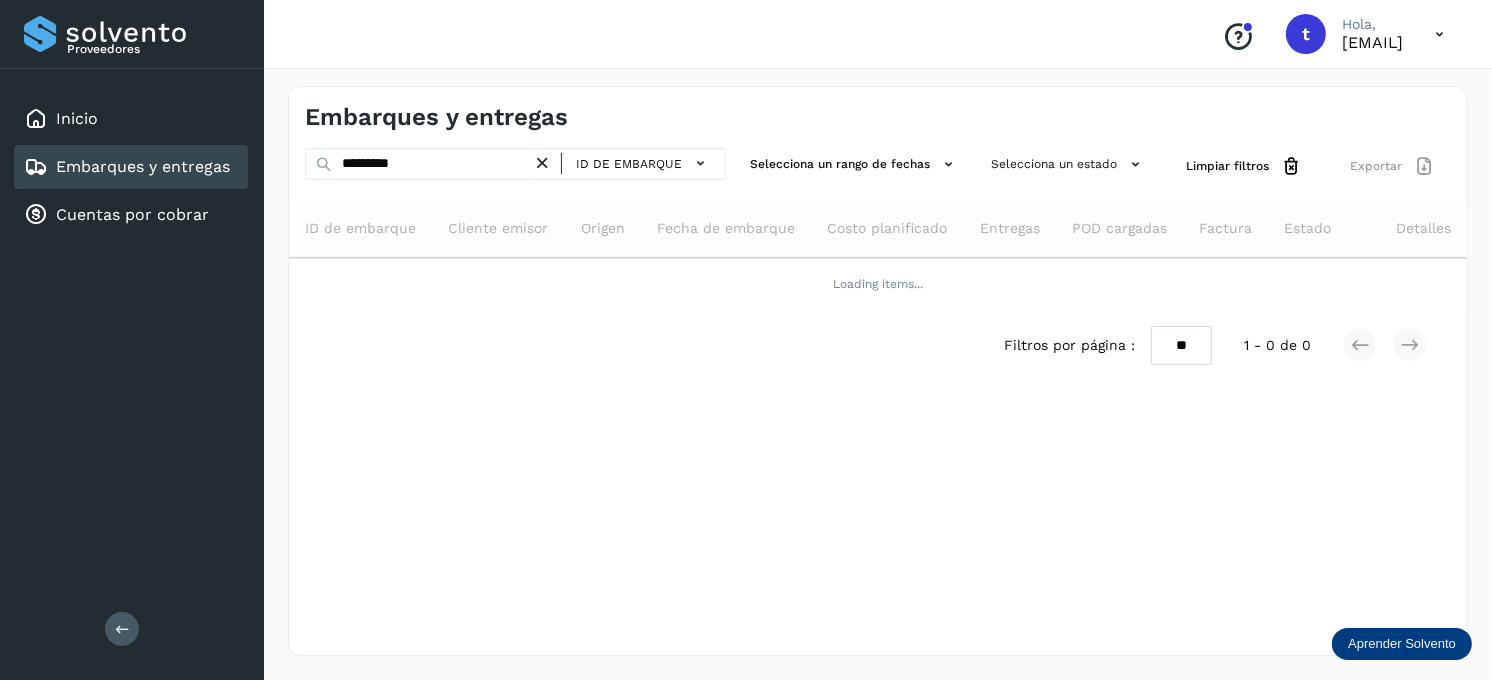 scroll, scrollTop: 0, scrollLeft: 0, axis: both 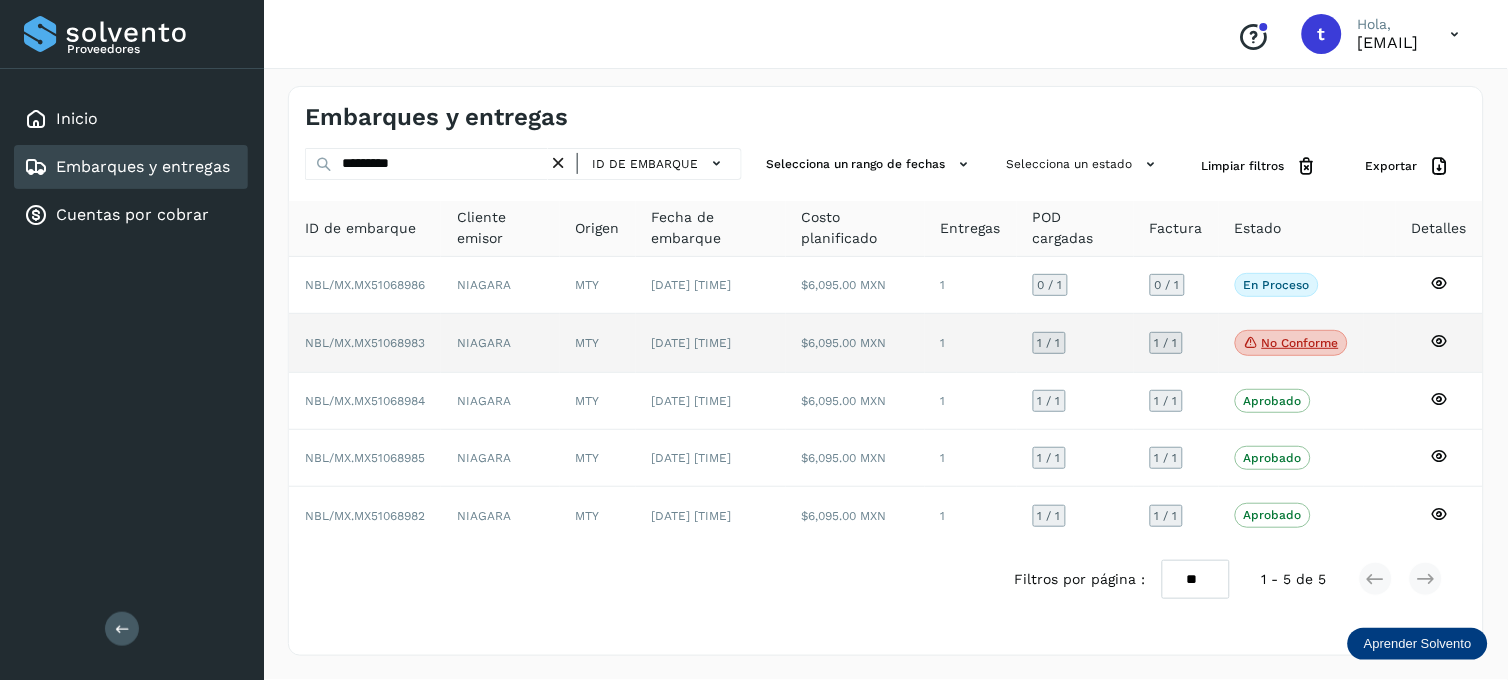 click on "No conforme" at bounding box center [1291, 343] 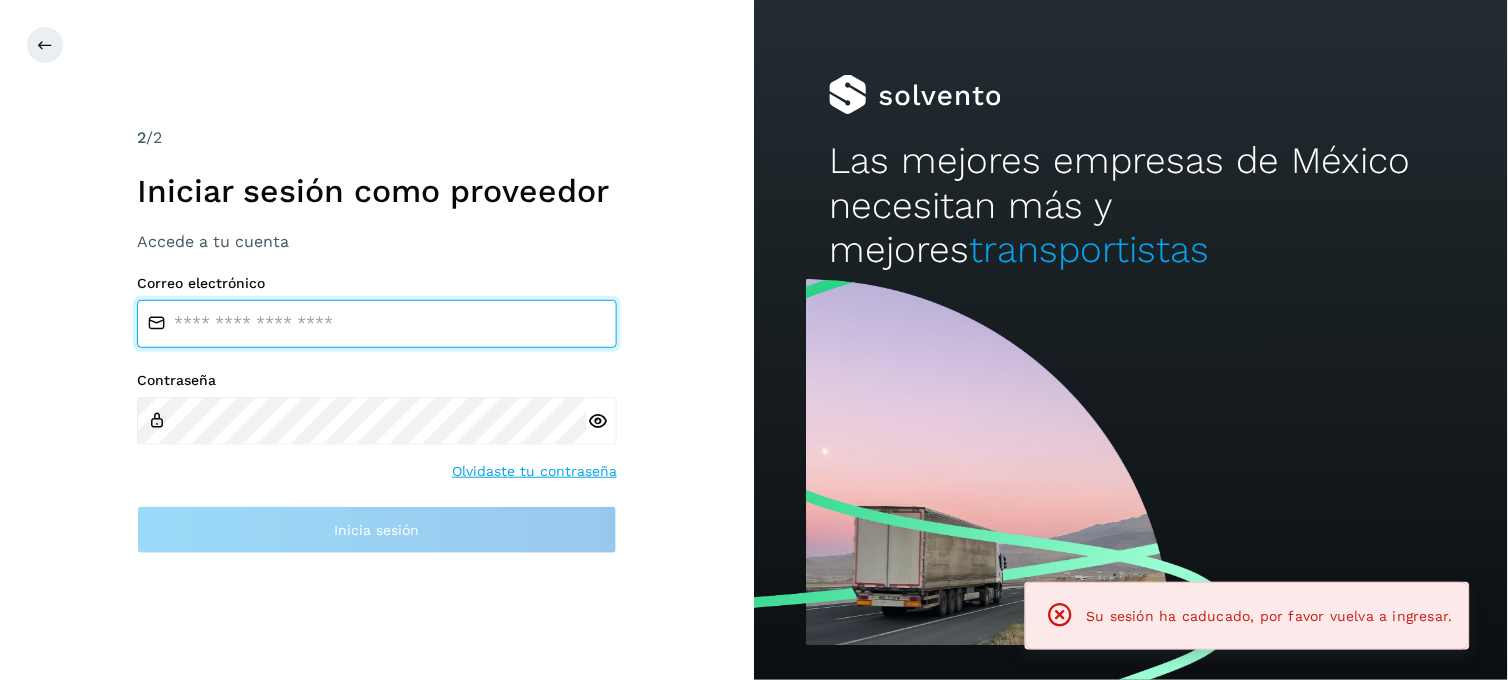 type on "**********" 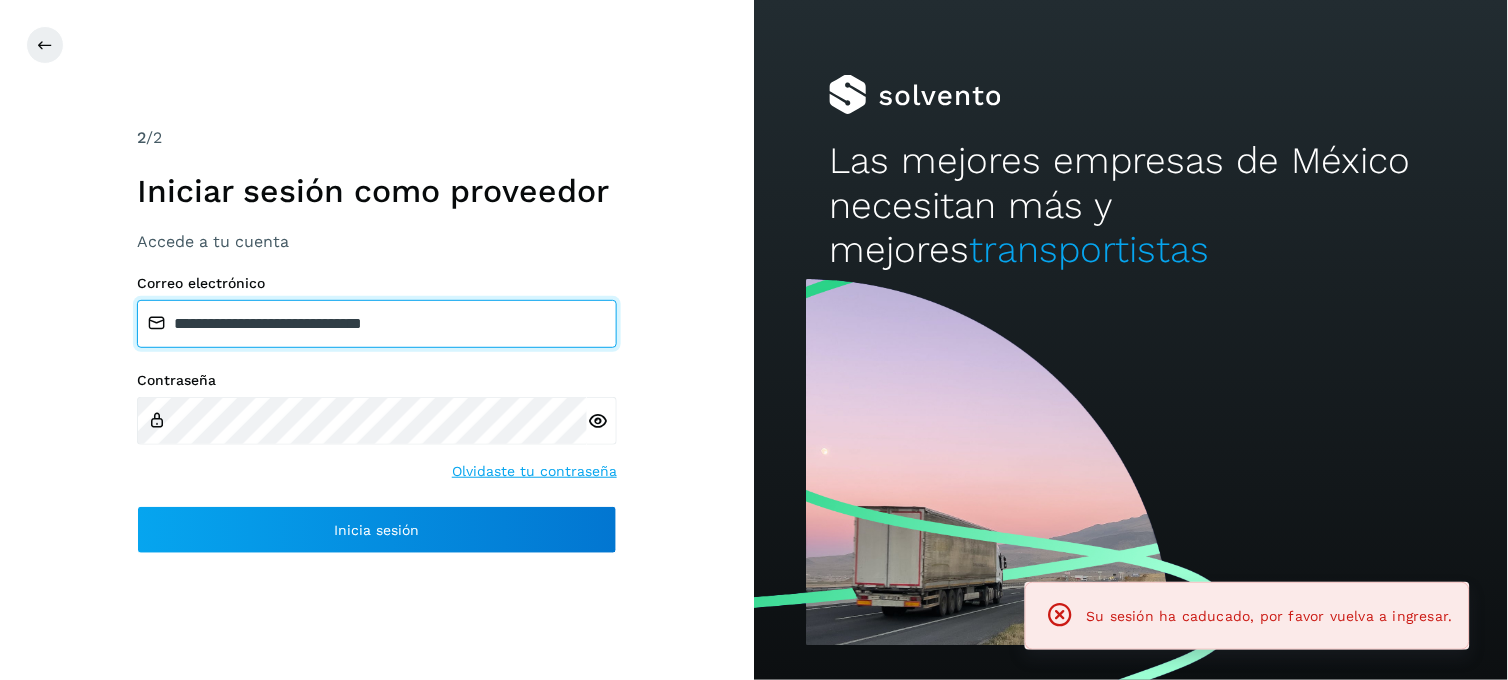 drag, startPoint x: 335, startPoint y: 330, endPoint x: 344, endPoint y: 338, distance: 12.0415945 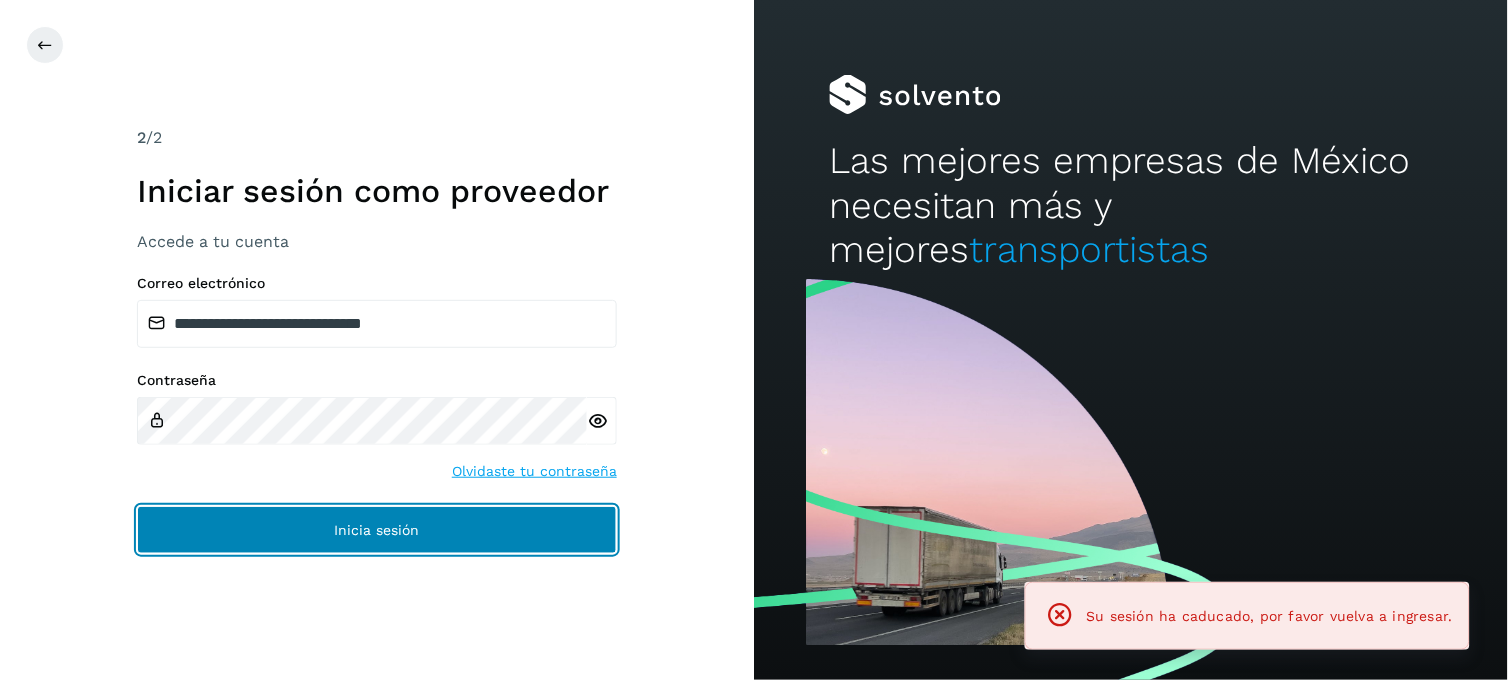 click on "Inicia sesión" at bounding box center (377, 530) 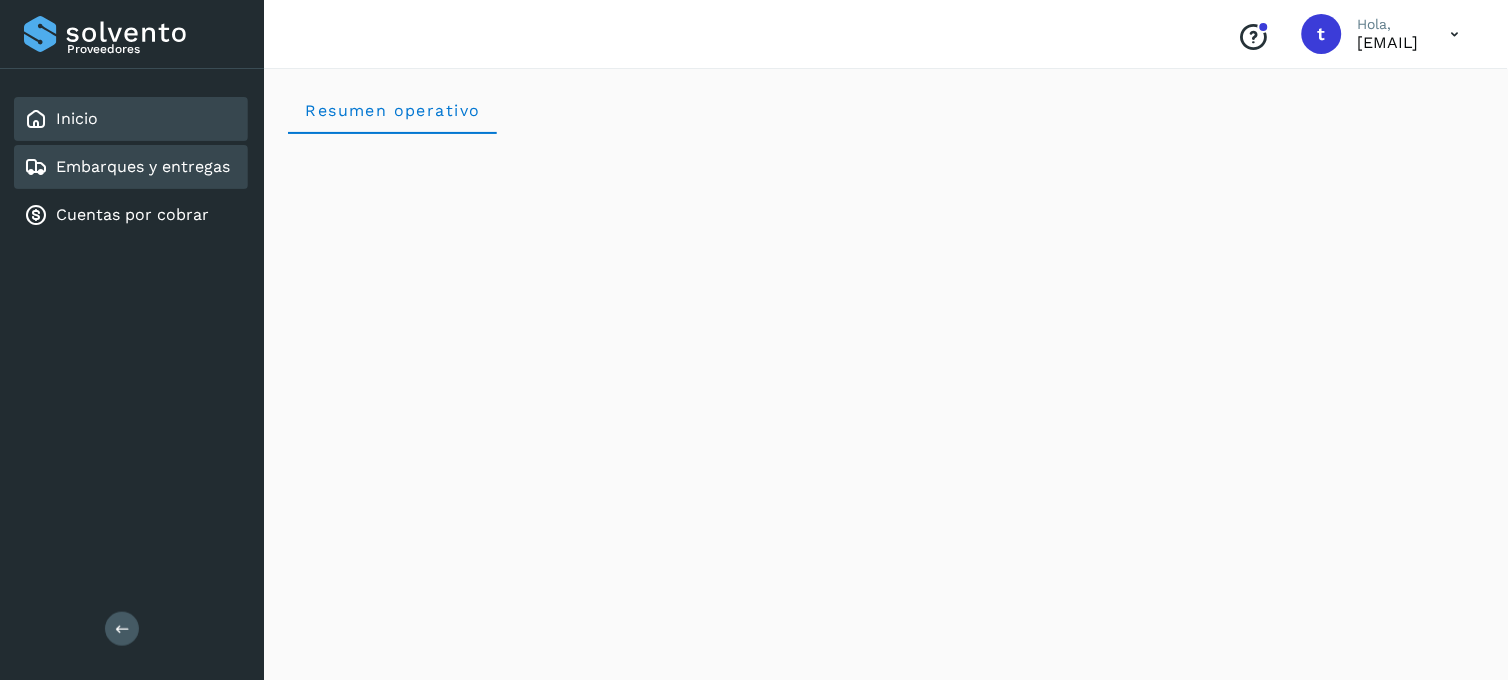 click on "Embarques y entregas" at bounding box center [143, 166] 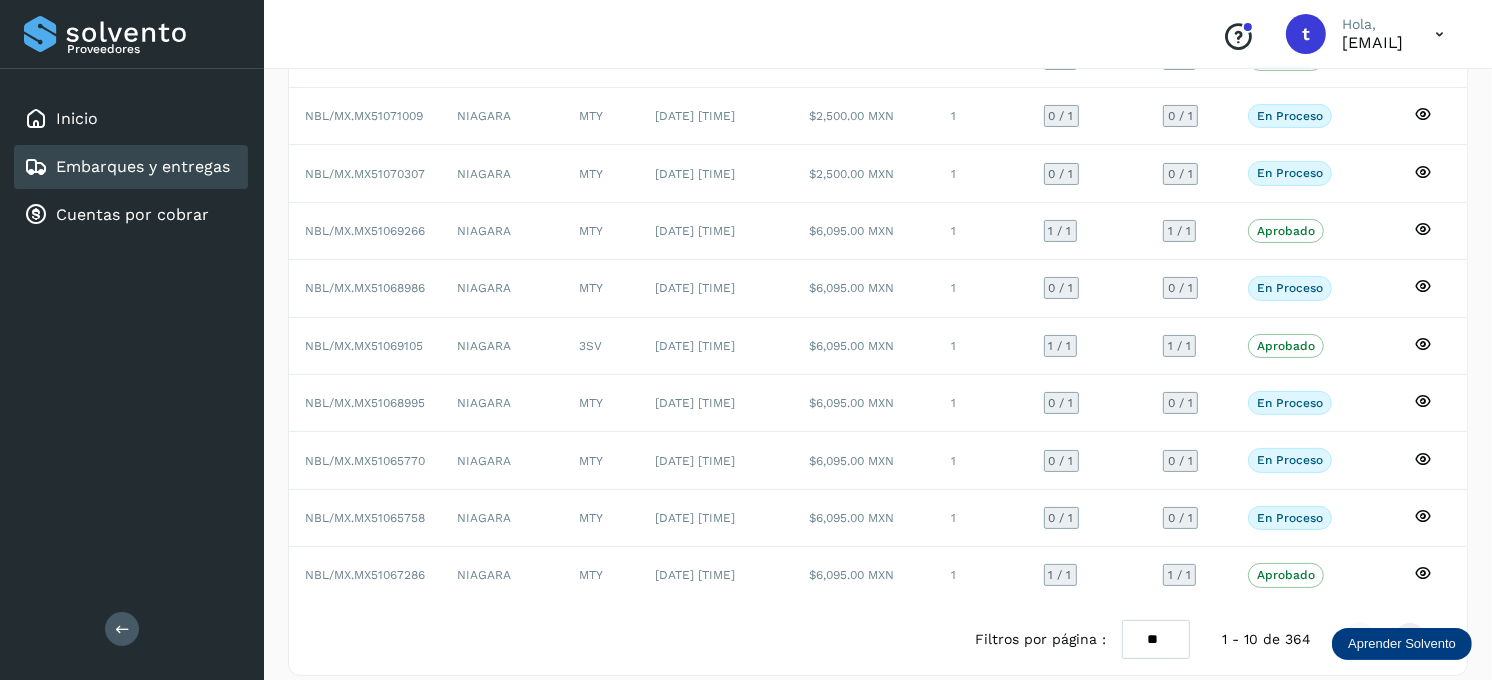 scroll, scrollTop: 248, scrollLeft: 0, axis: vertical 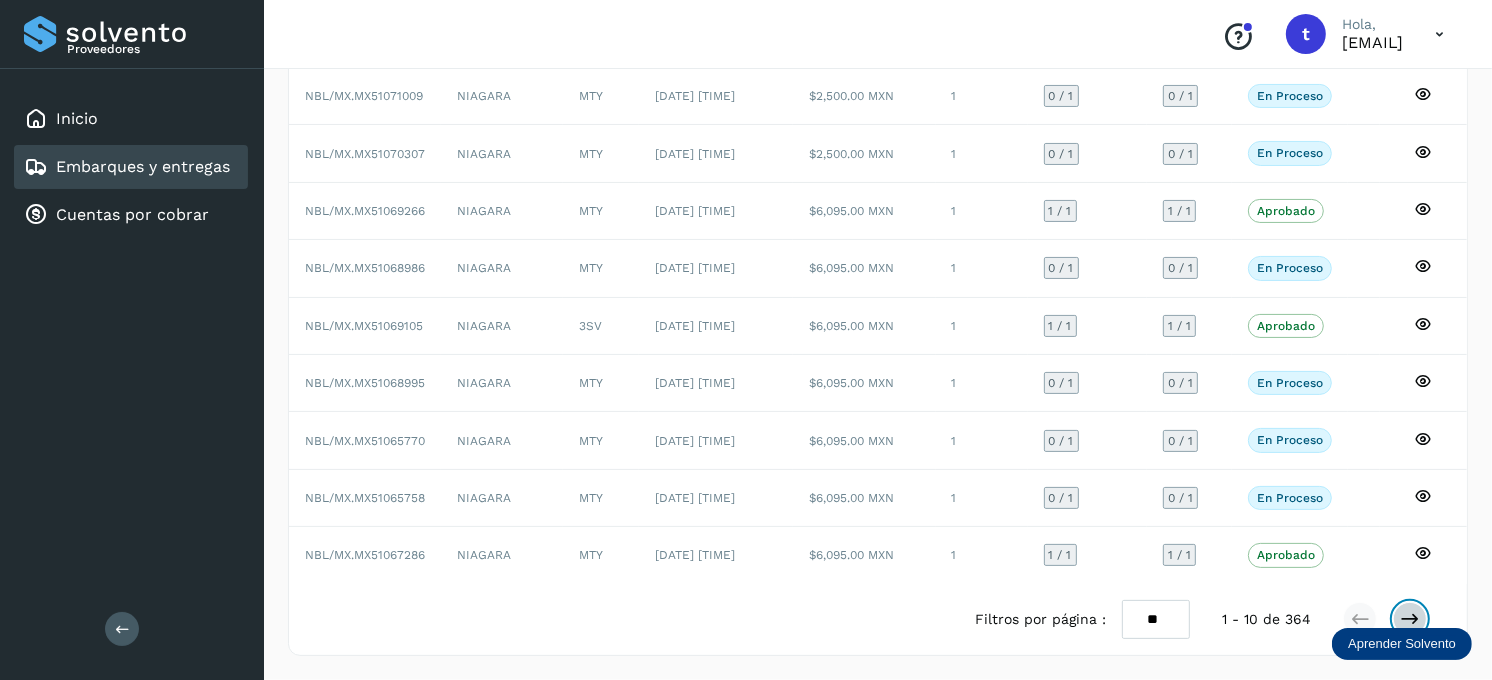 click at bounding box center (1410, 619) 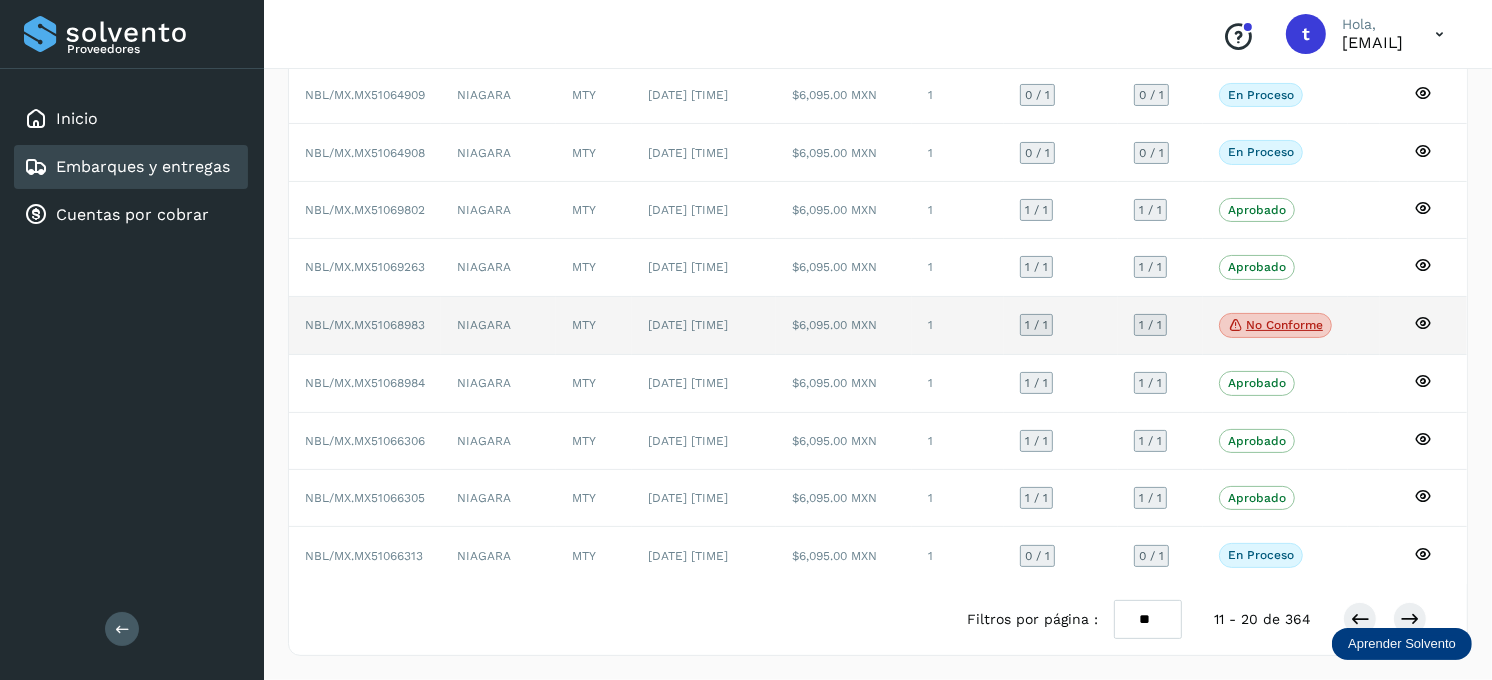 click on "No conforme" 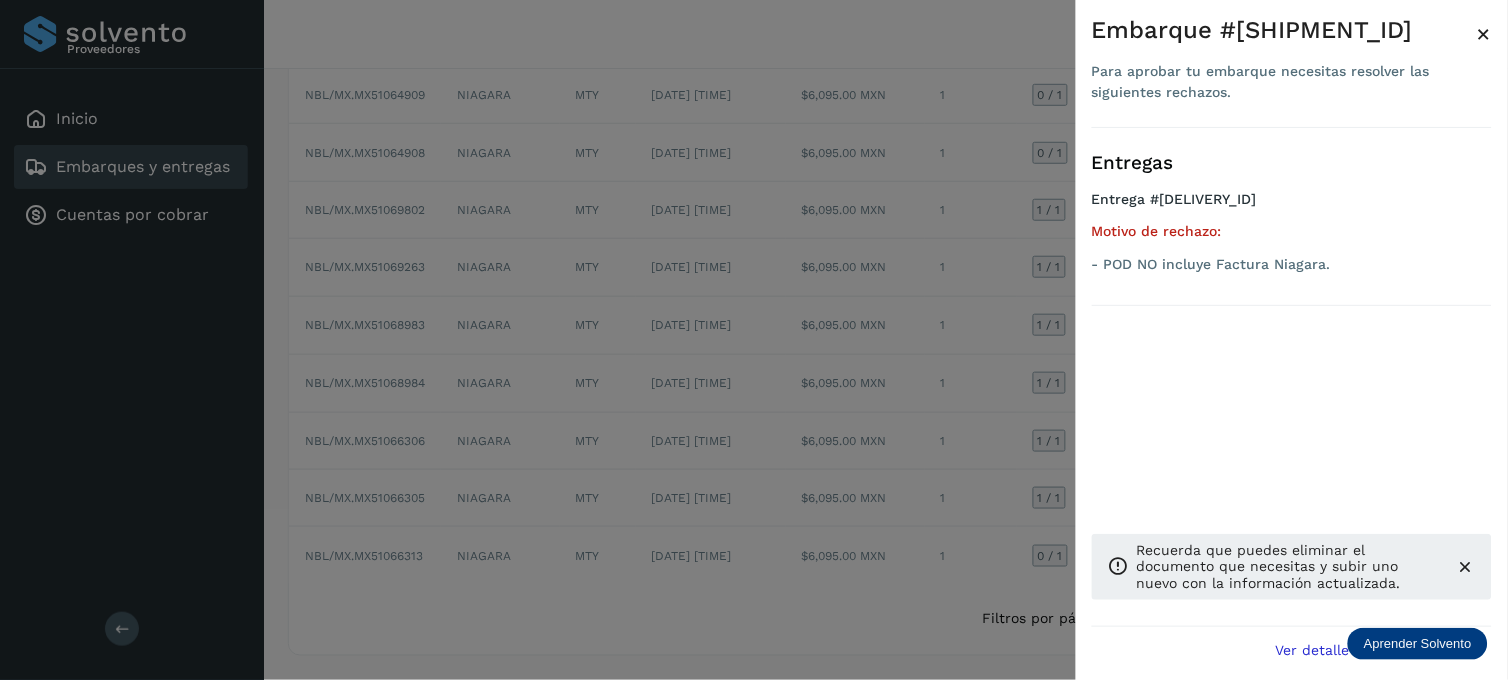 click on "×" at bounding box center (1484, 34) 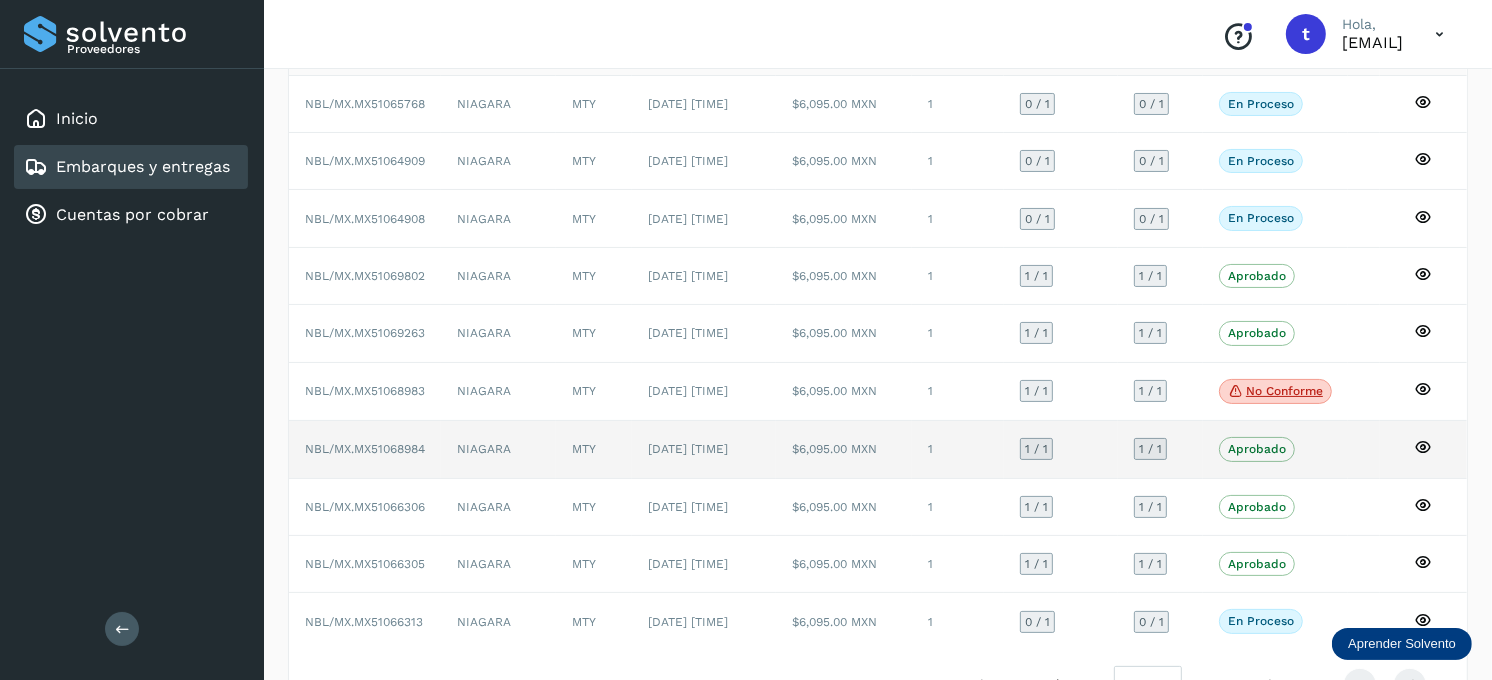 scroll, scrollTop: 251, scrollLeft: 0, axis: vertical 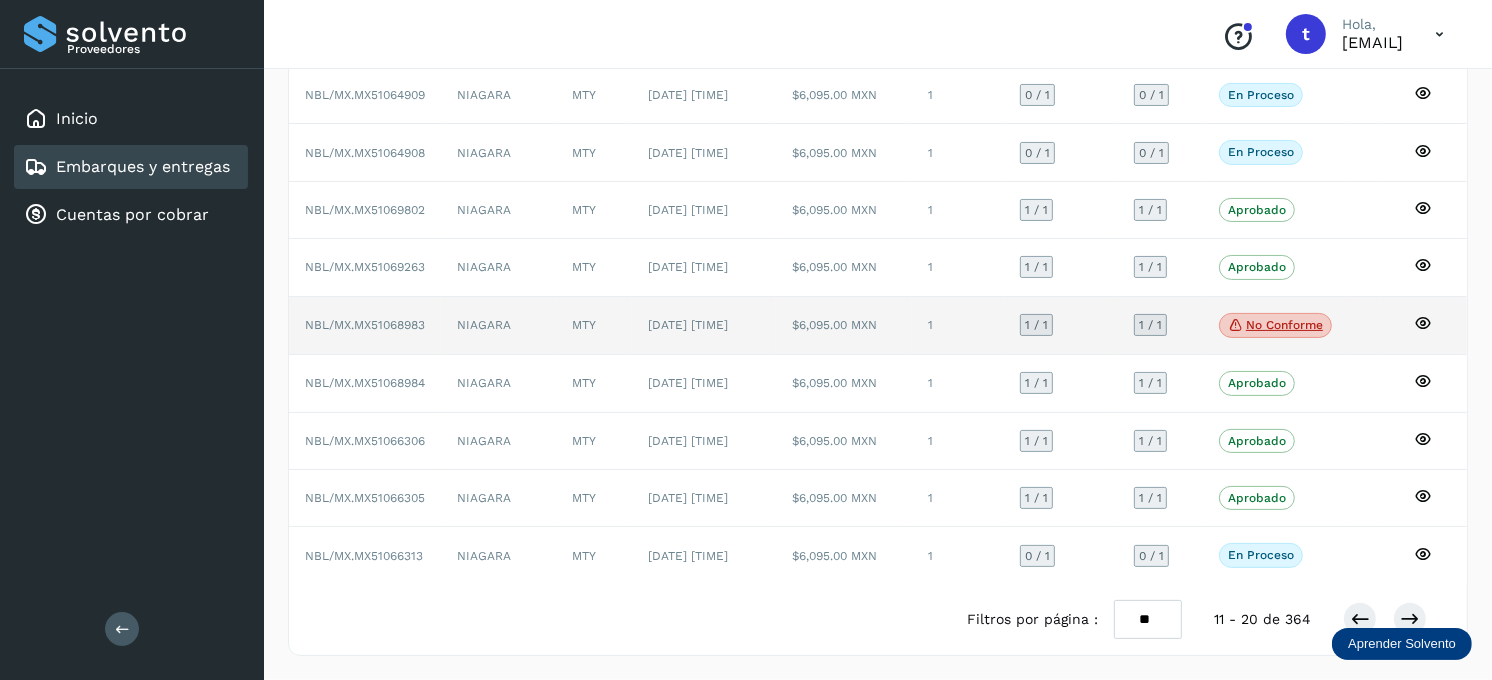 click 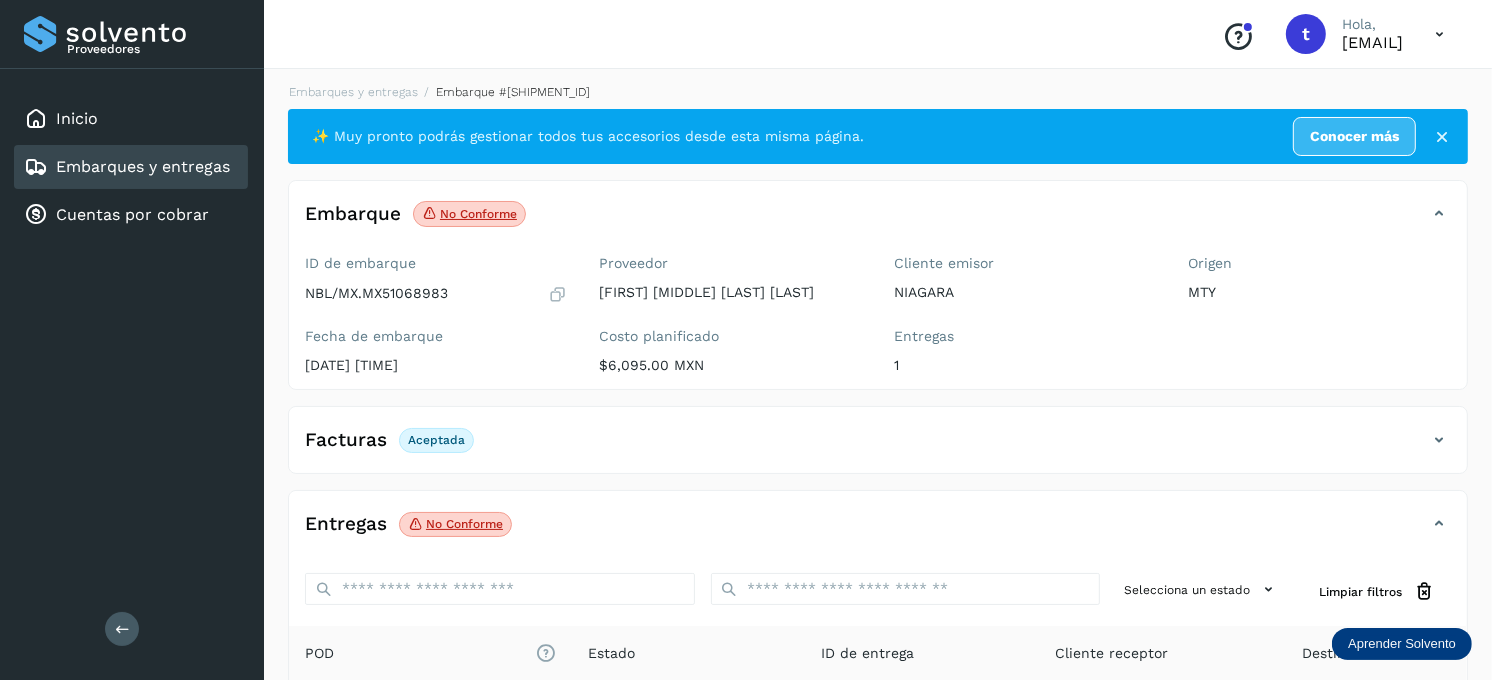 scroll, scrollTop: 0, scrollLeft: 0, axis: both 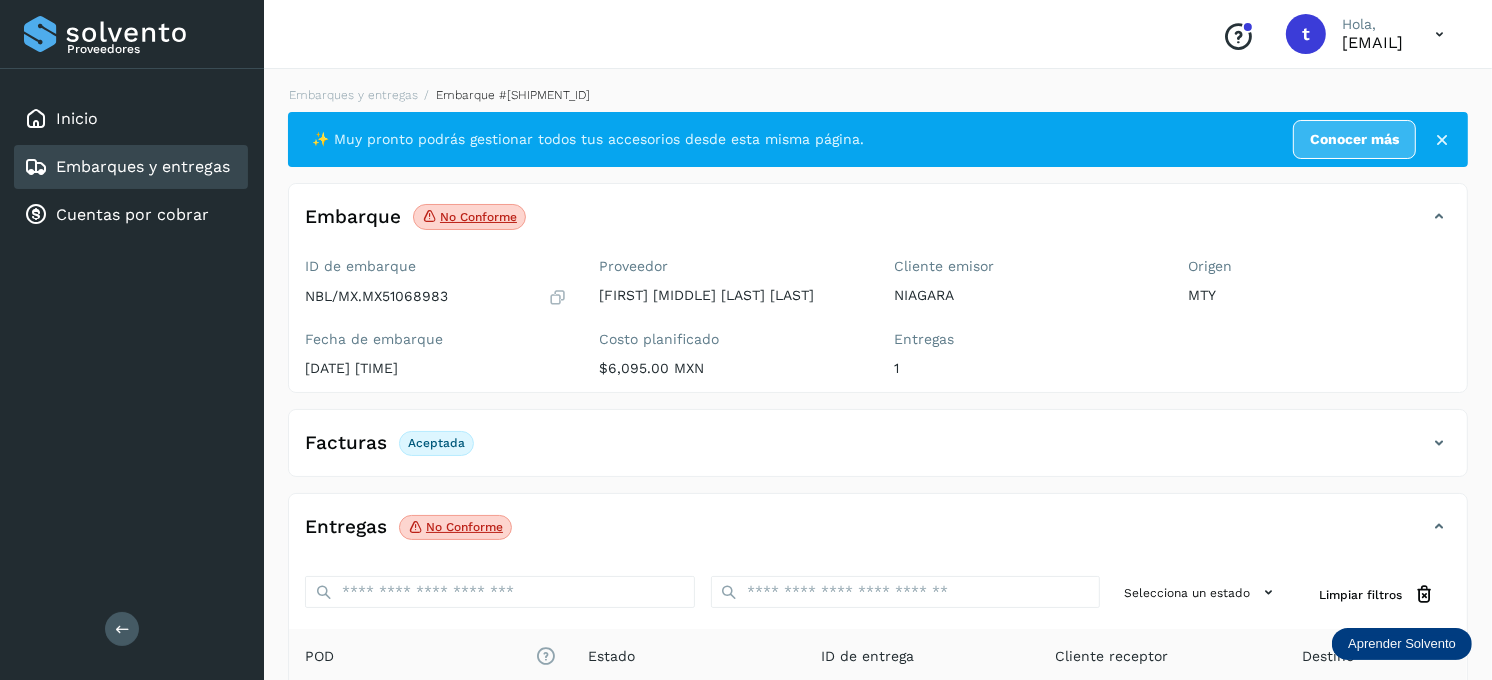 click on "Embarques y entregas" at bounding box center (143, 166) 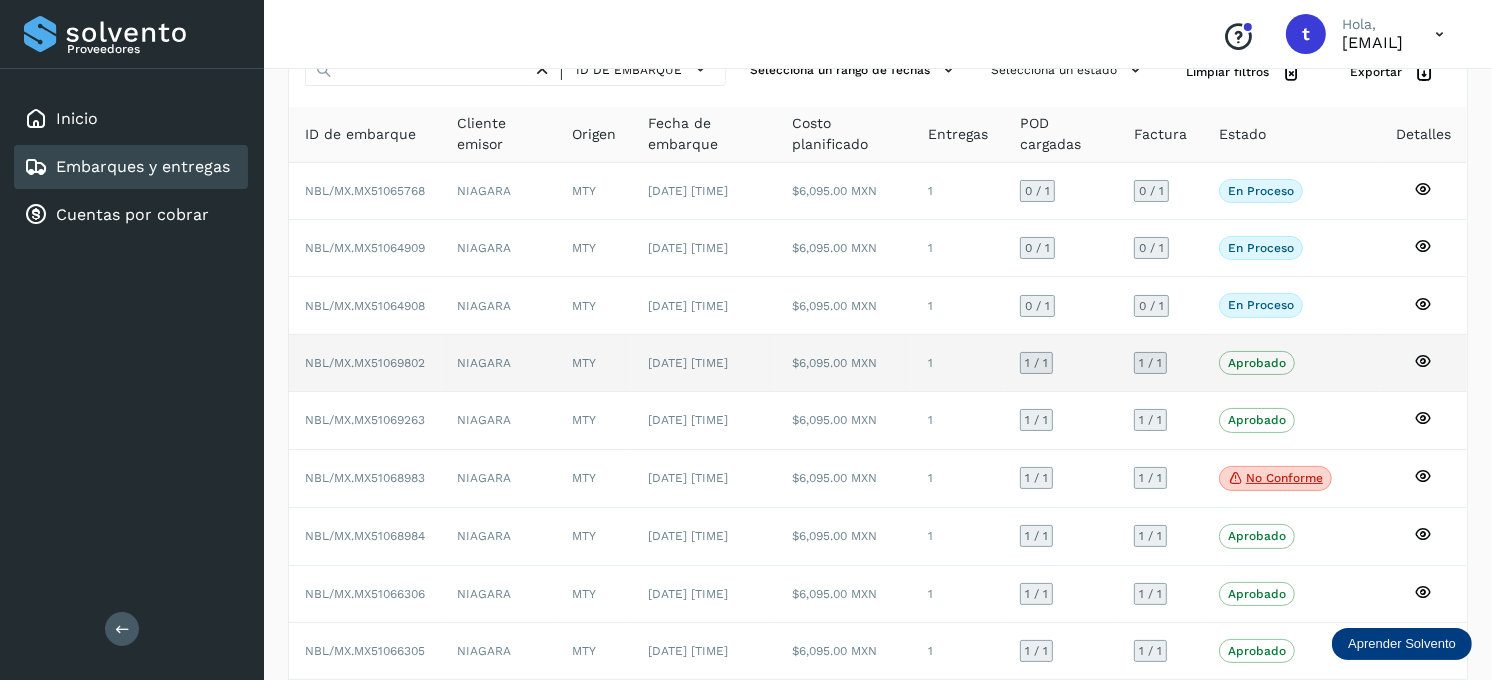 scroll, scrollTop: 222, scrollLeft: 0, axis: vertical 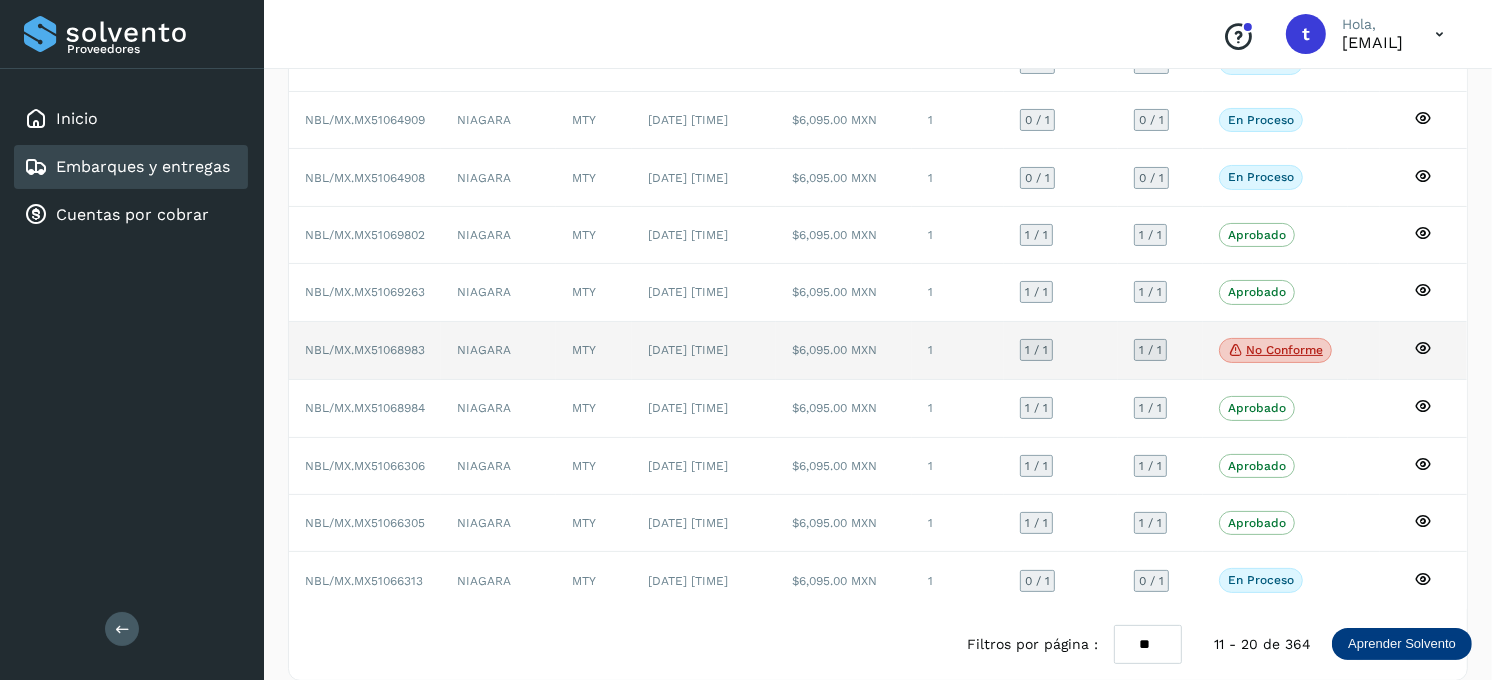 click 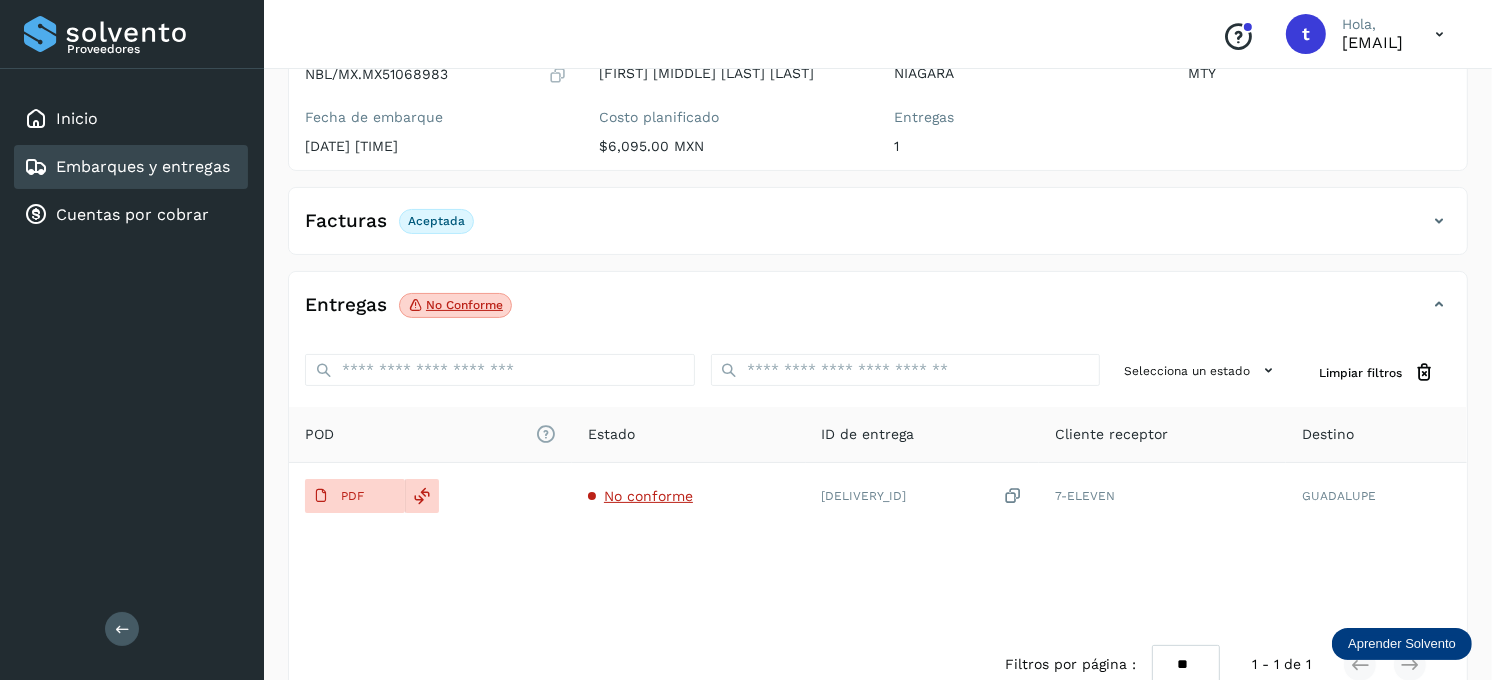 click on "No conforme" at bounding box center [455, 306] 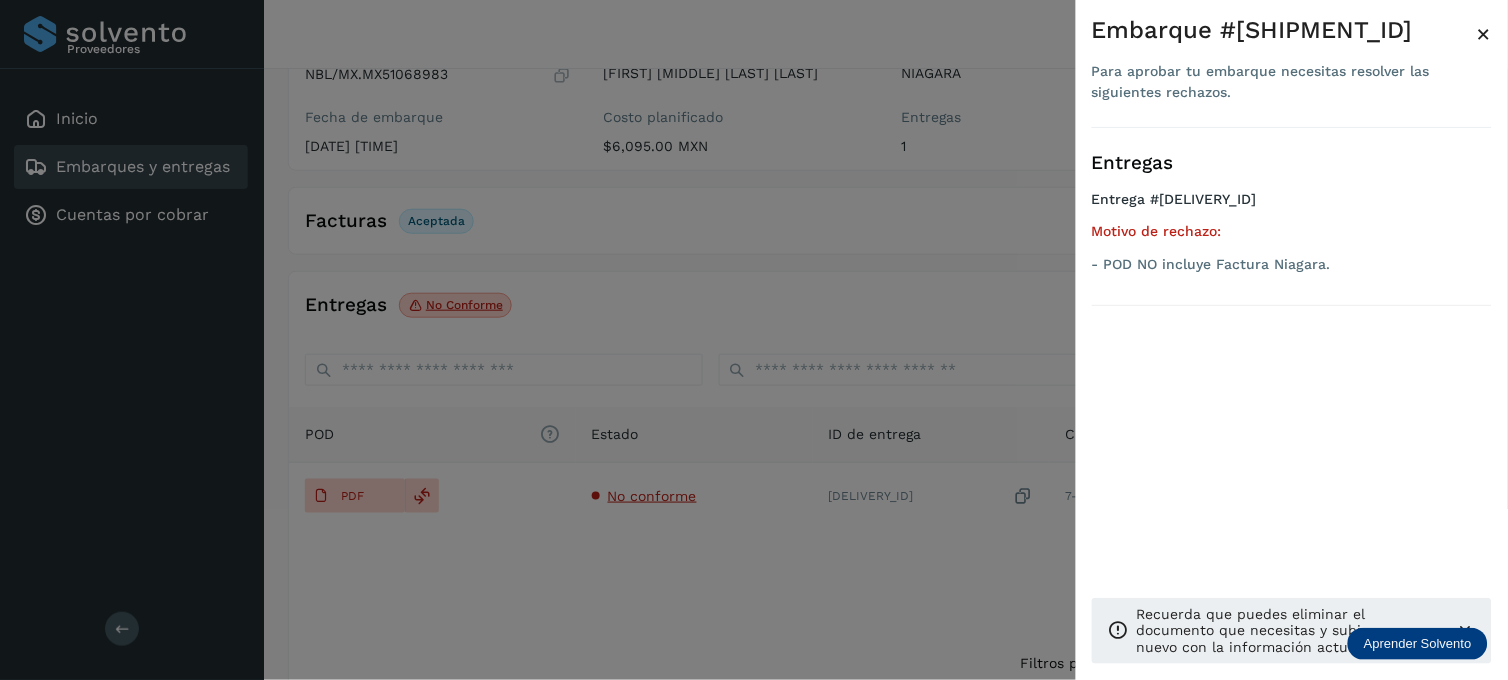 click at bounding box center [754, 340] 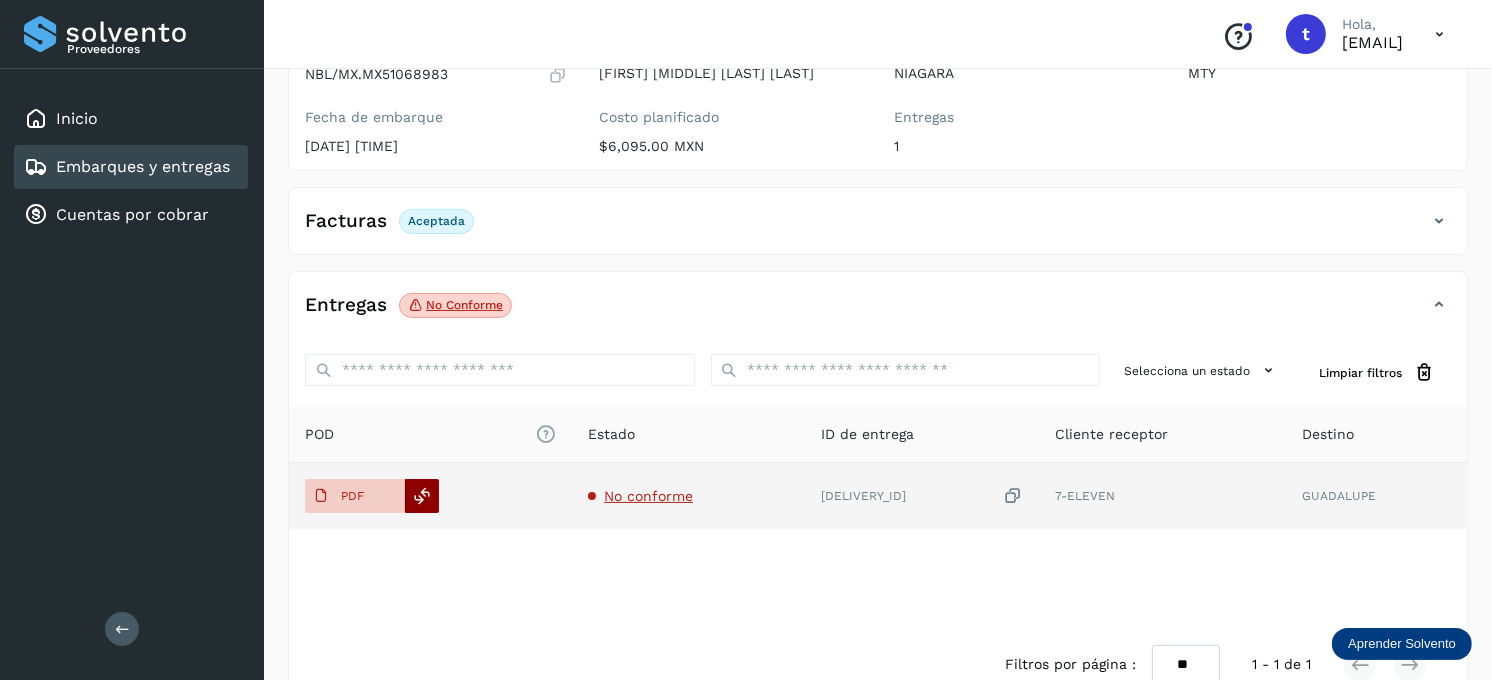 click 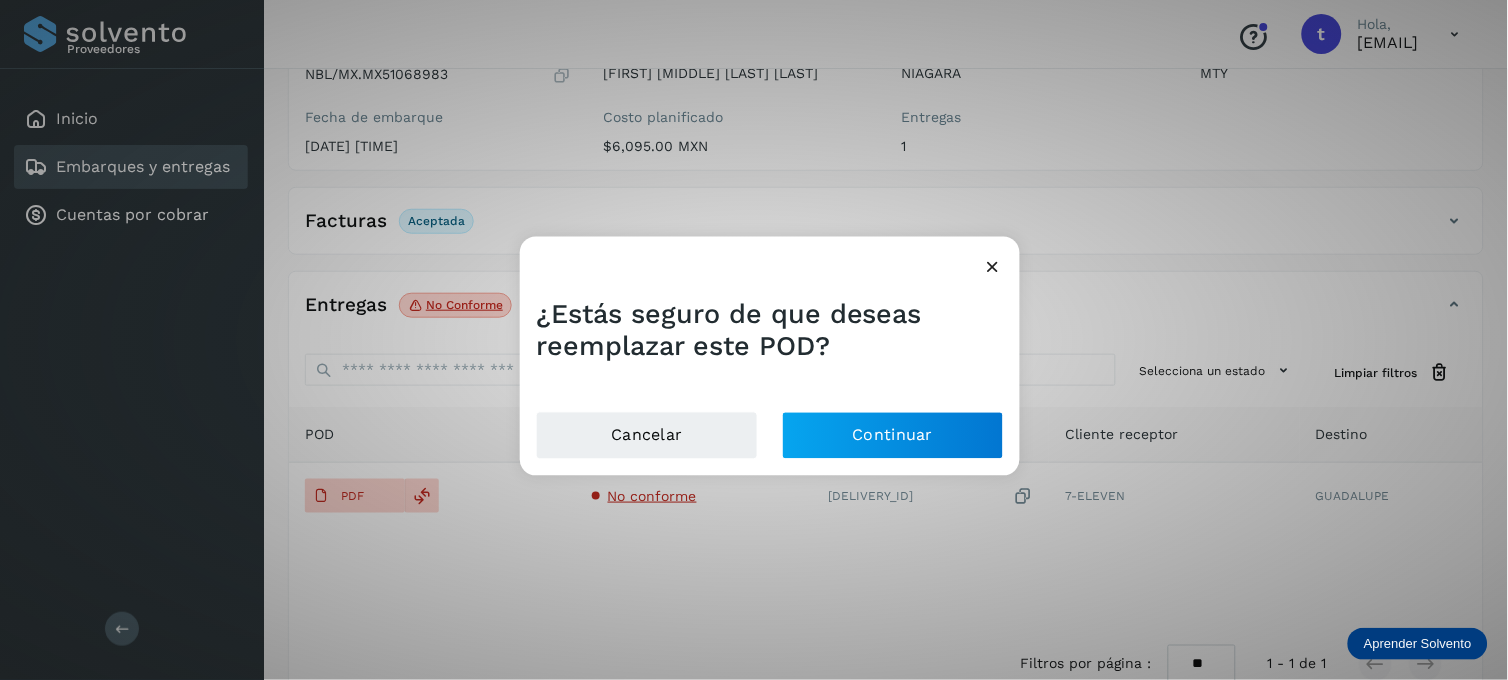 click at bounding box center (770, 260) 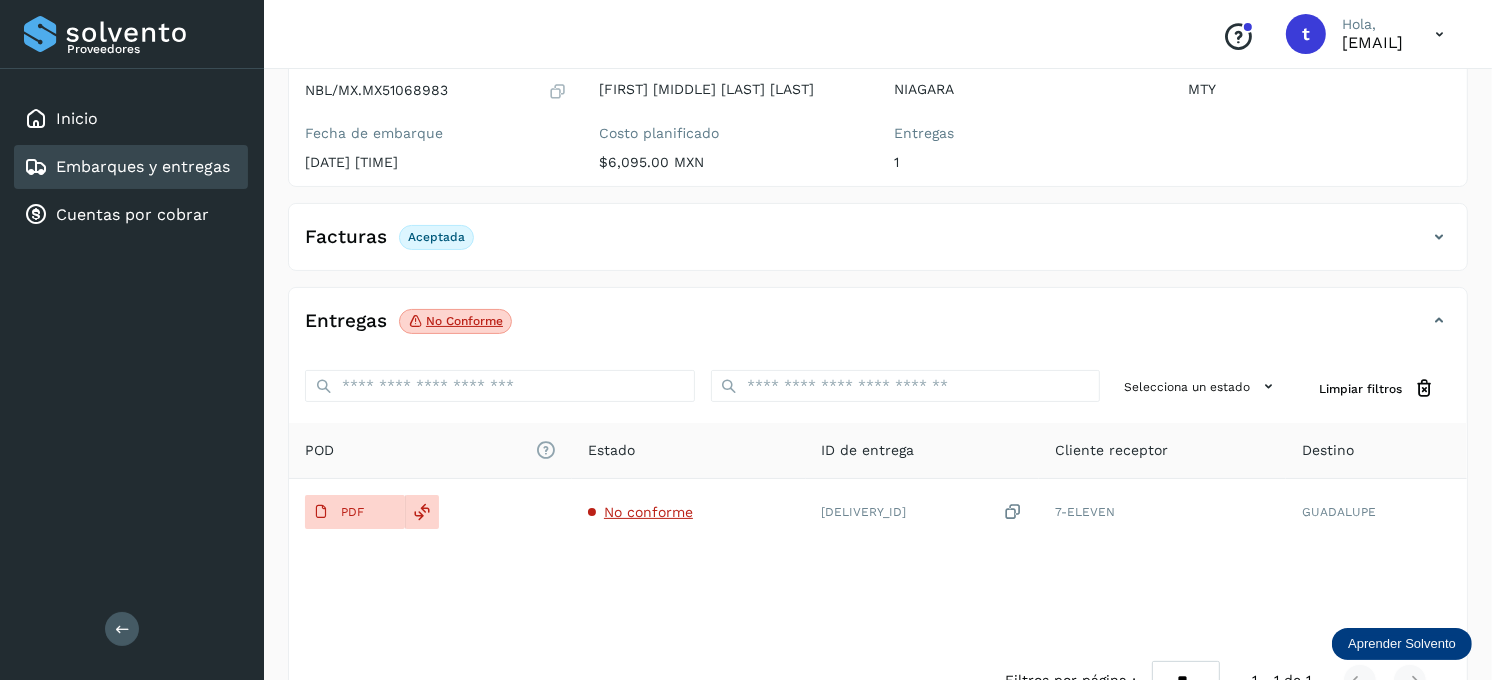 scroll, scrollTop: 156, scrollLeft: 0, axis: vertical 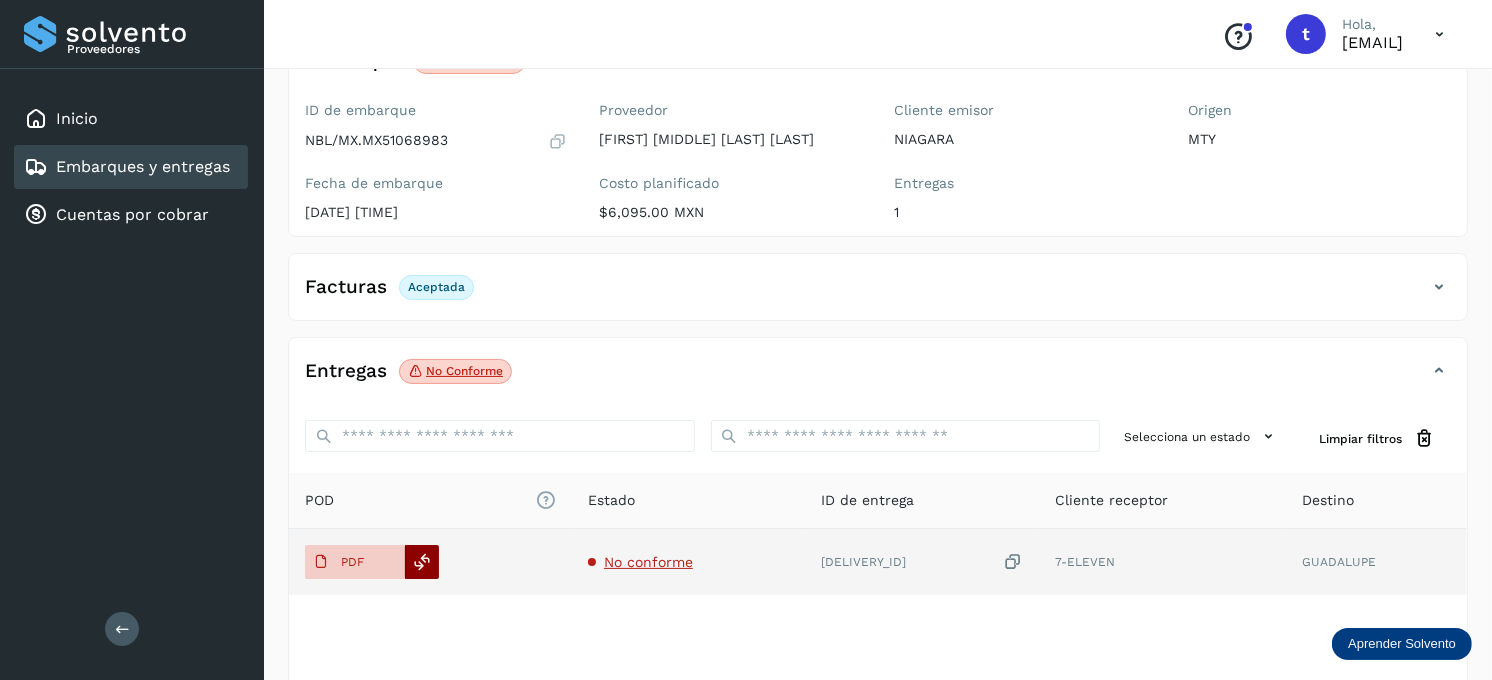 click at bounding box center (423, 562) 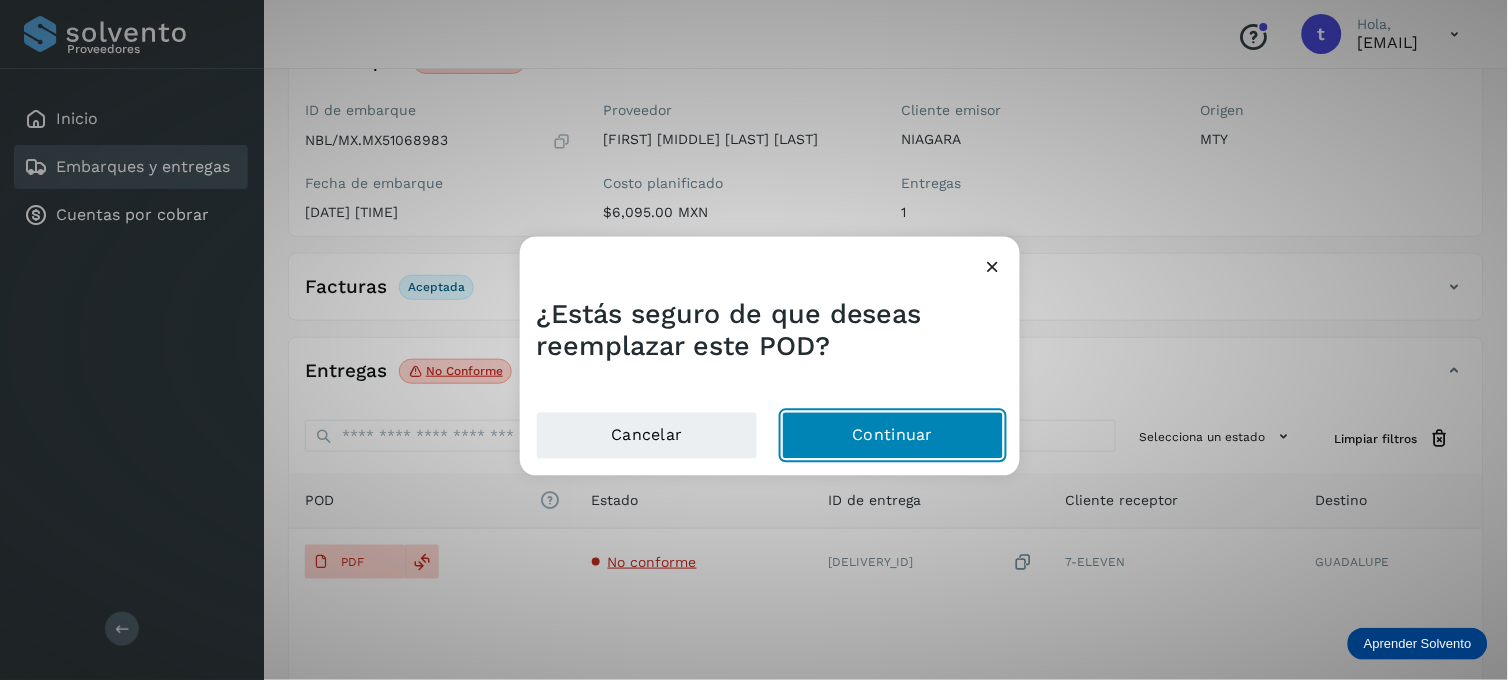 click on "Continuar" 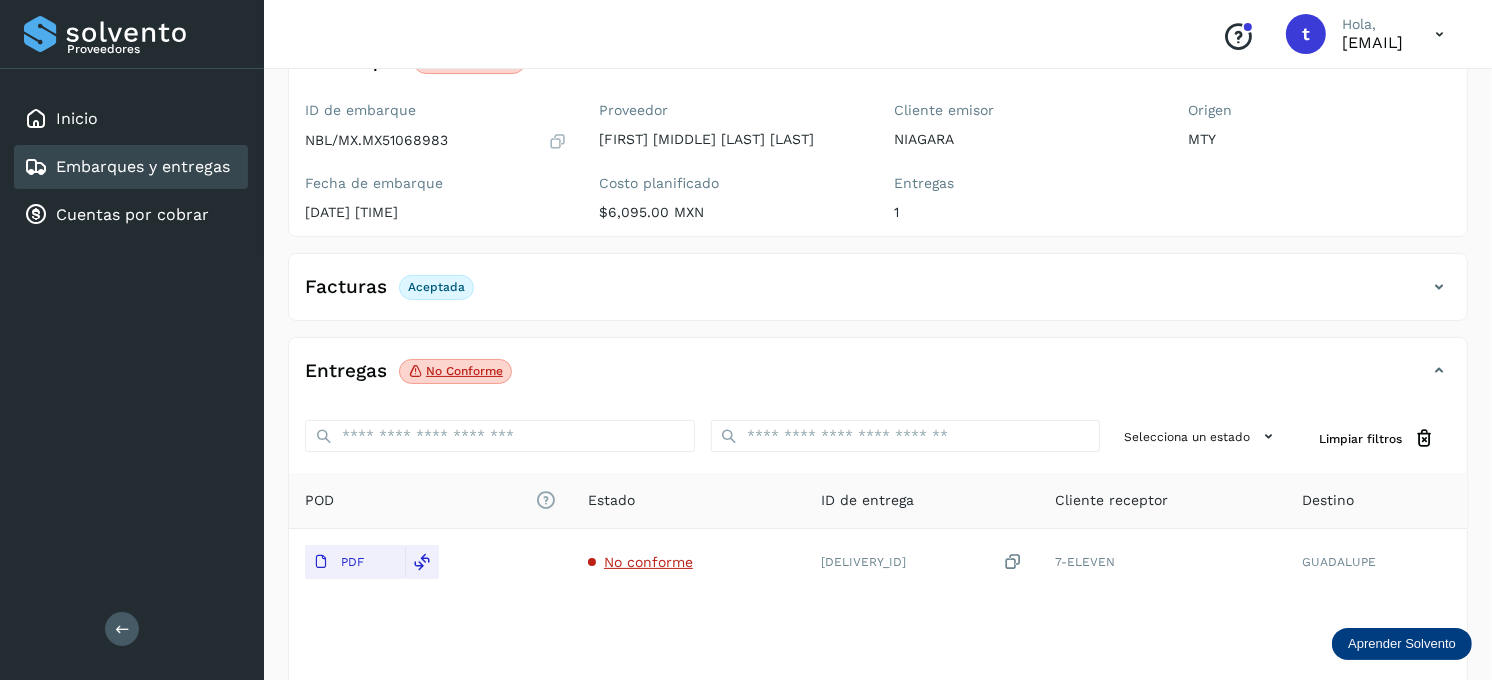 click on "Embarques y entregas" at bounding box center (143, 166) 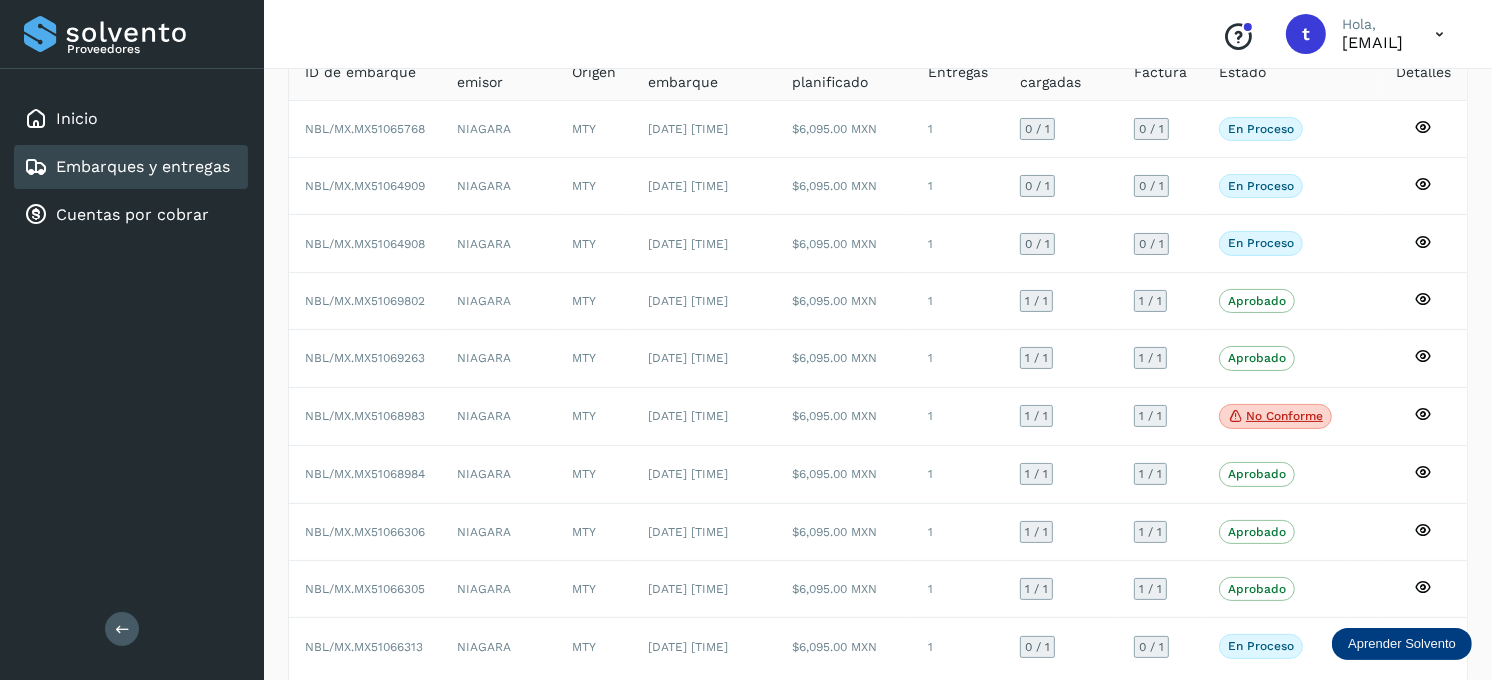 scroll, scrollTop: 0, scrollLeft: 0, axis: both 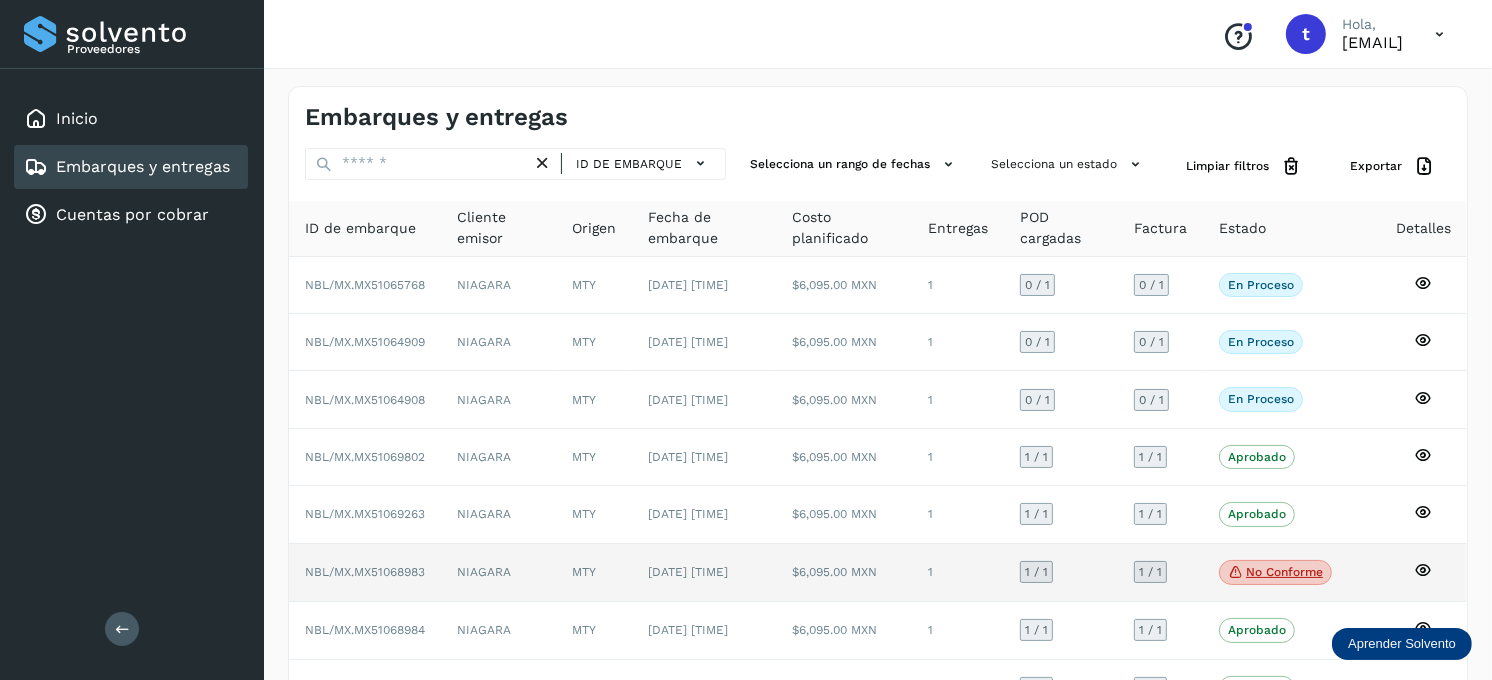 click 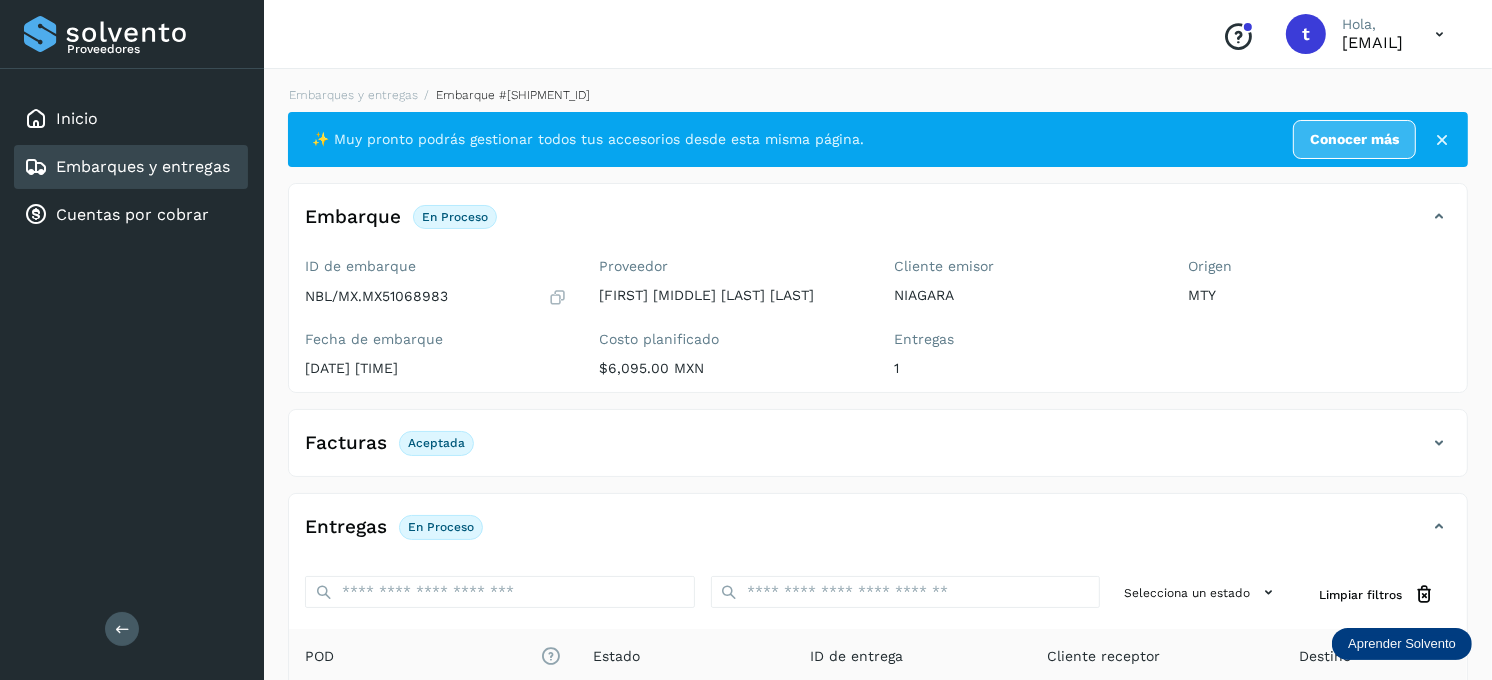 click on "Embarques y entregas" at bounding box center [143, 166] 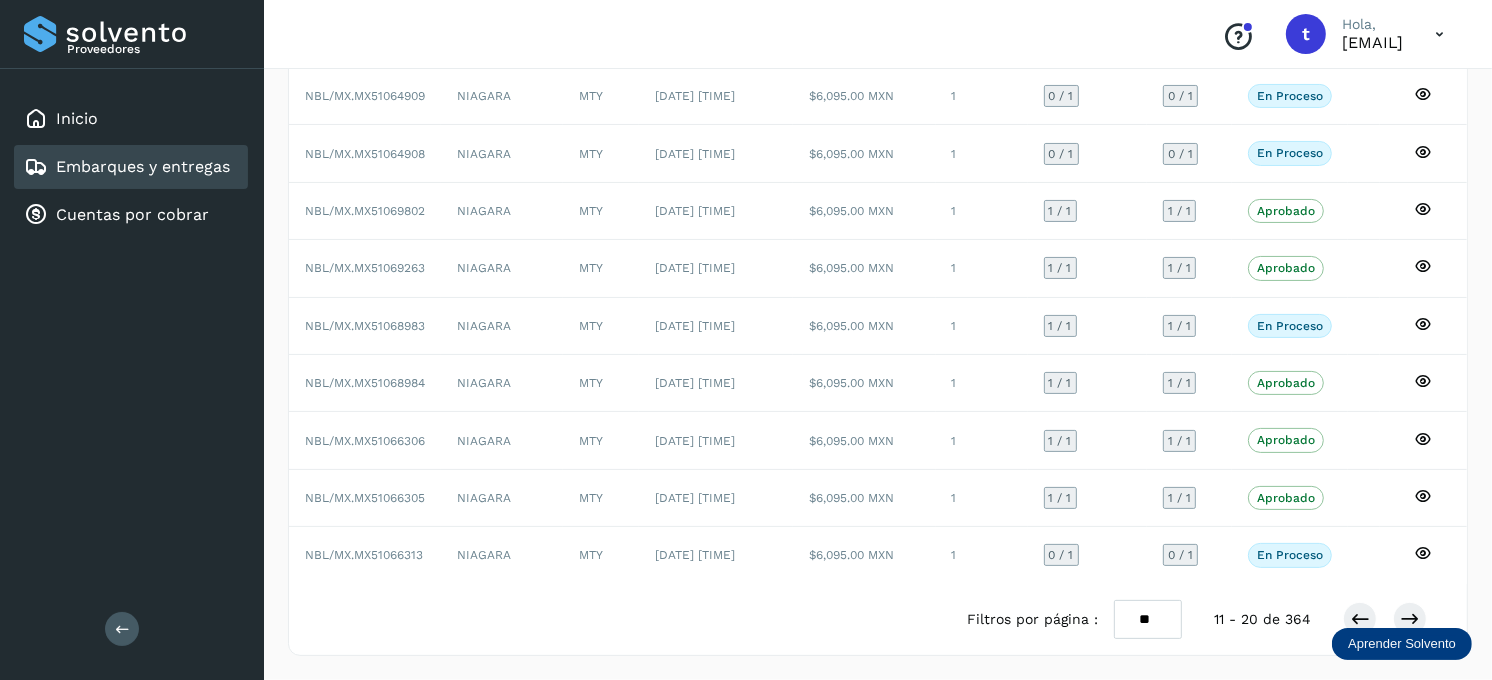 scroll, scrollTop: 248, scrollLeft: 0, axis: vertical 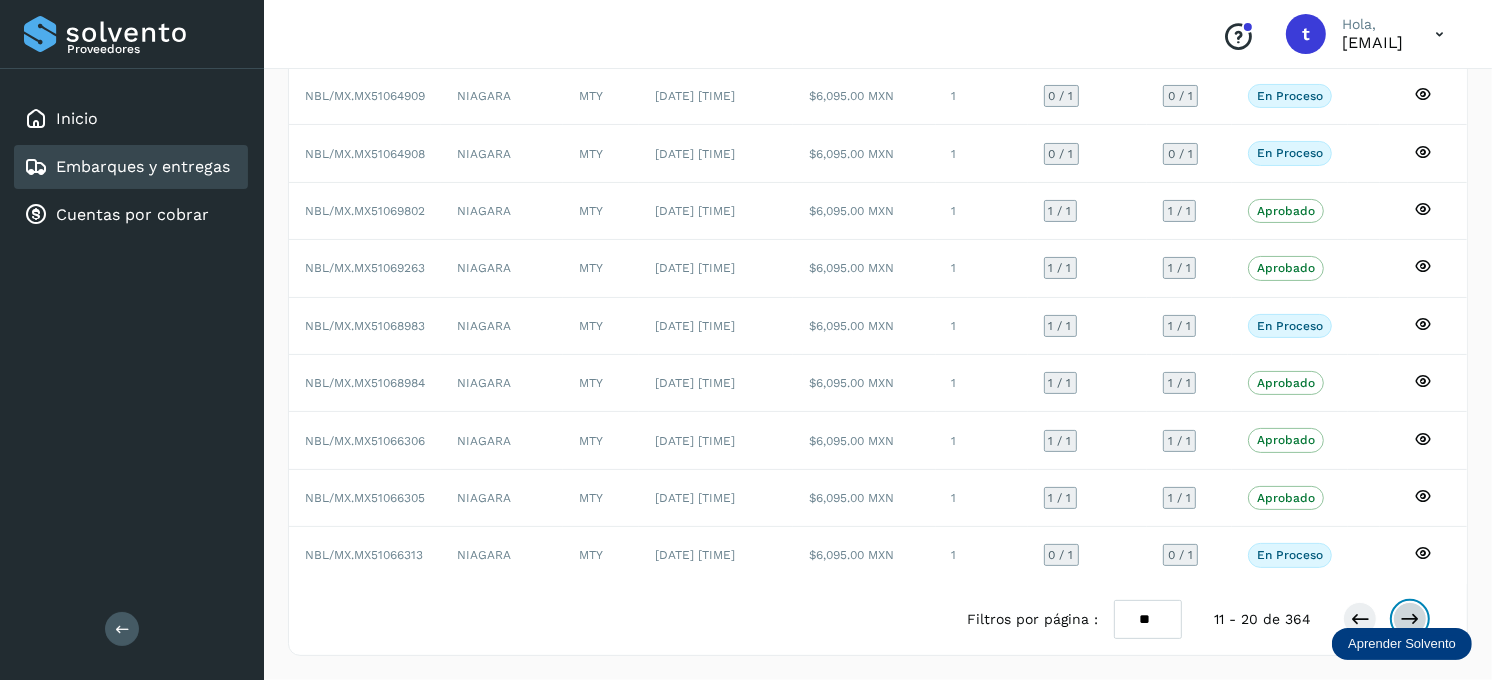 click at bounding box center (1410, 619) 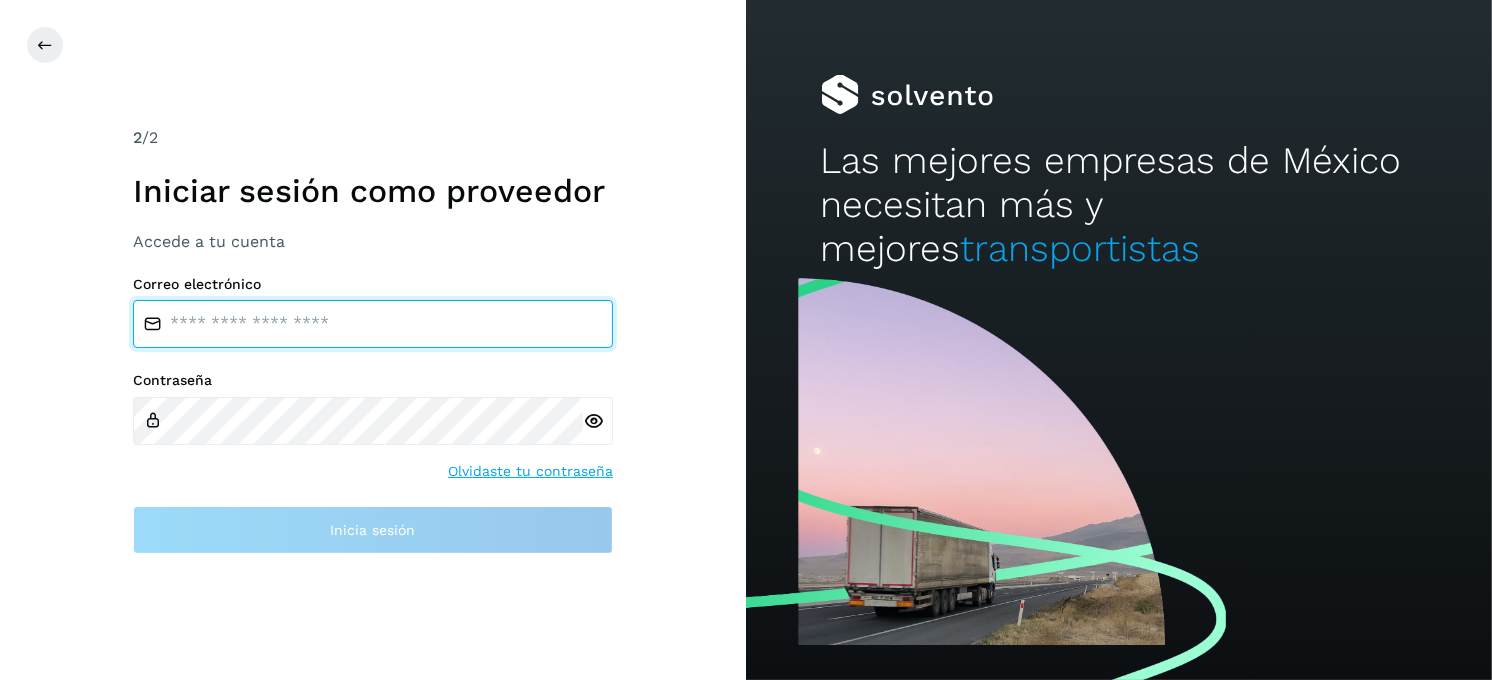 type on "**********" 